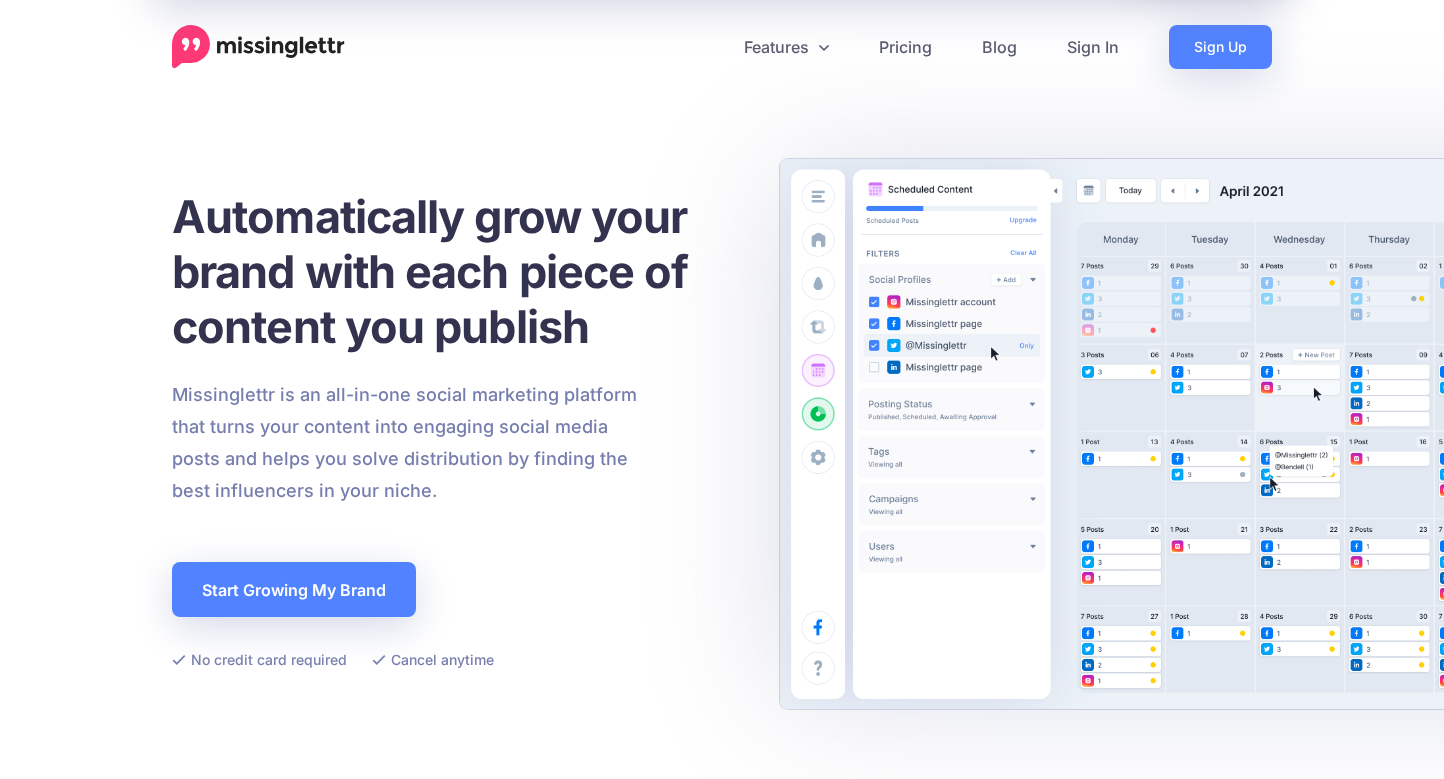 scroll, scrollTop: 0, scrollLeft: 0, axis: both 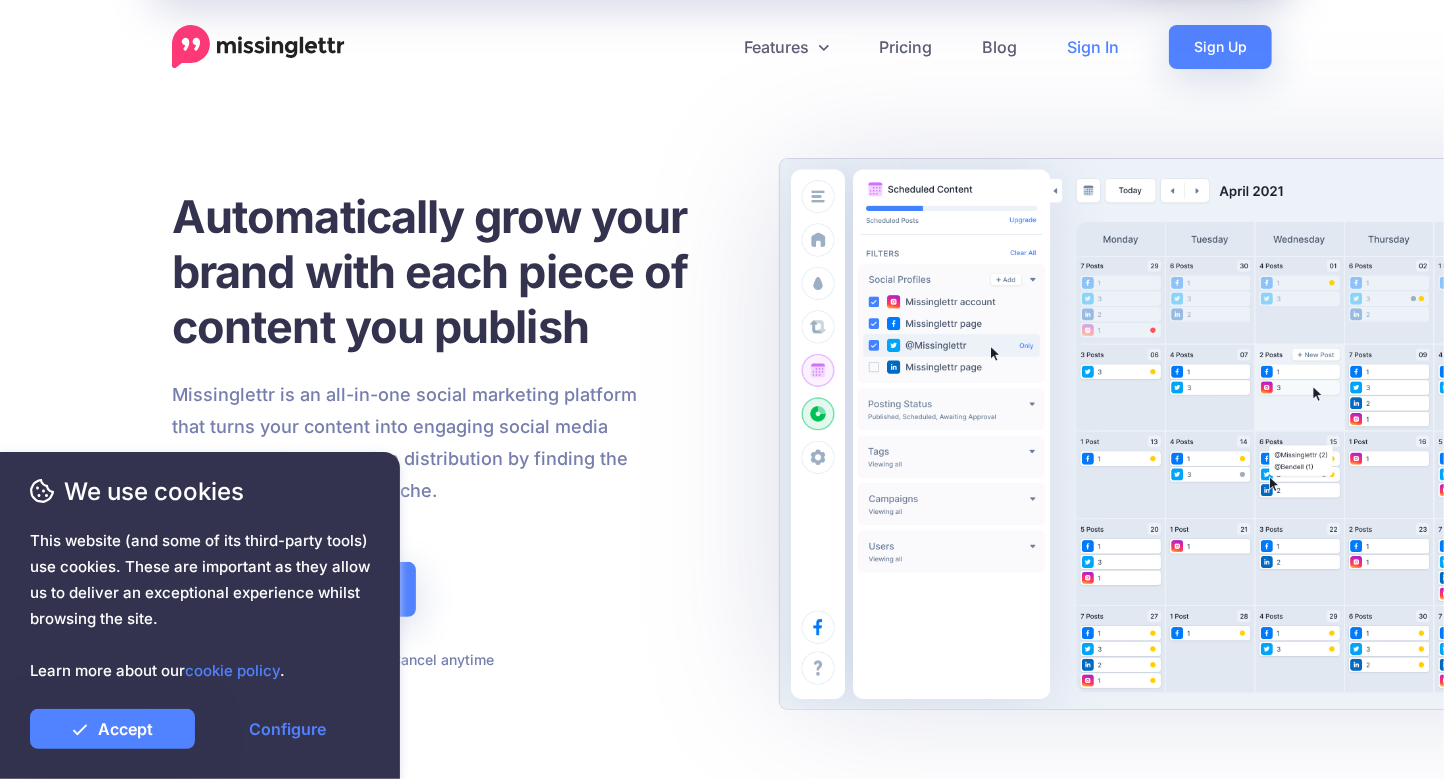 click on "Sign In" at bounding box center (1093, 47) 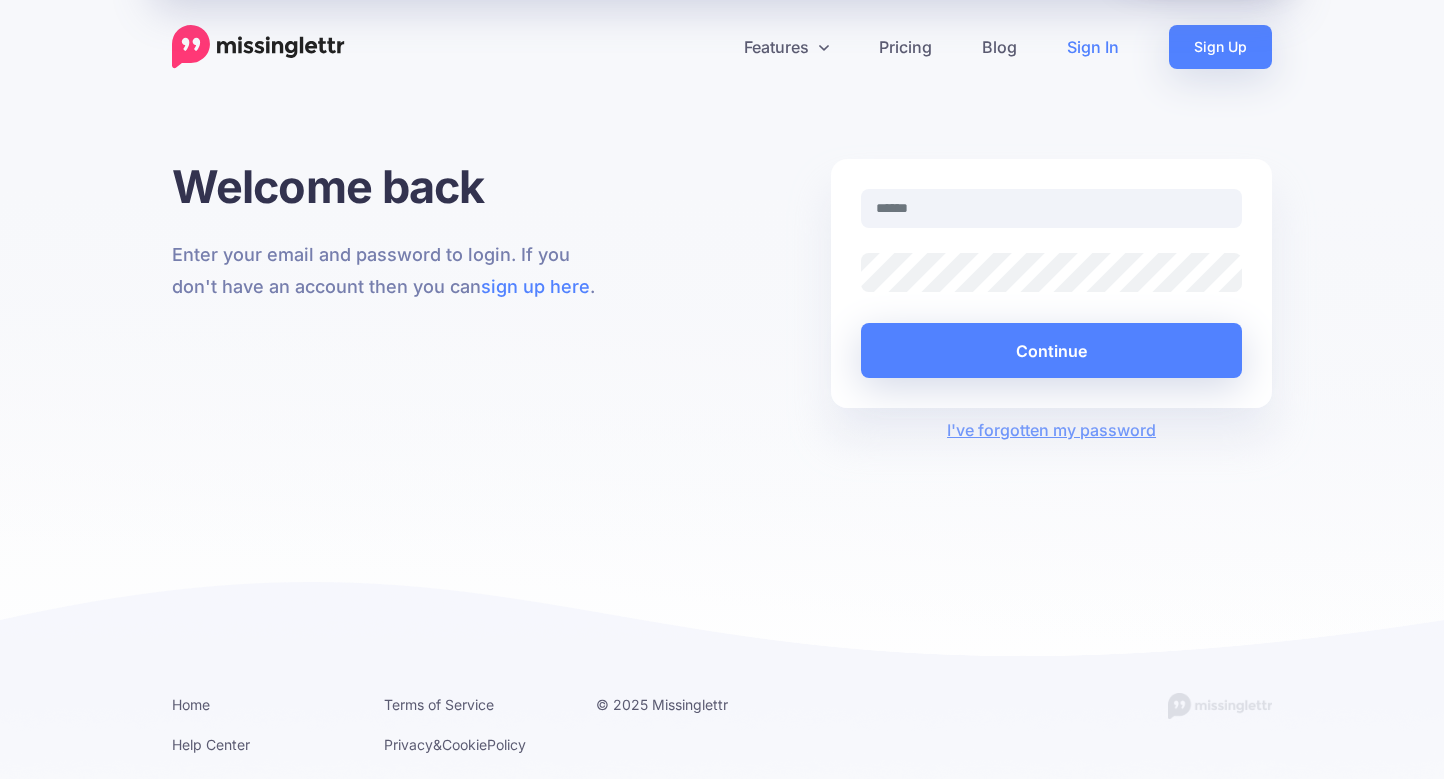 scroll, scrollTop: 0, scrollLeft: 0, axis: both 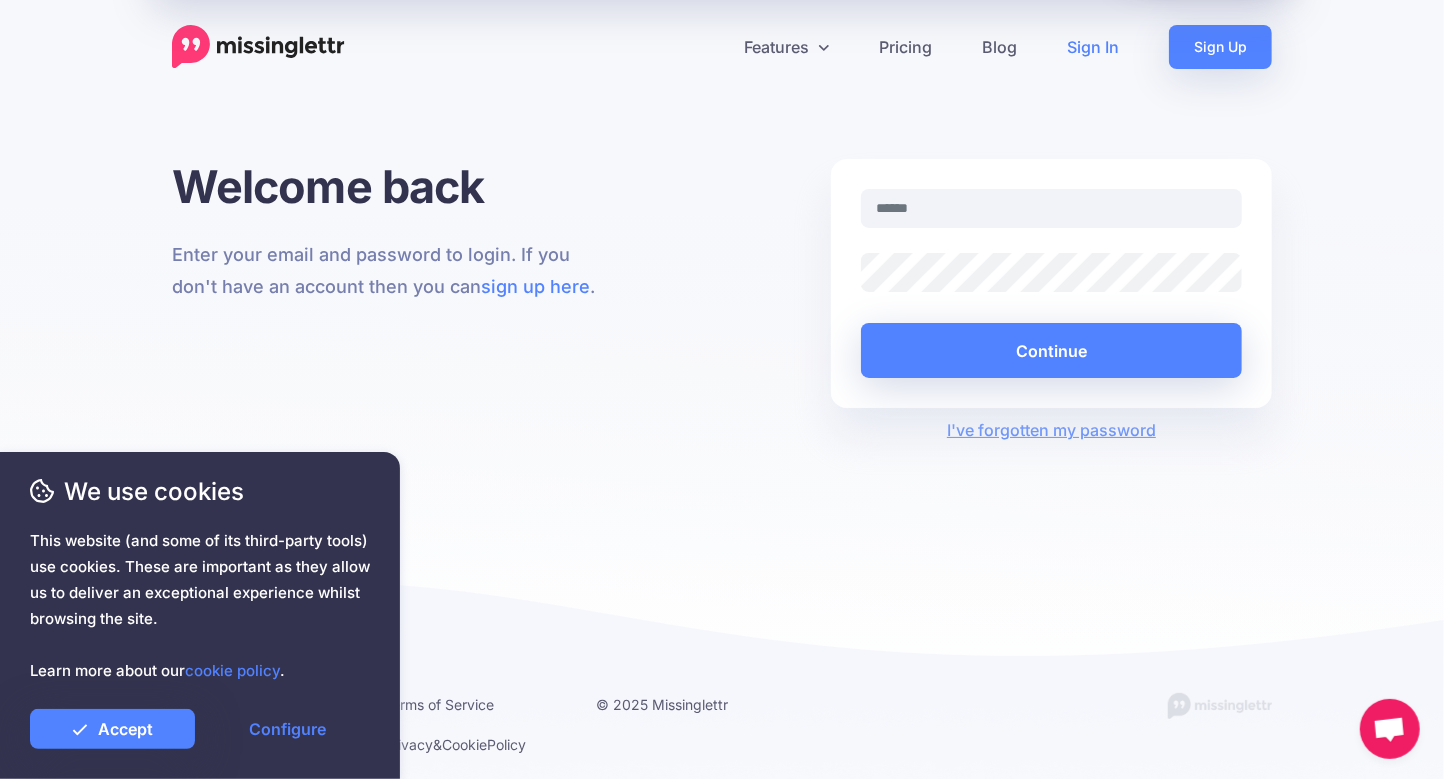 type on "**********" 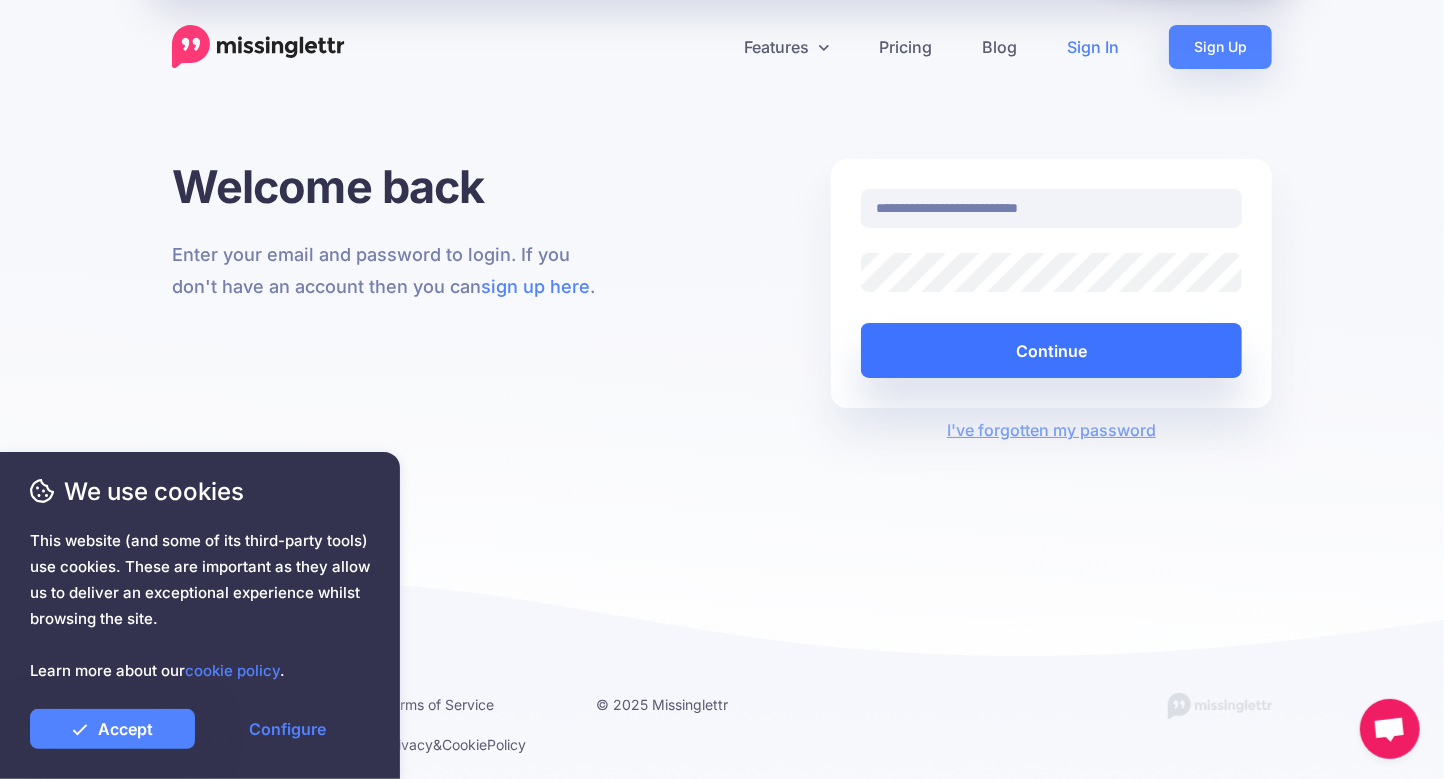 click on "Continue" at bounding box center [1051, 350] 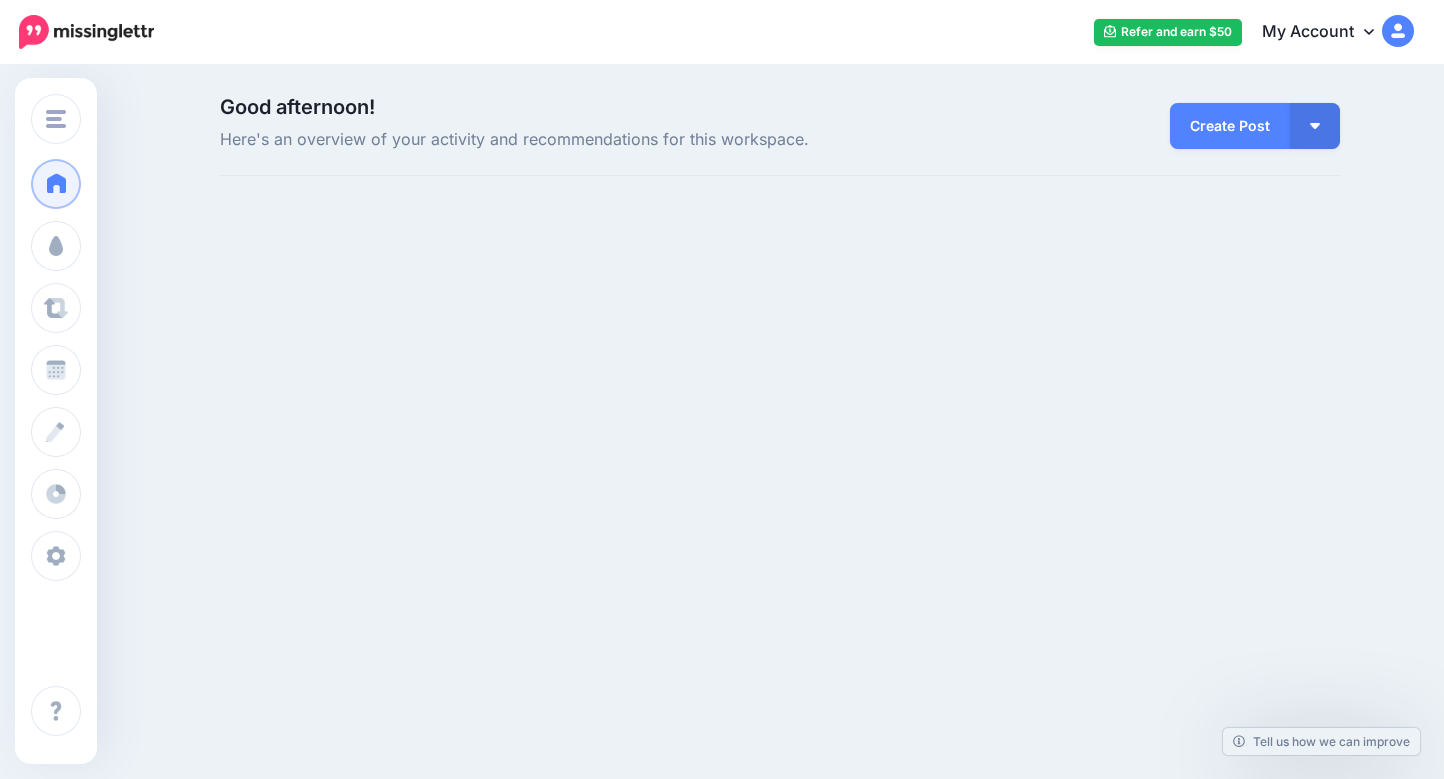 scroll, scrollTop: 0, scrollLeft: 0, axis: both 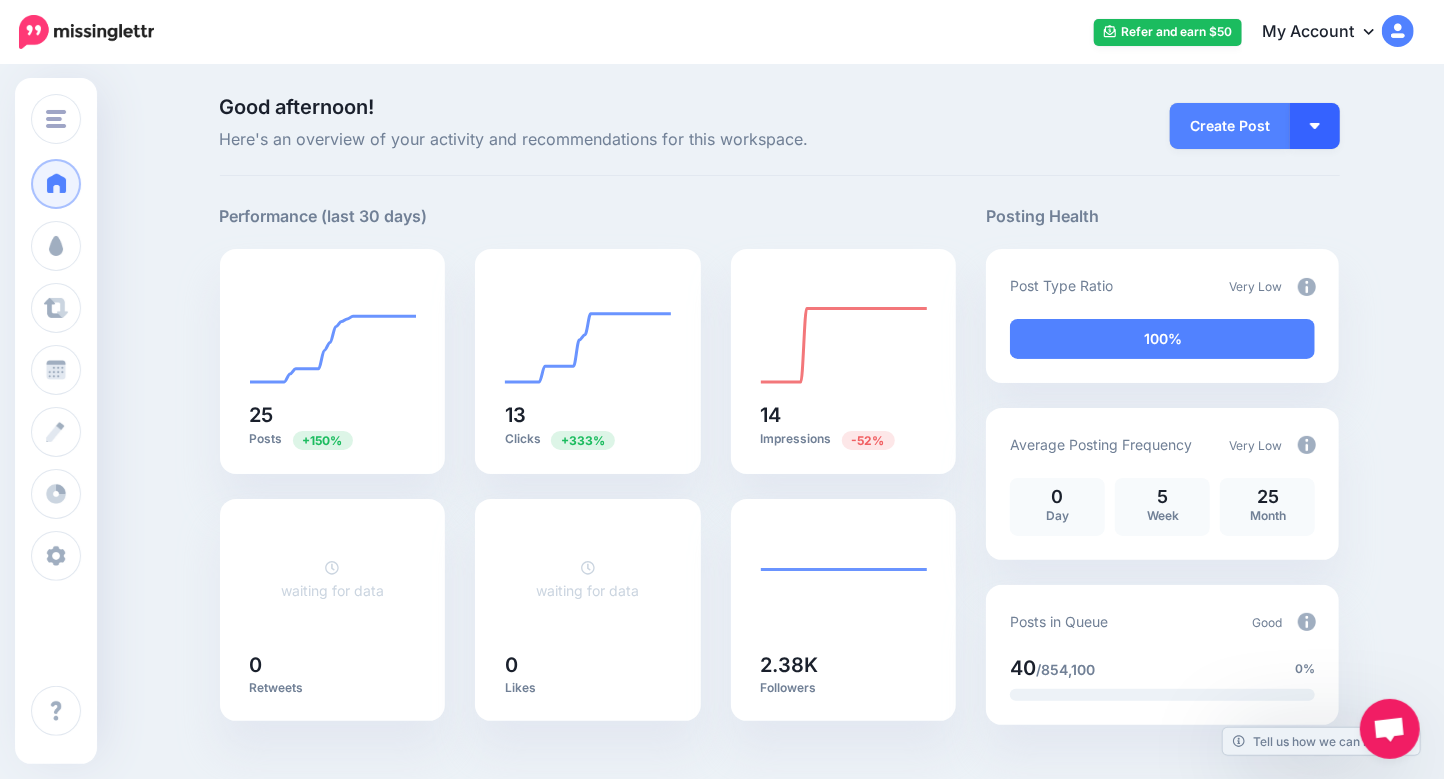 click at bounding box center (1315, 126) 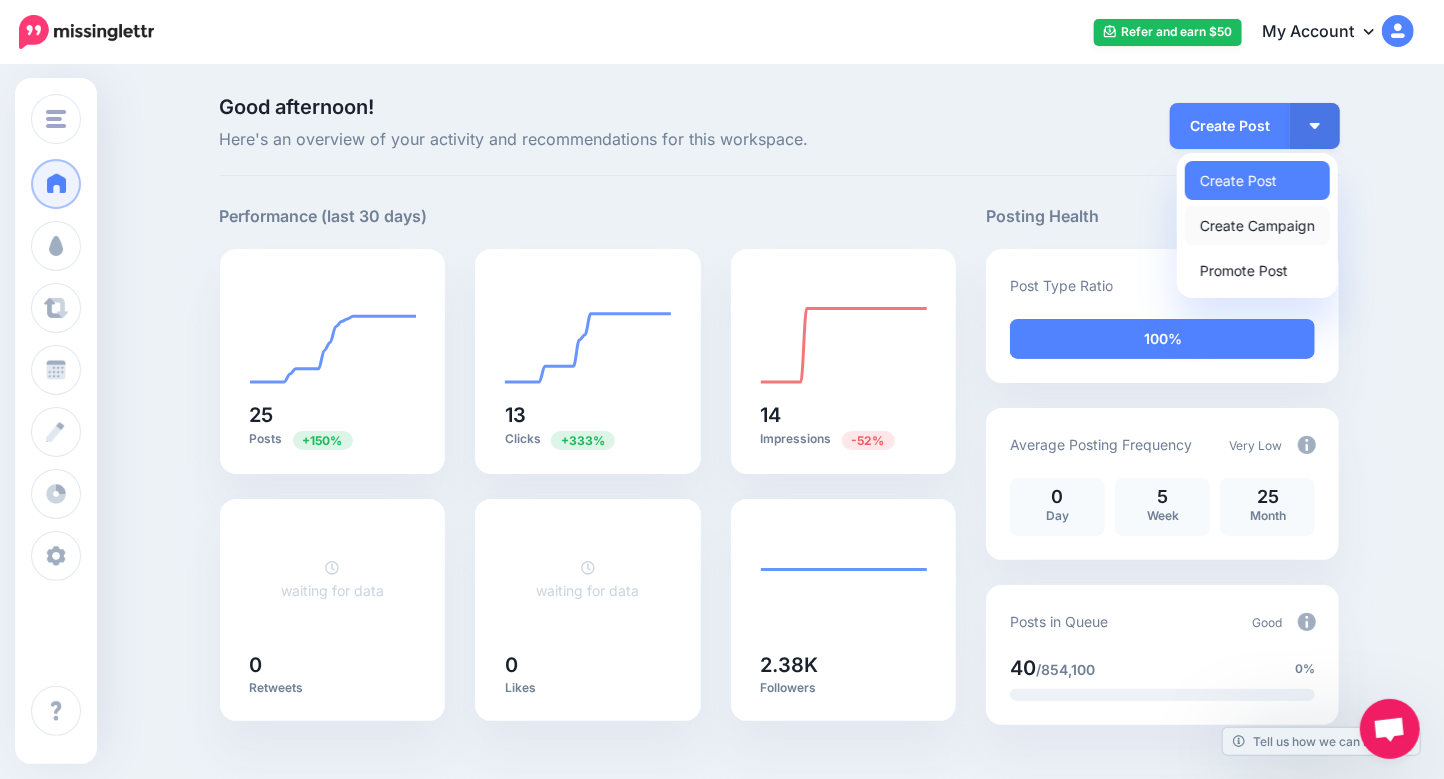 click on "Create Campaign" at bounding box center [1257, 225] 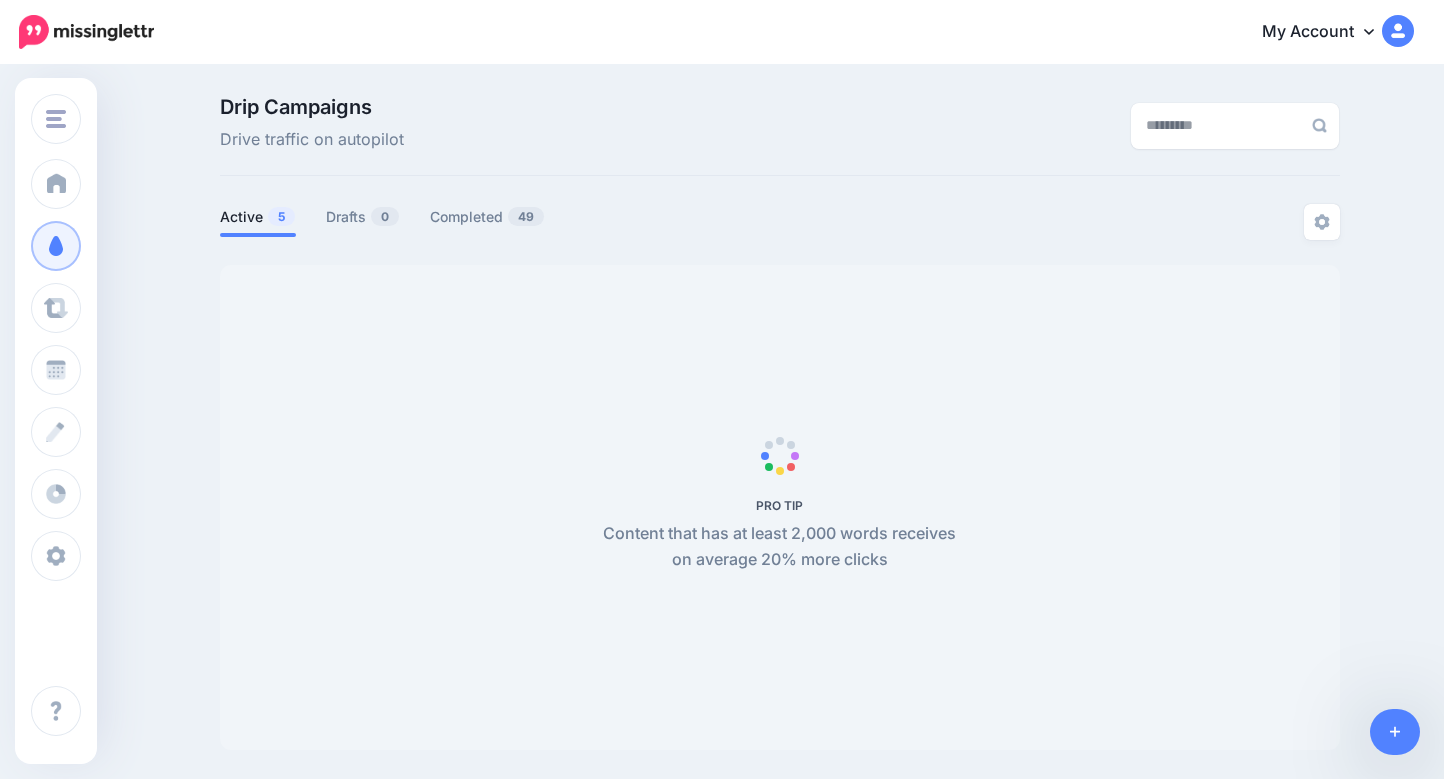scroll, scrollTop: 0, scrollLeft: 0, axis: both 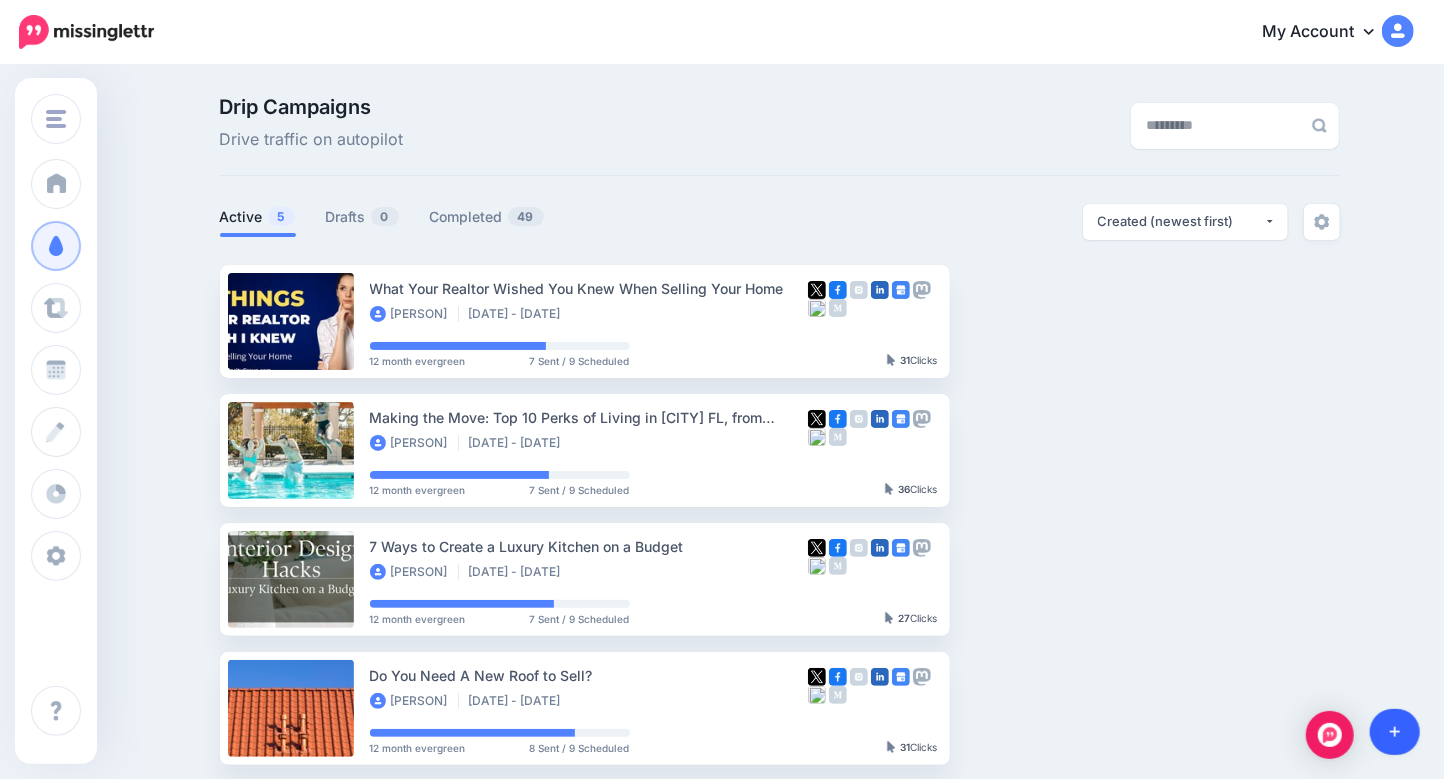click at bounding box center [1395, 732] 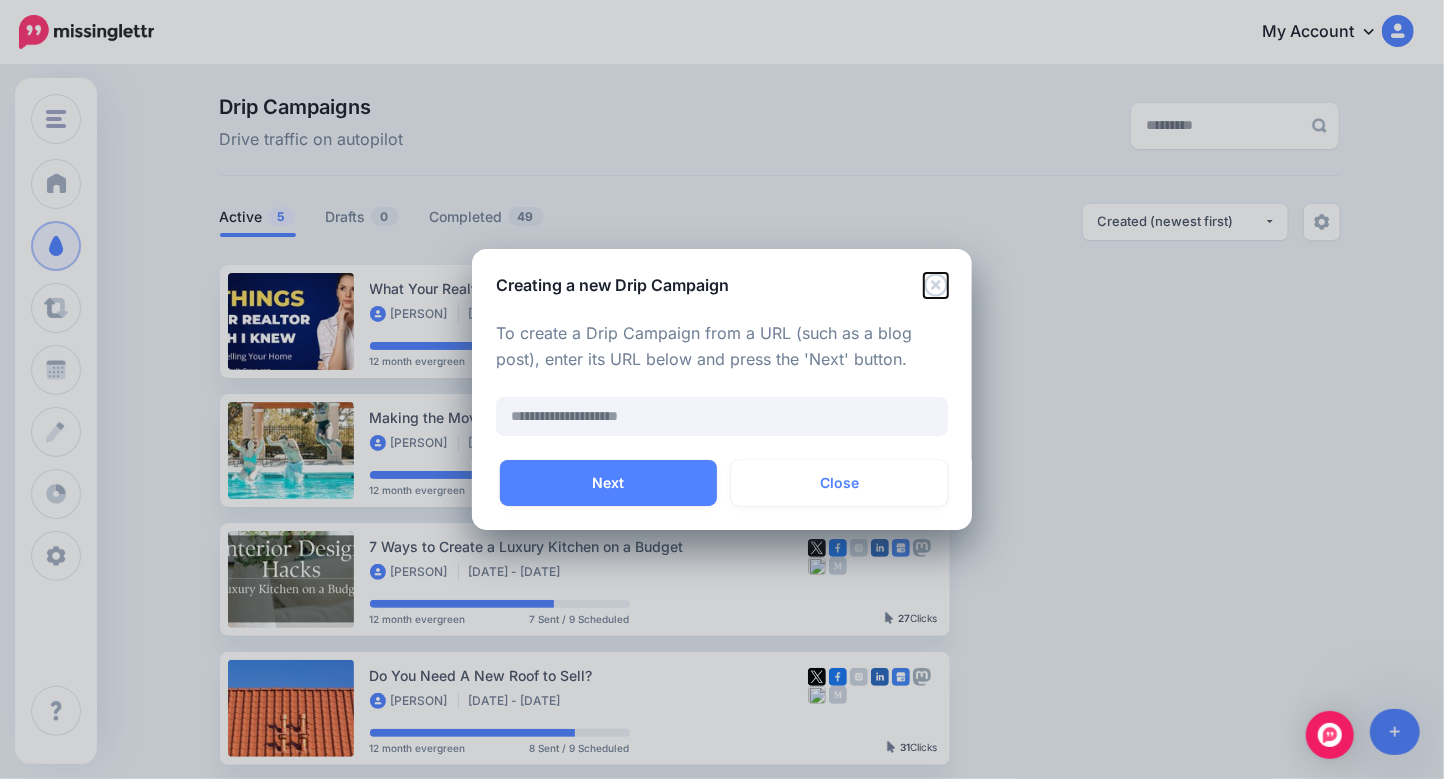 click 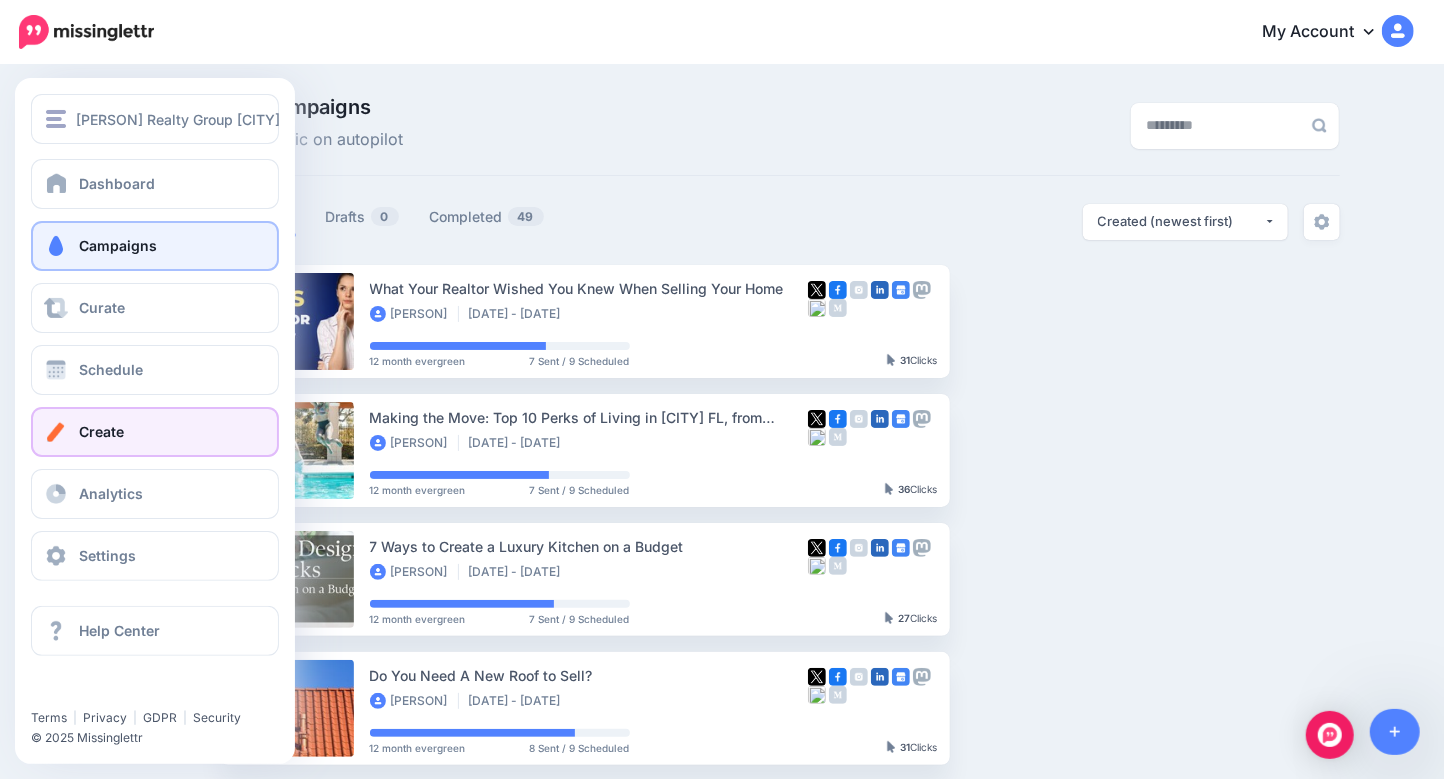 click on "Create" at bounding box center [101, 431] 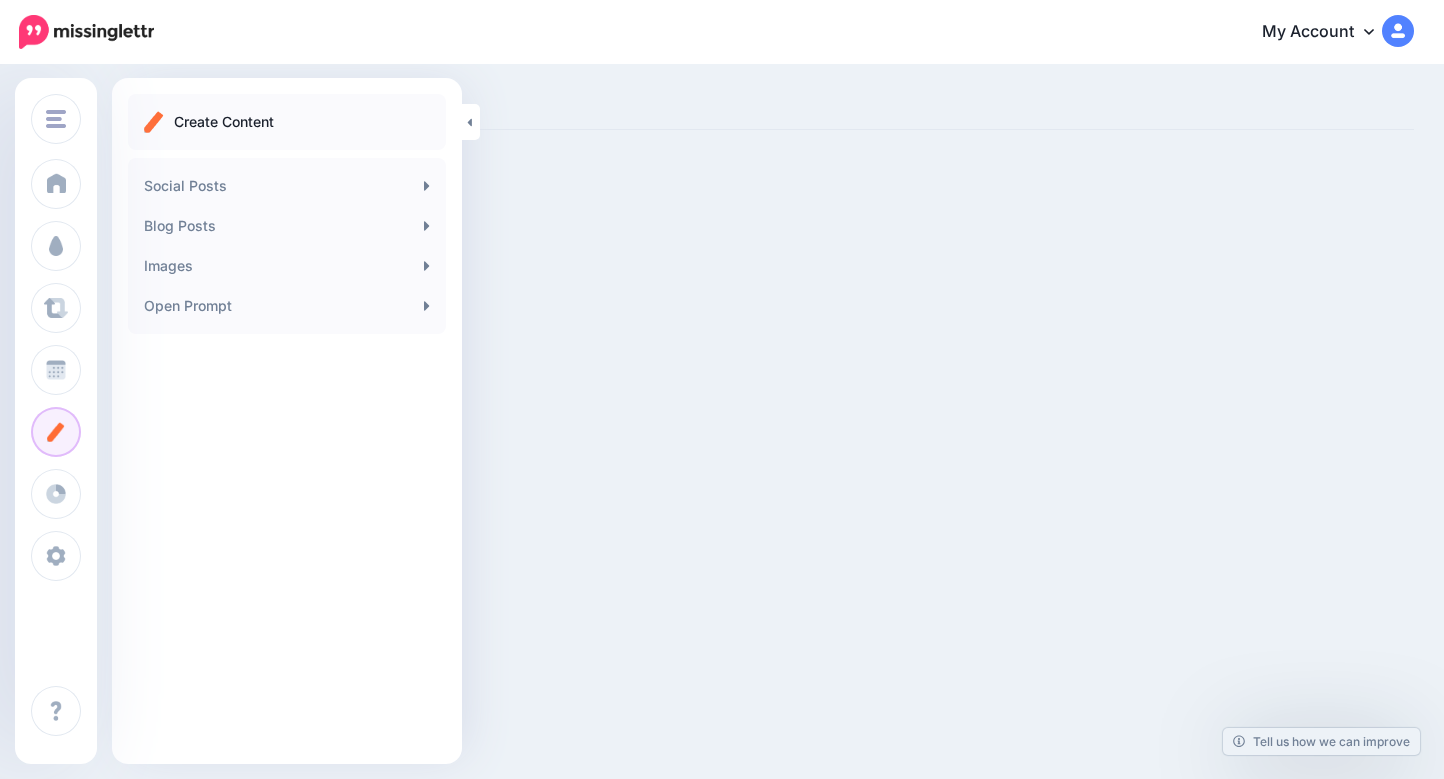 scroll, scrollTop: 0, scrollLeft: 0, axis: both 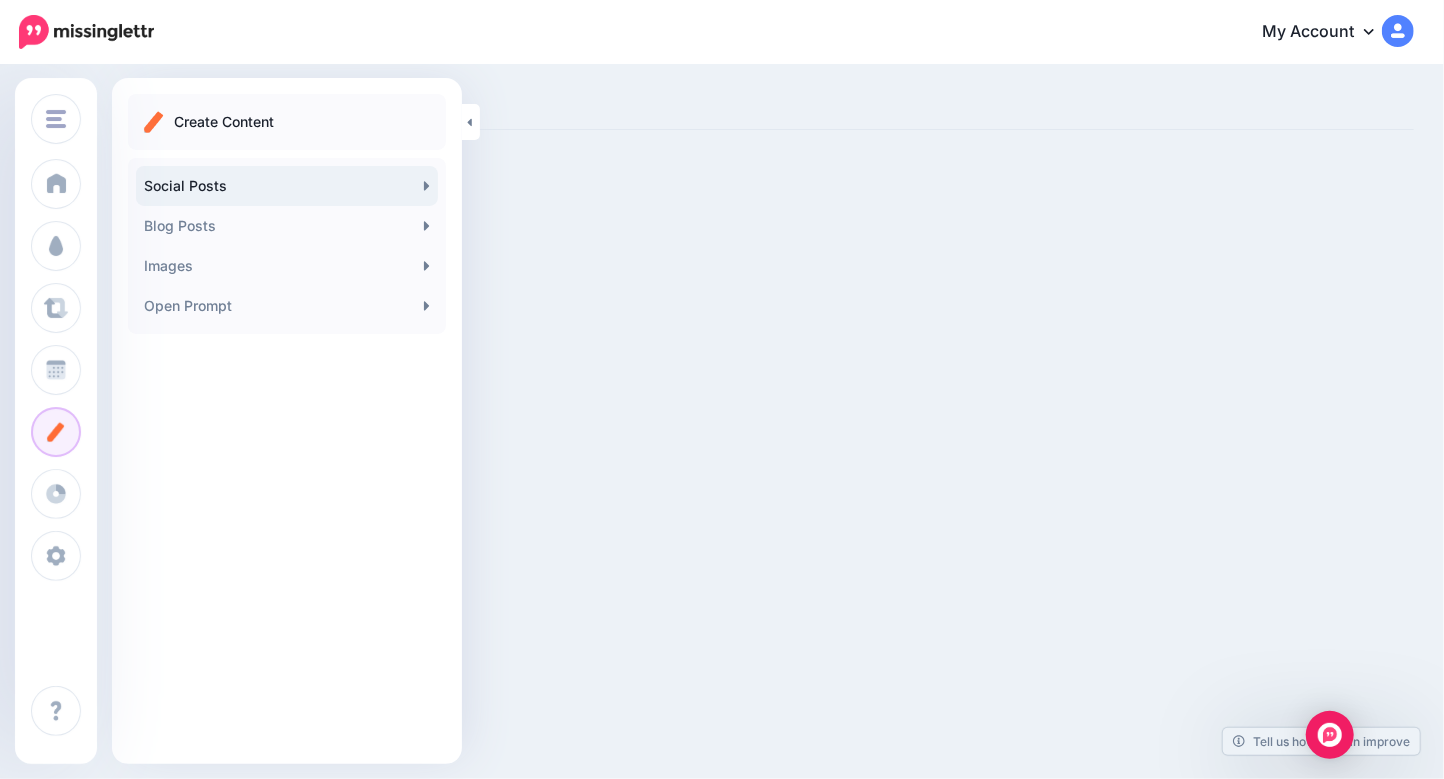 click on "Social Posts" at bounding box center [287, 186] 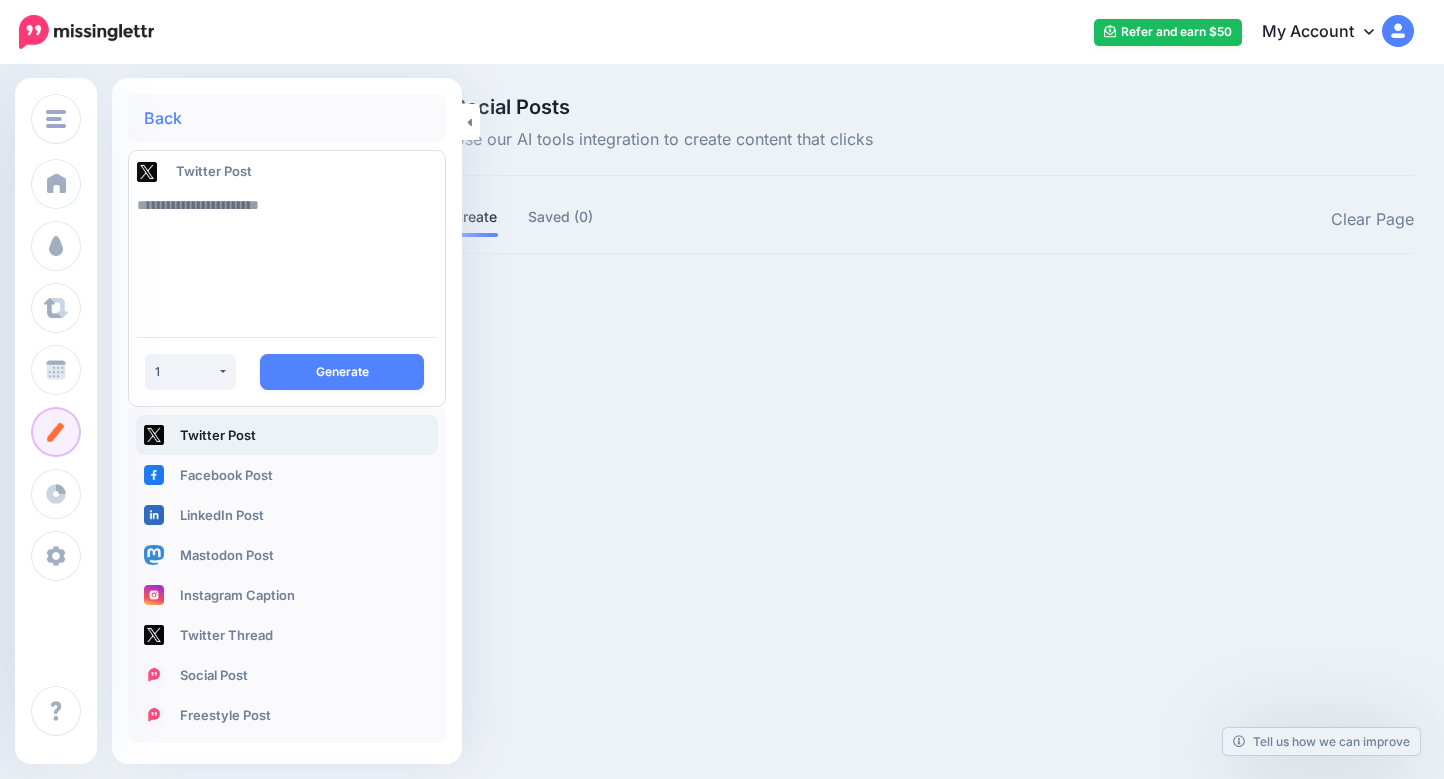 scroll, scrollTop: 0, scrollLeft: 0, axis: both 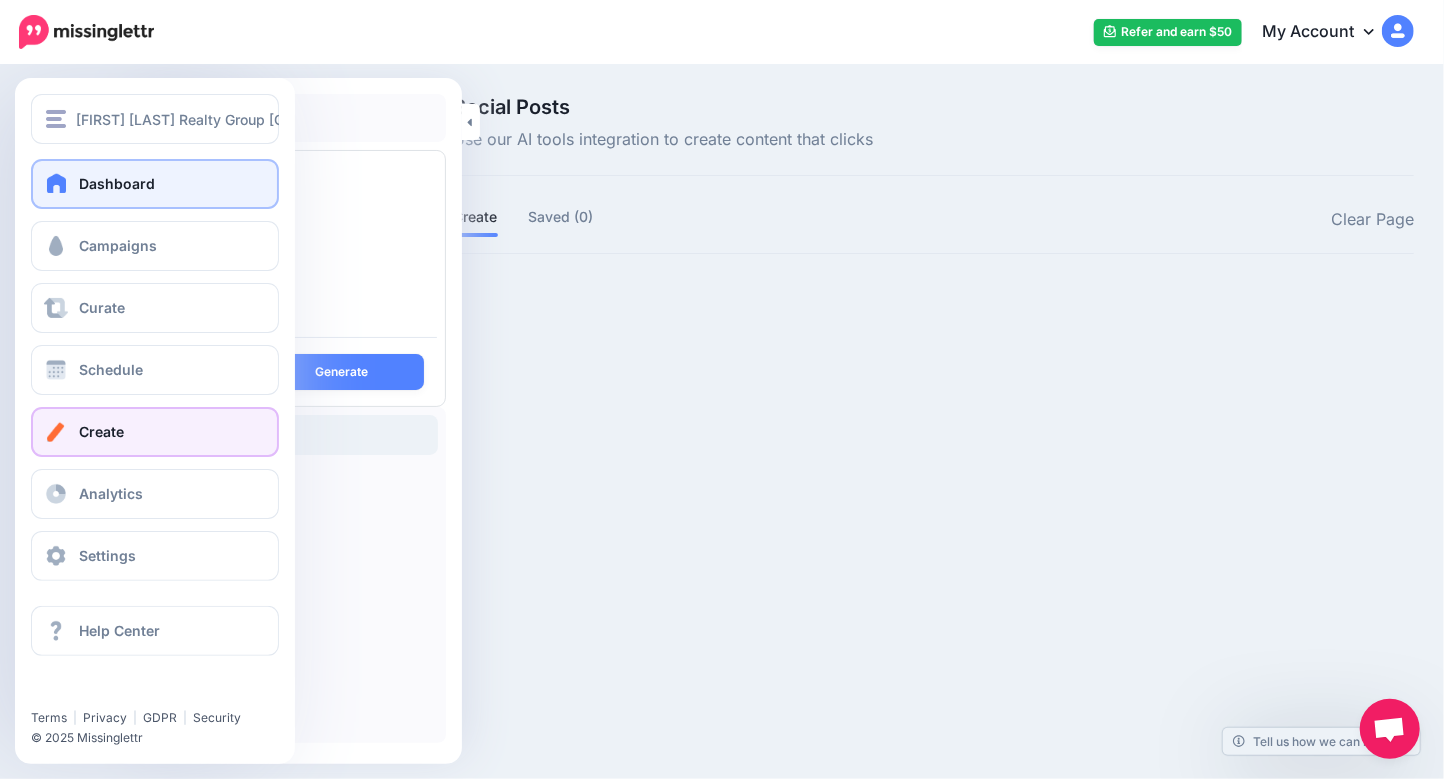click on "Dashboard" at bounding box center [117, 183] 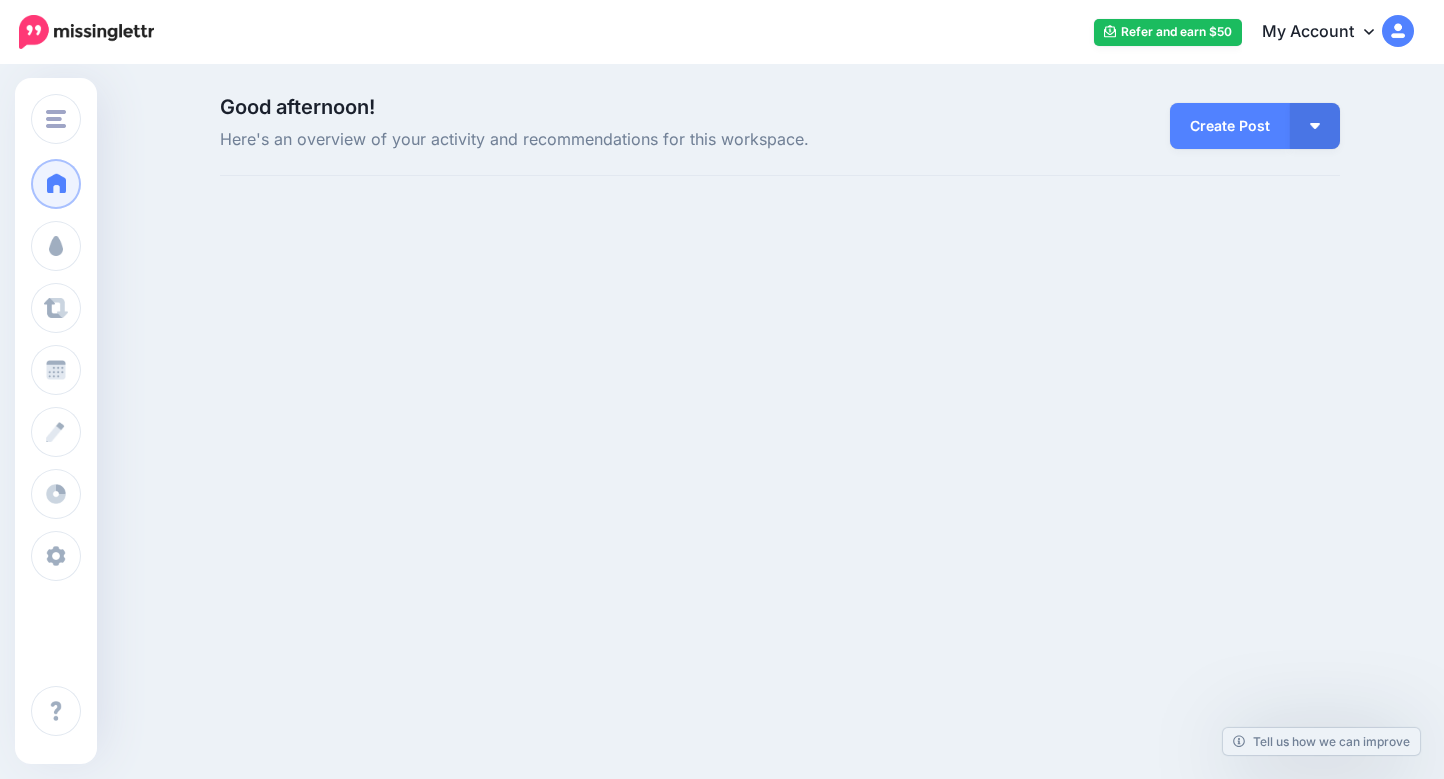 scroll, scrollTop: 0, scrollLeft: 0, axis: both 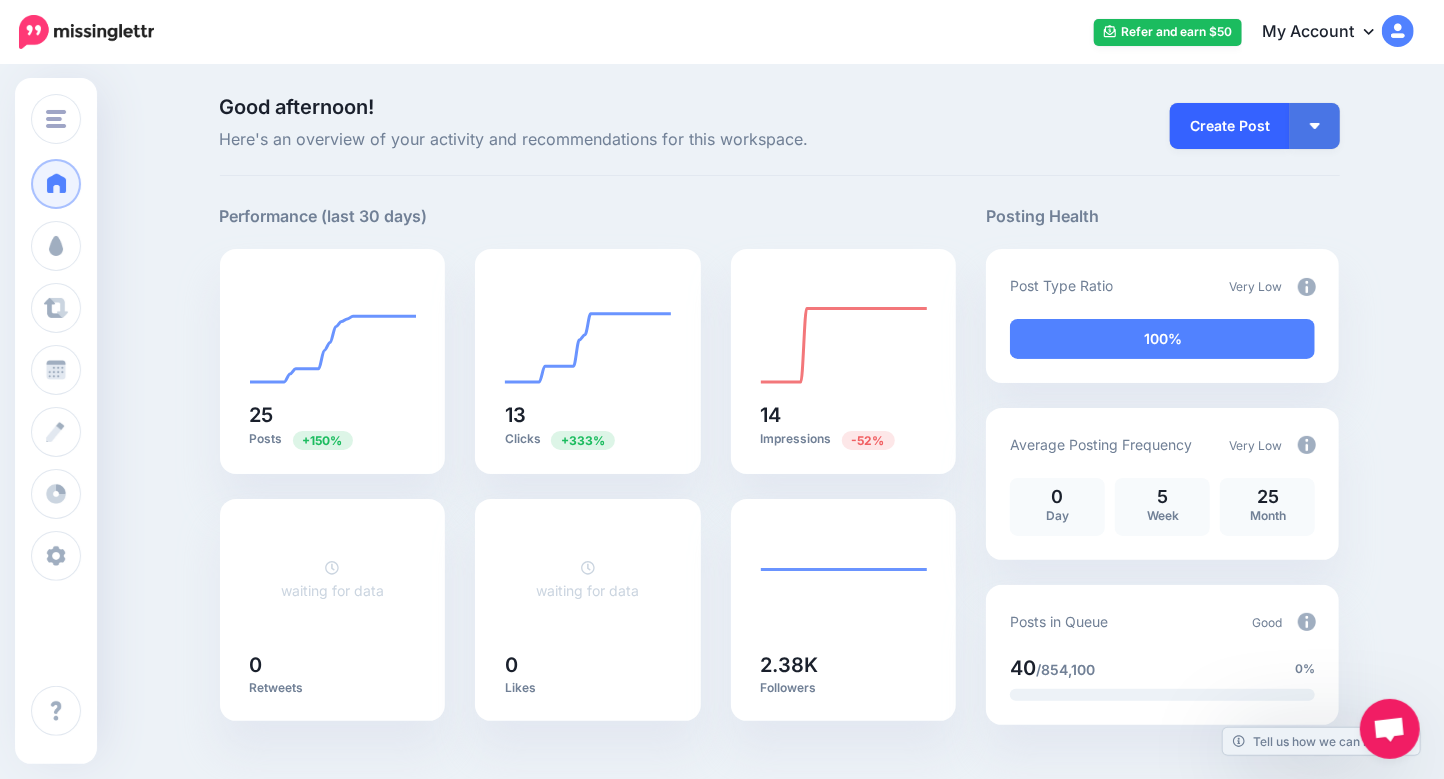 click on "Create Post" at bounding box center [1230, 126] 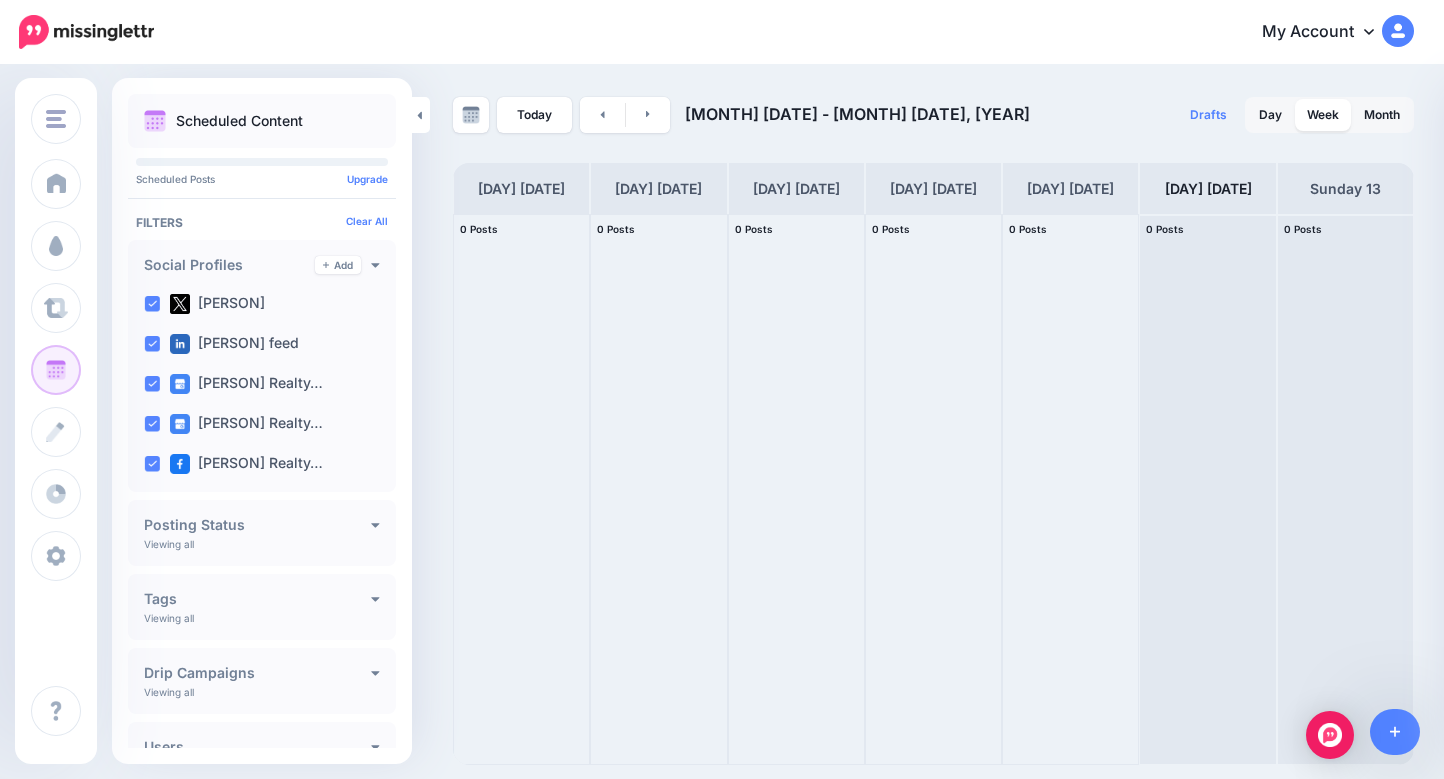 scroll, scrollTop: 0, scrollLeft: 0, axis: both 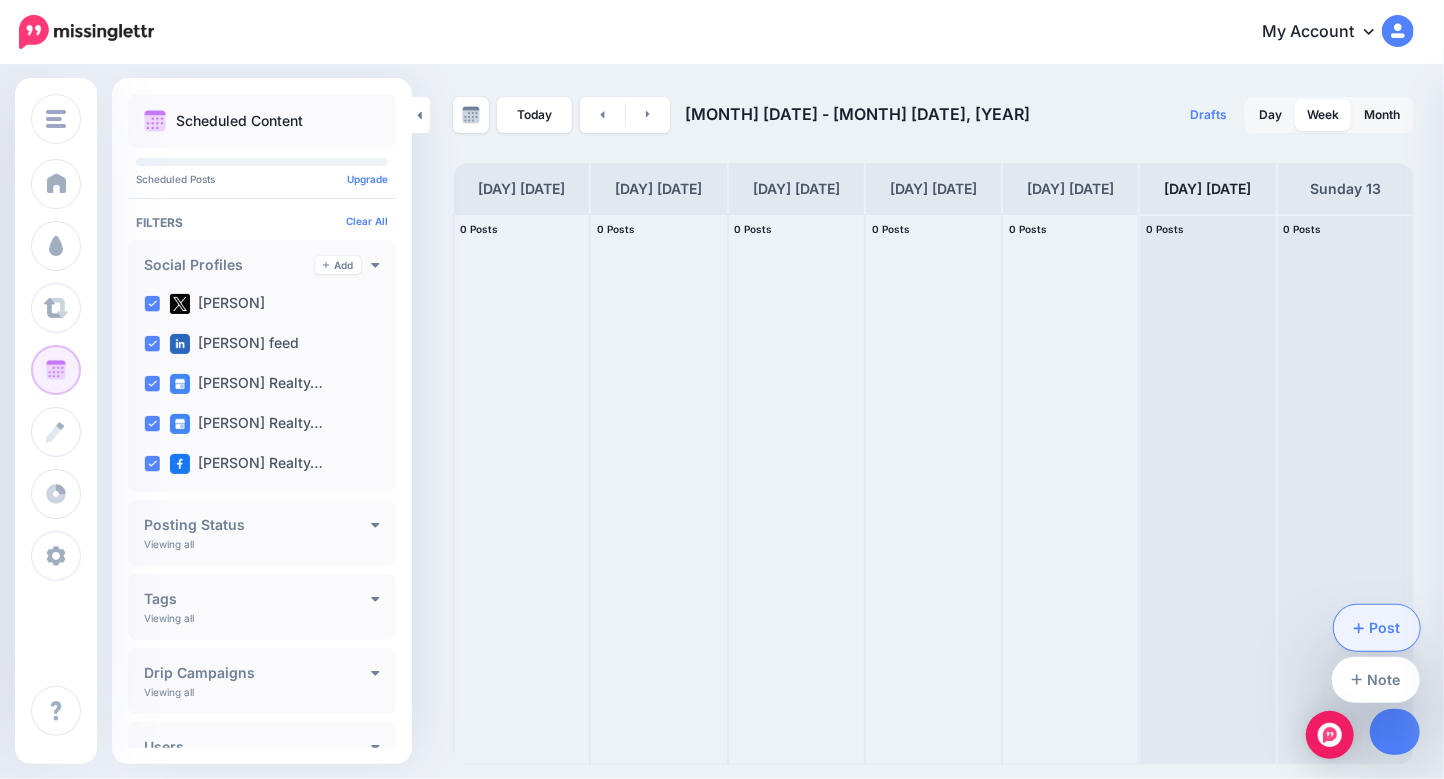 click on "Post" at bounding box center [1377, 628] 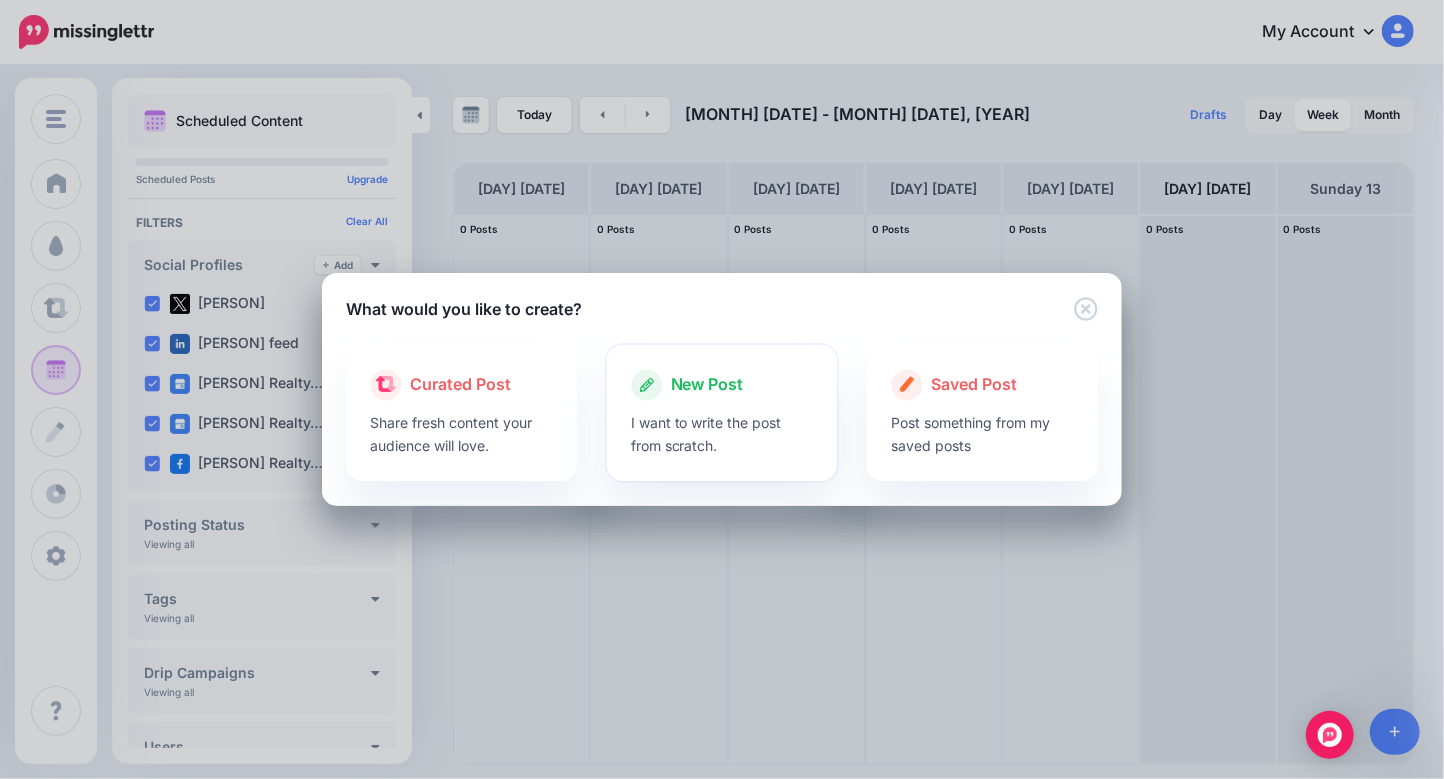 click at bounding box center [722, 406] 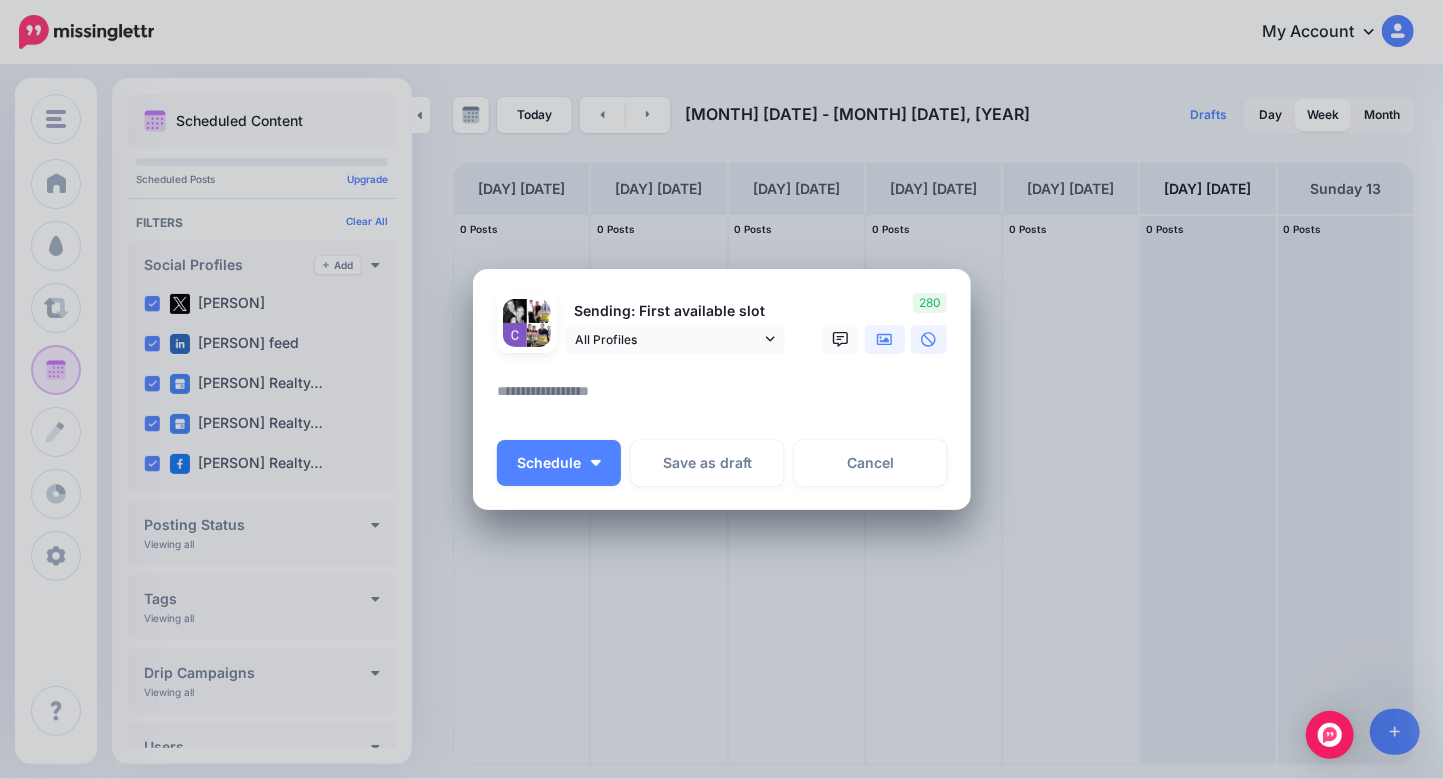 click 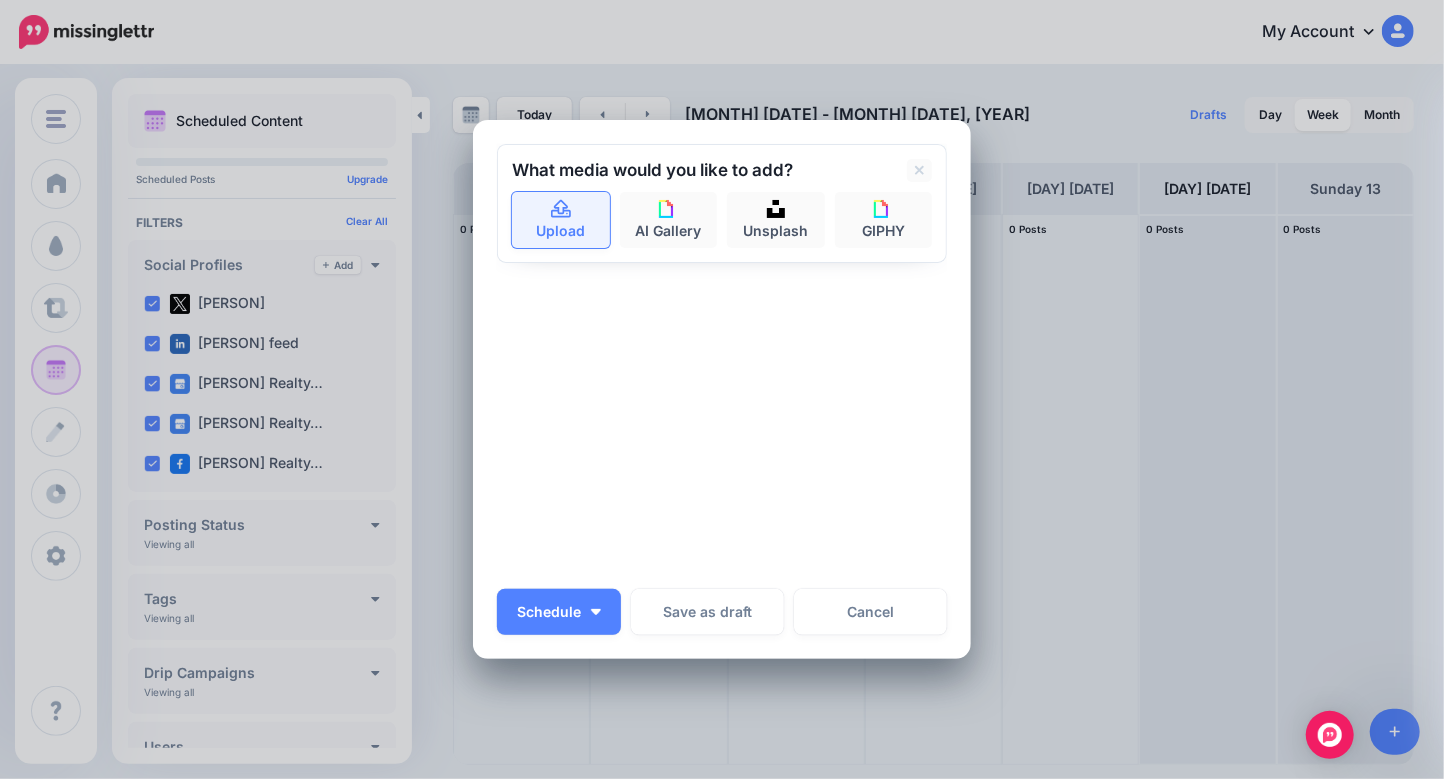 click 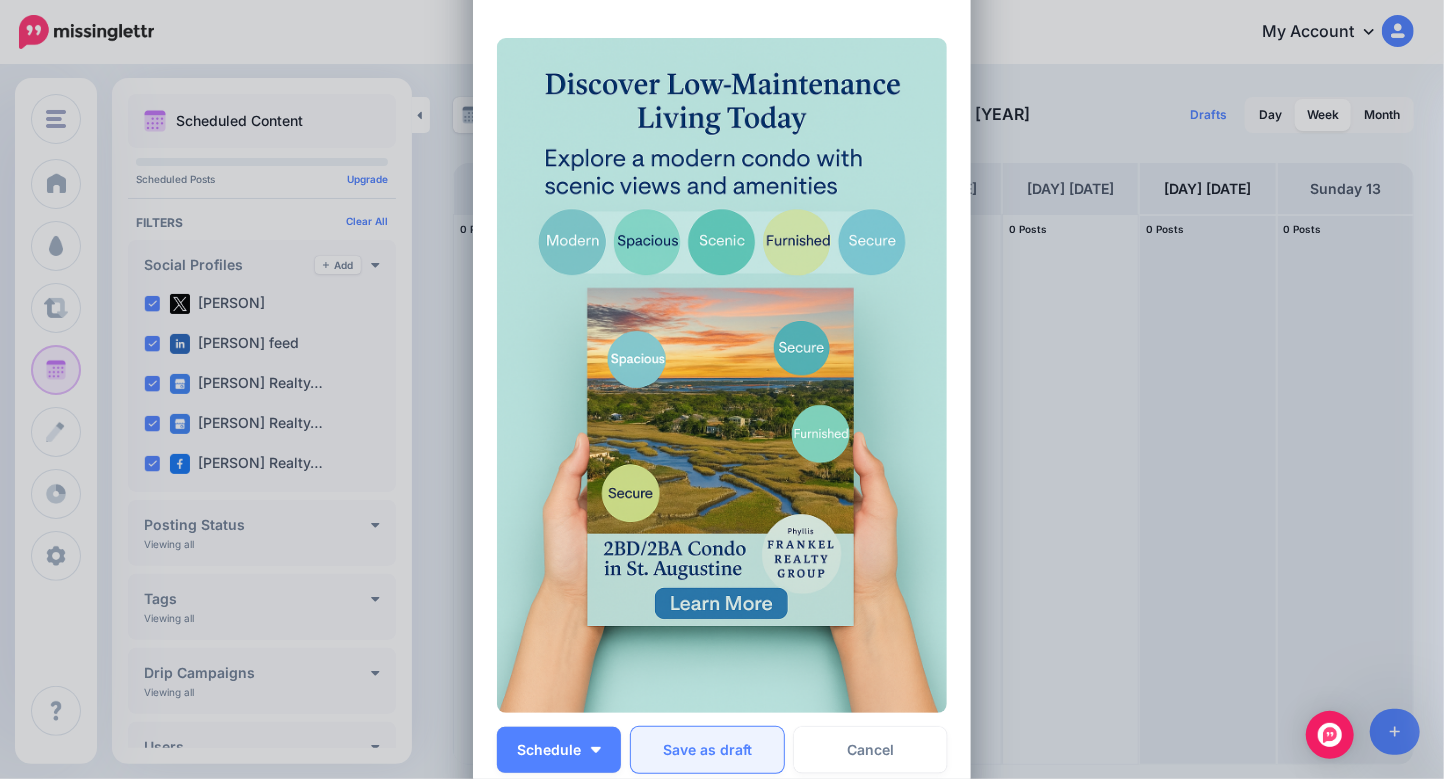 scroll, scrollTop: 0, scrollLeft: 0, axis: both 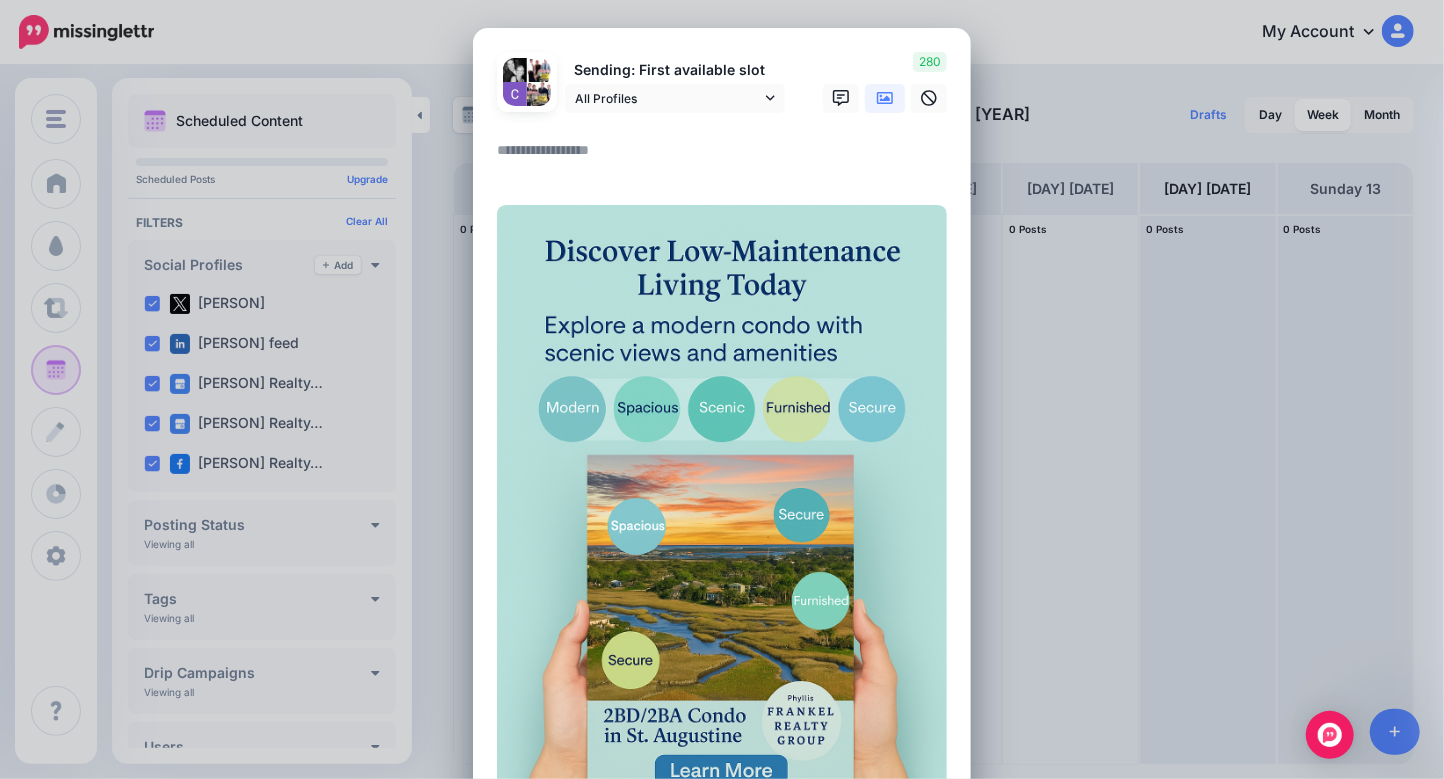 click at bounding box center (727, 157) 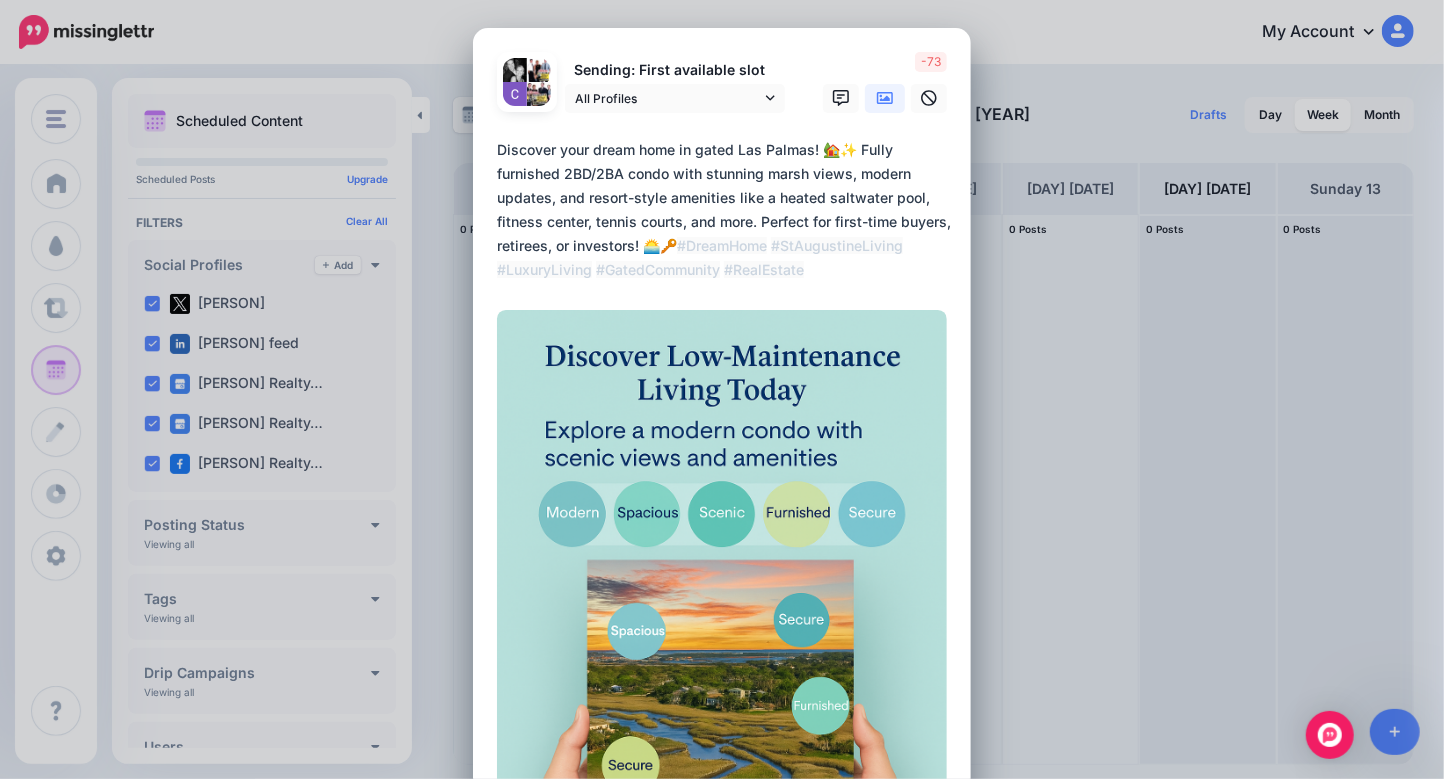 drag, startPoint x: 813, startPoint y: 270, endPoint x: 727, endPoint y: 264, distance: 86.209045 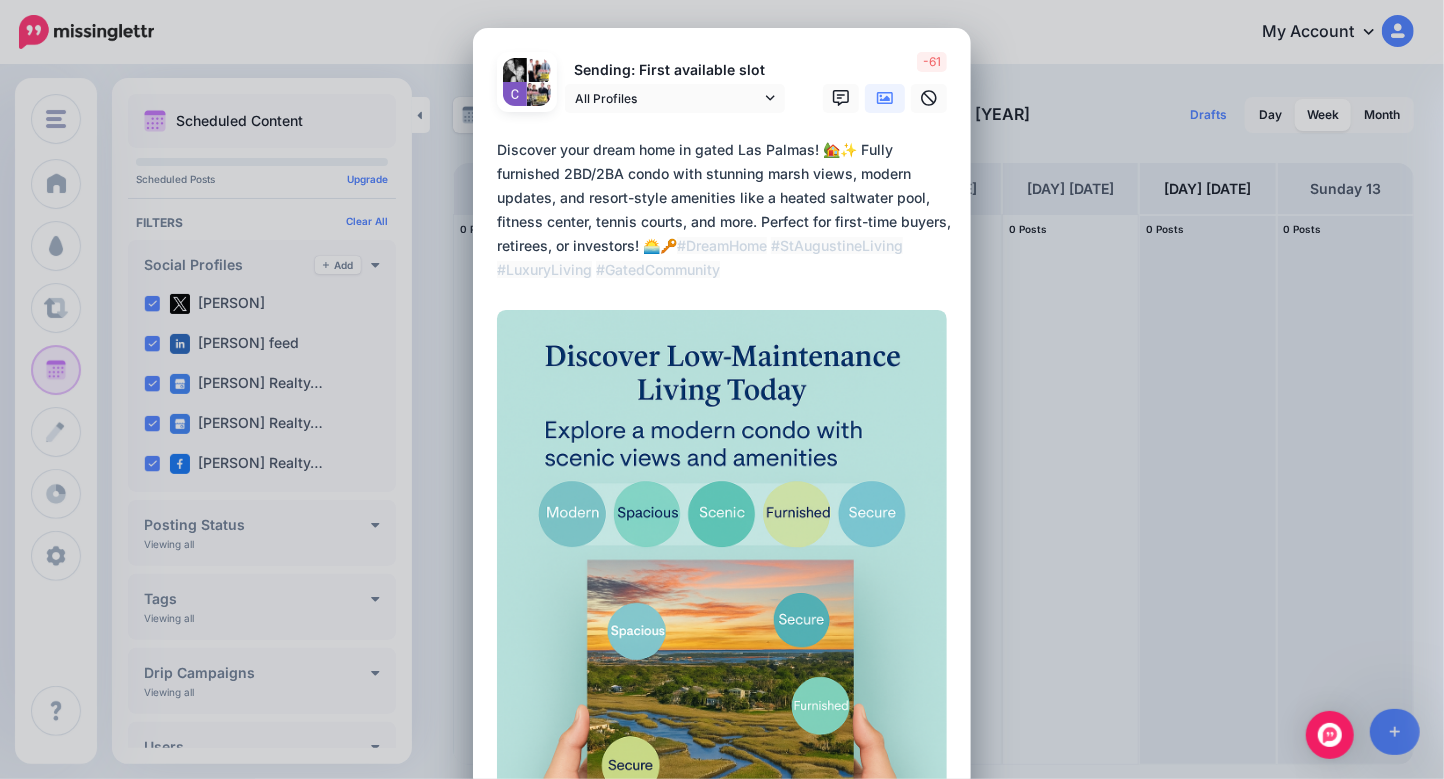 drag, startPoint x: 782, startPoint y: 249, endPoint x: 687, endPoint y: 250, distance: 95.005264 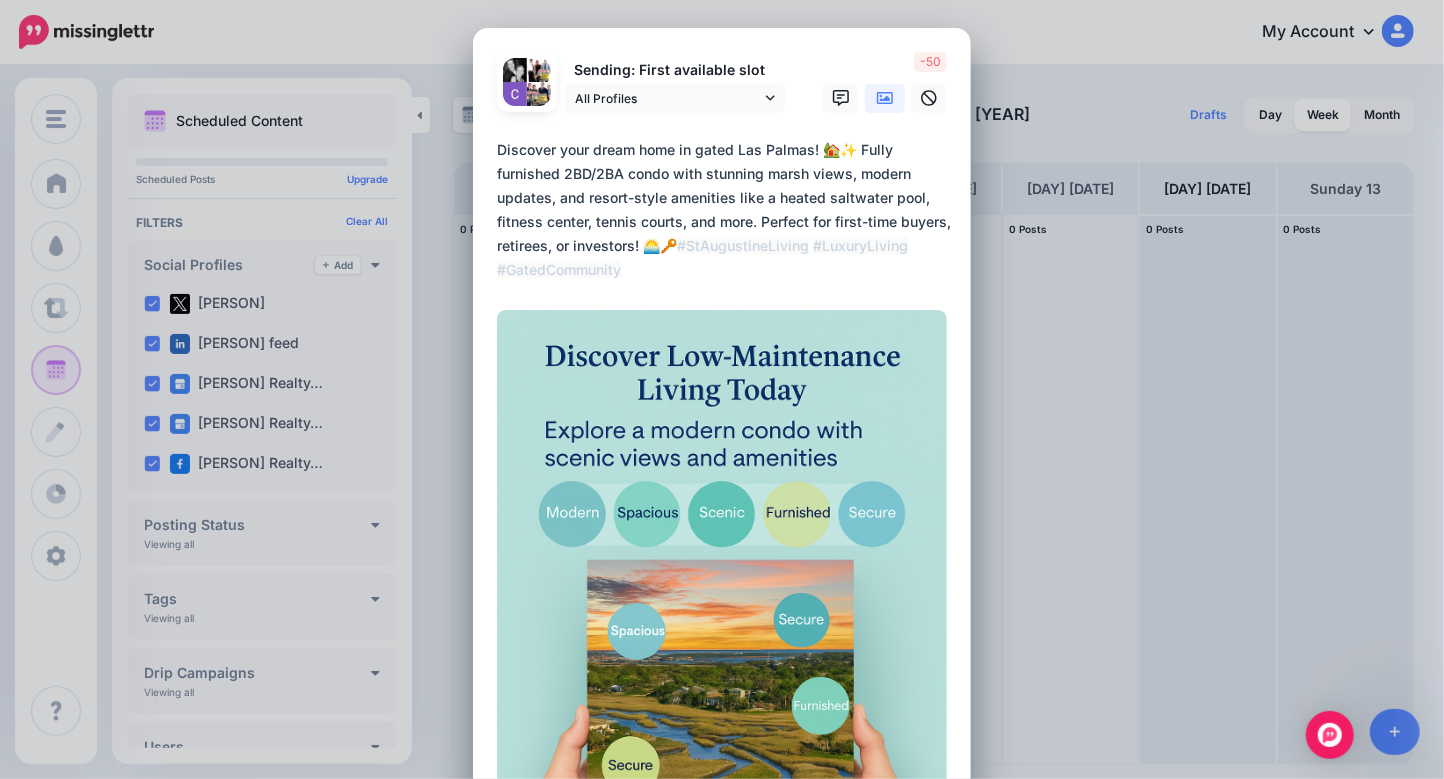 drag, startPoint x: 762, startPoint y: 219, endPoint x: 638, endPoint y: 244, distance: 126.495056 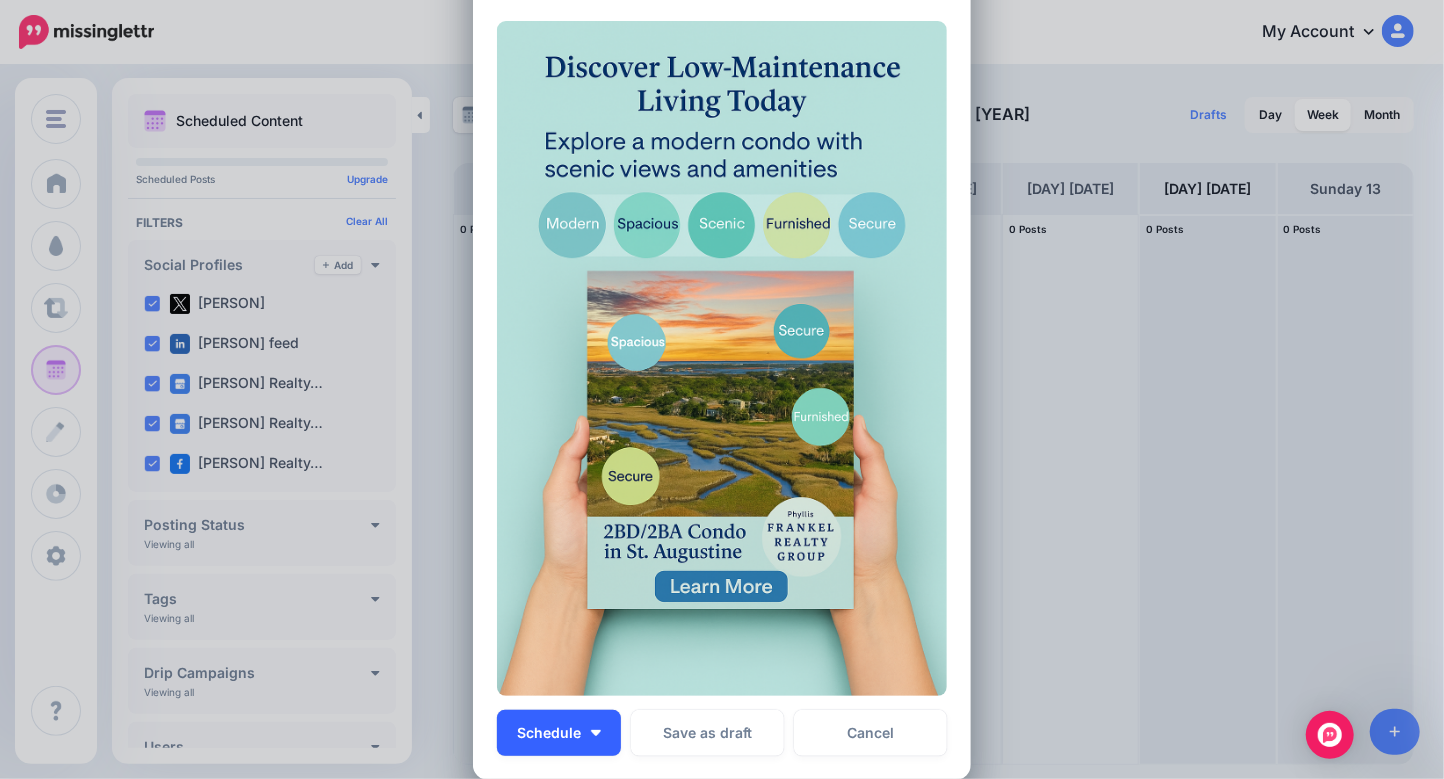 scroll, scrollTop: 0, scrollLeft: 0, axis: both 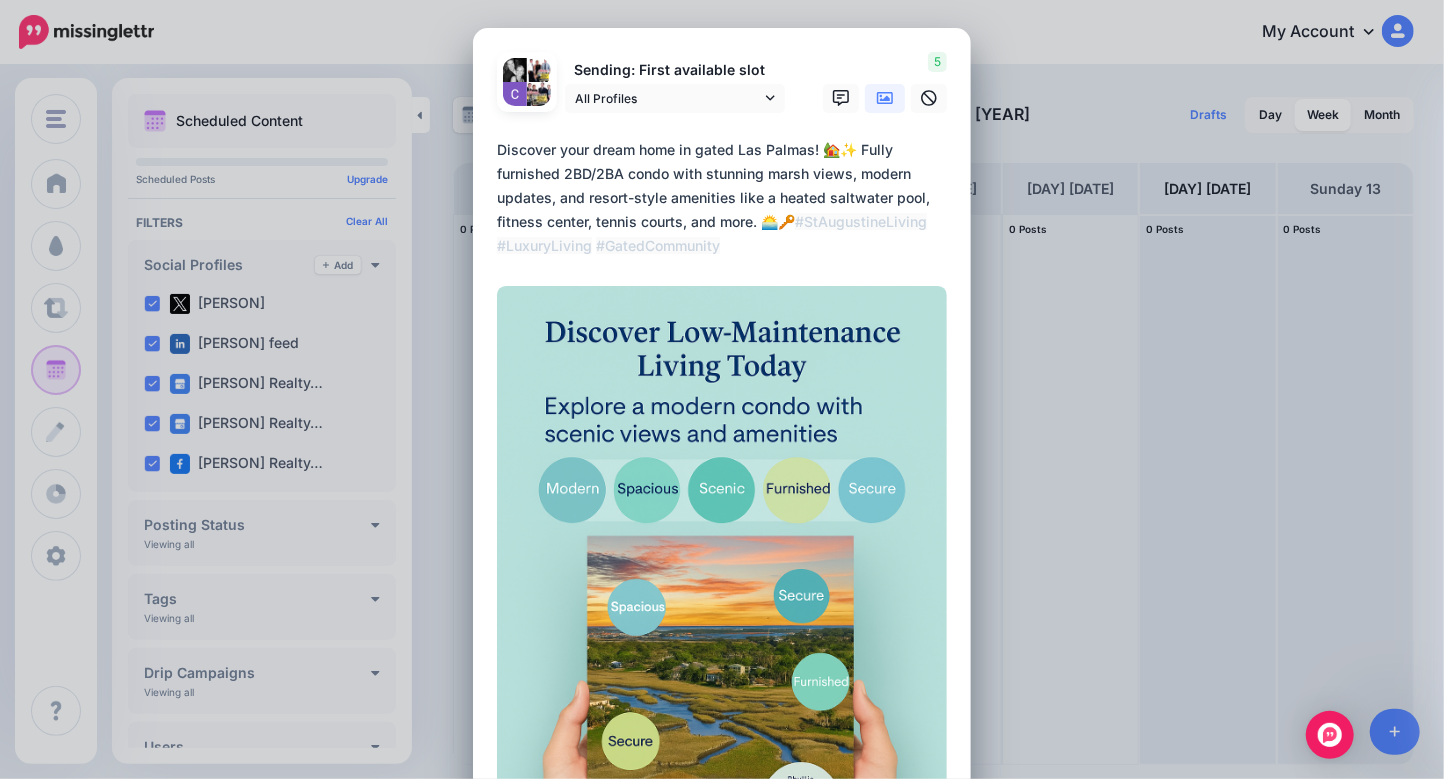 click on "**********" at bounding box center (727, 198) 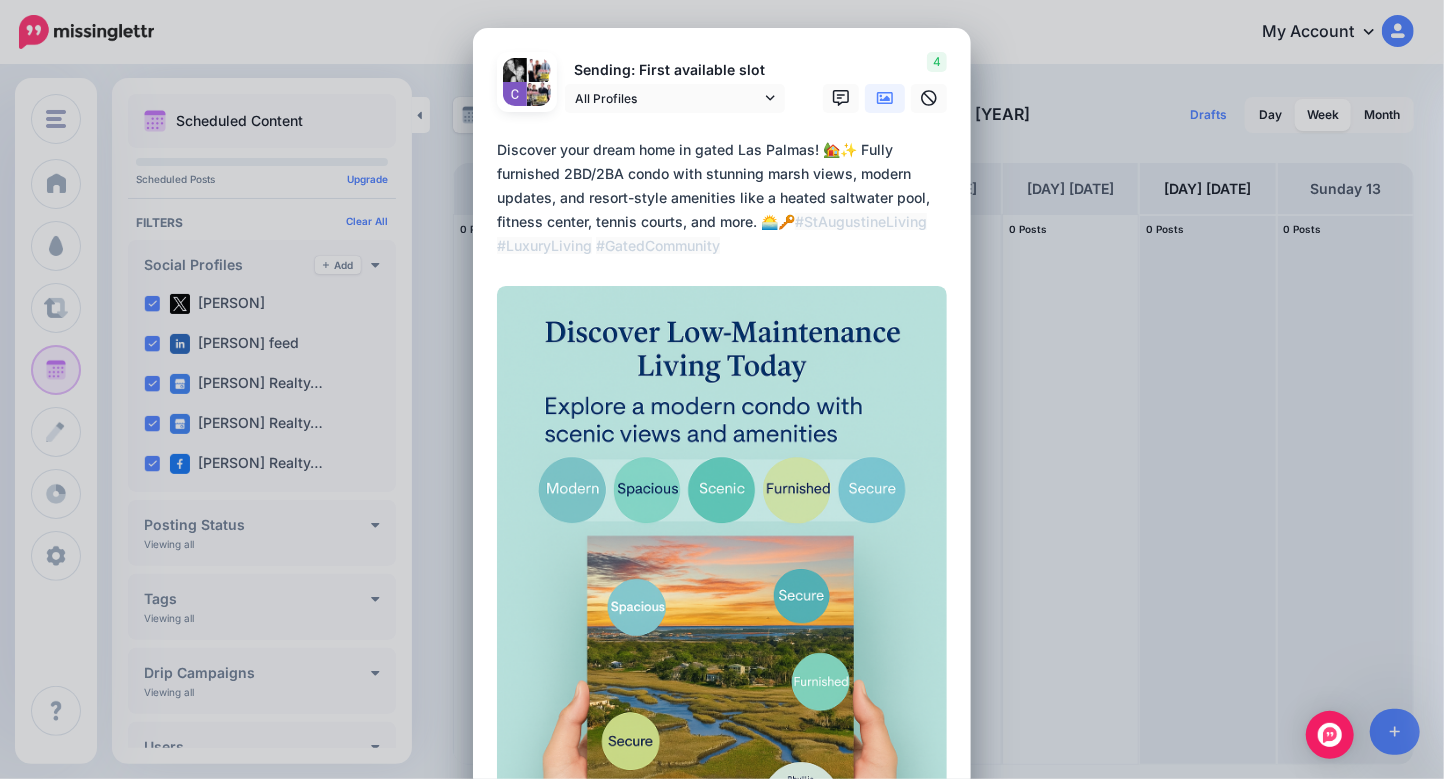 paste on "**********" 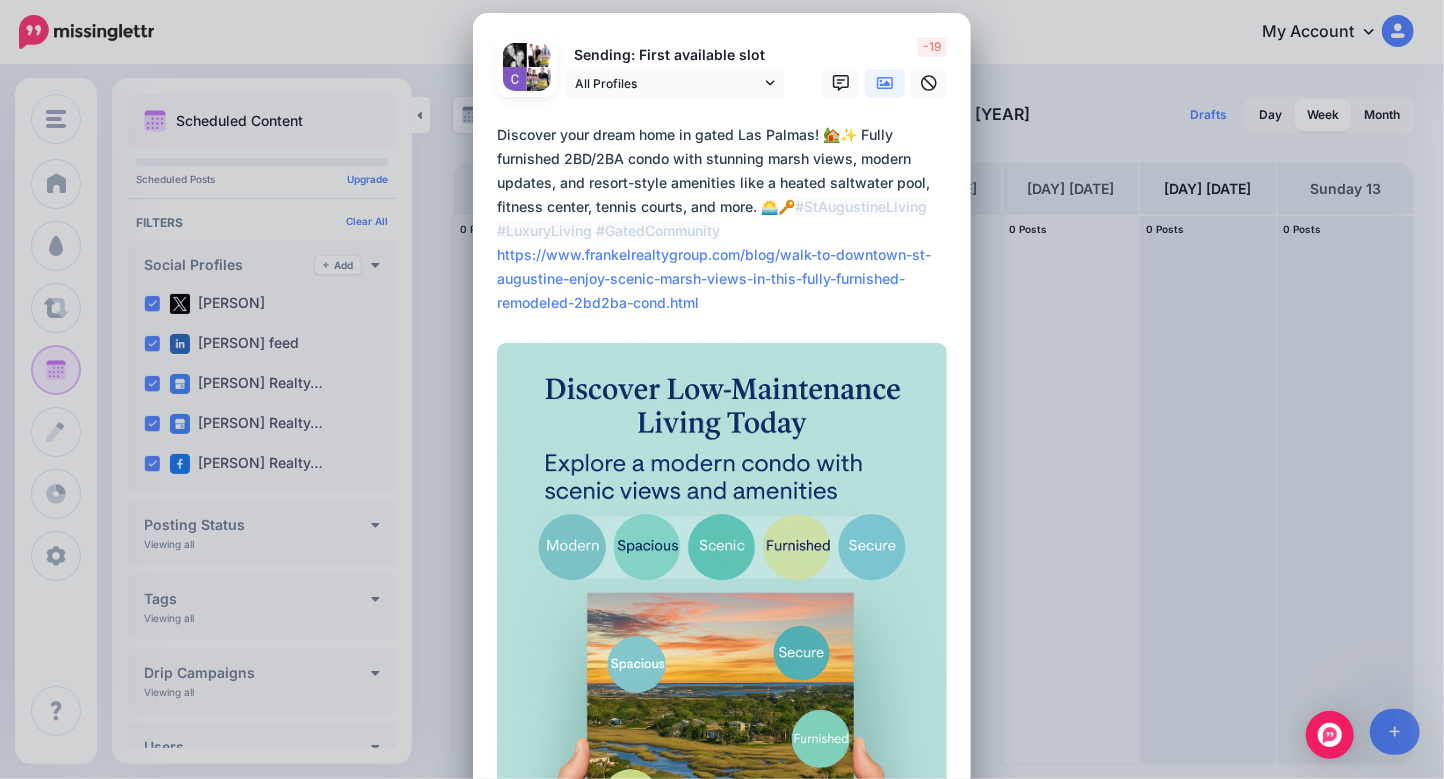 scroll, scrollTop: 0, scrollLeft: 0, axis: both 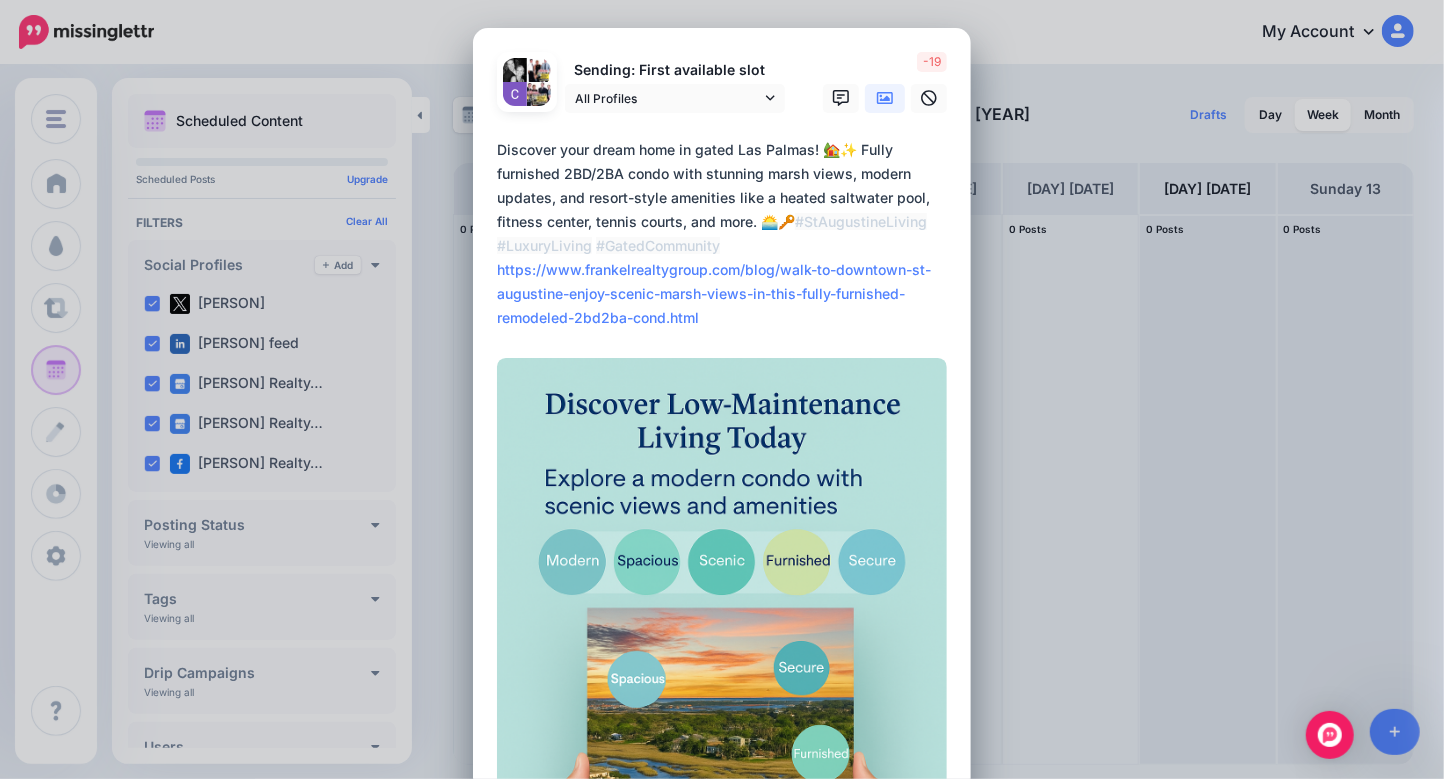 drag, startPoint x: 731, startPoint y: 276, endPoint x: 732, endPoint y: 315, distance: 39.012817 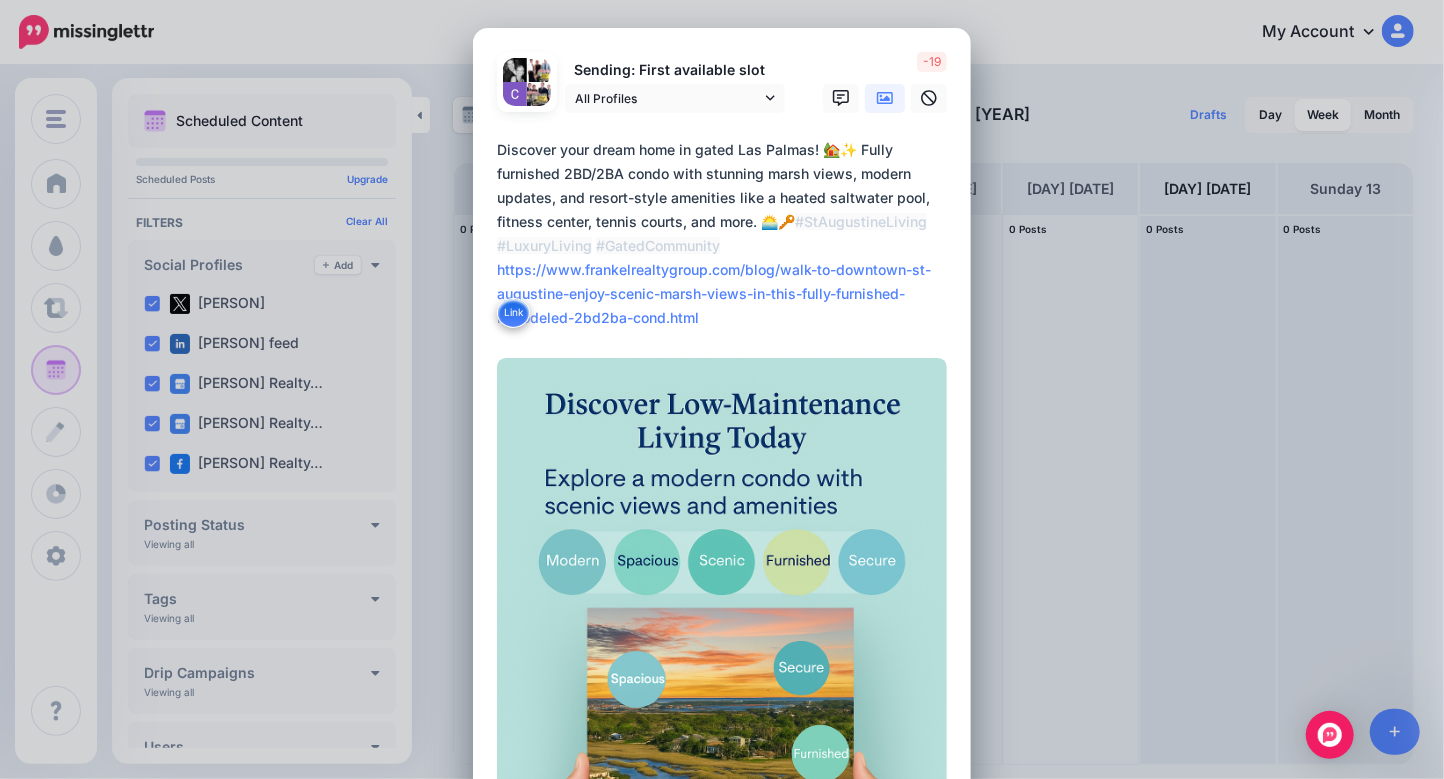 click on "**********" at bounding box center [727, 234] 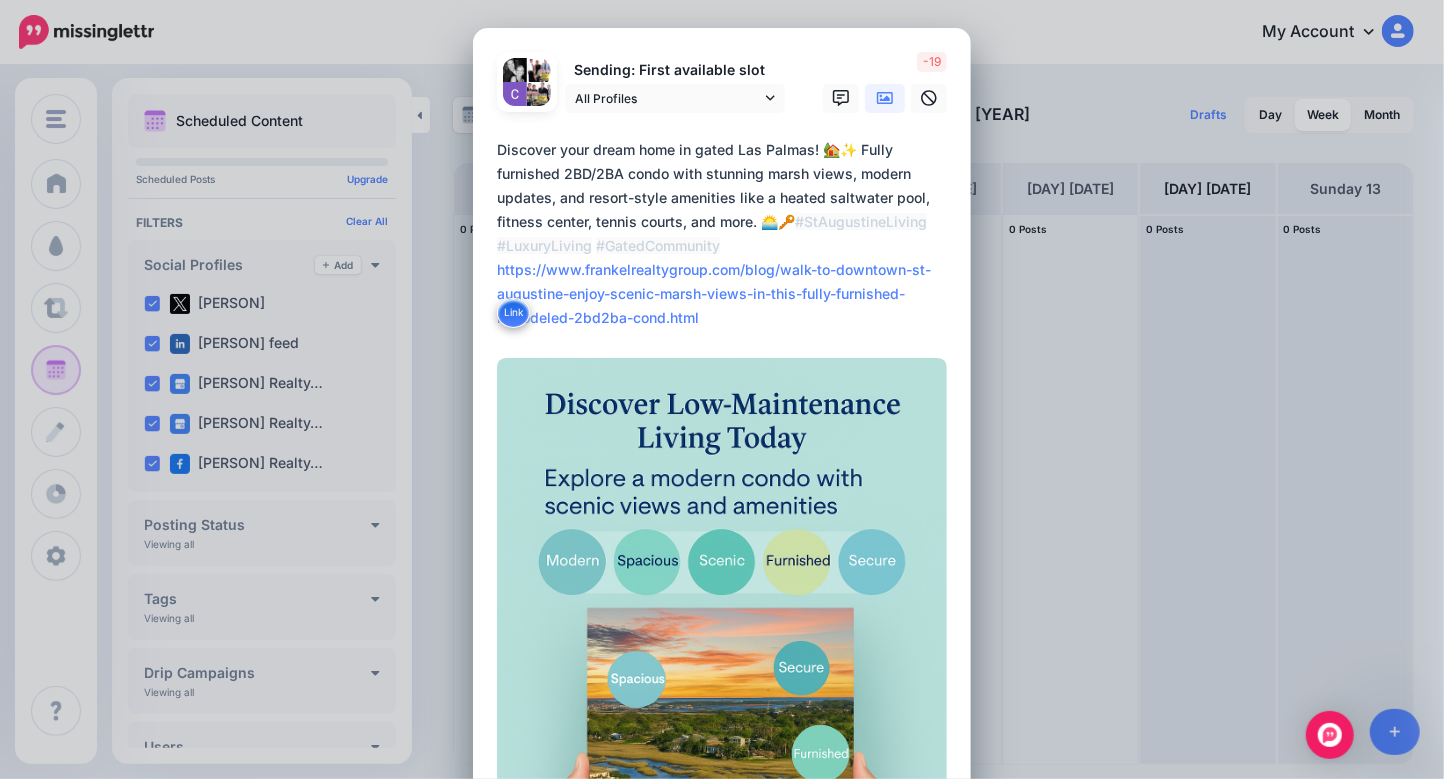 drag, startPoint x: 725, startPoint y: 244, endPoint x: 729, endPoint y: 317, distance: 73.109505 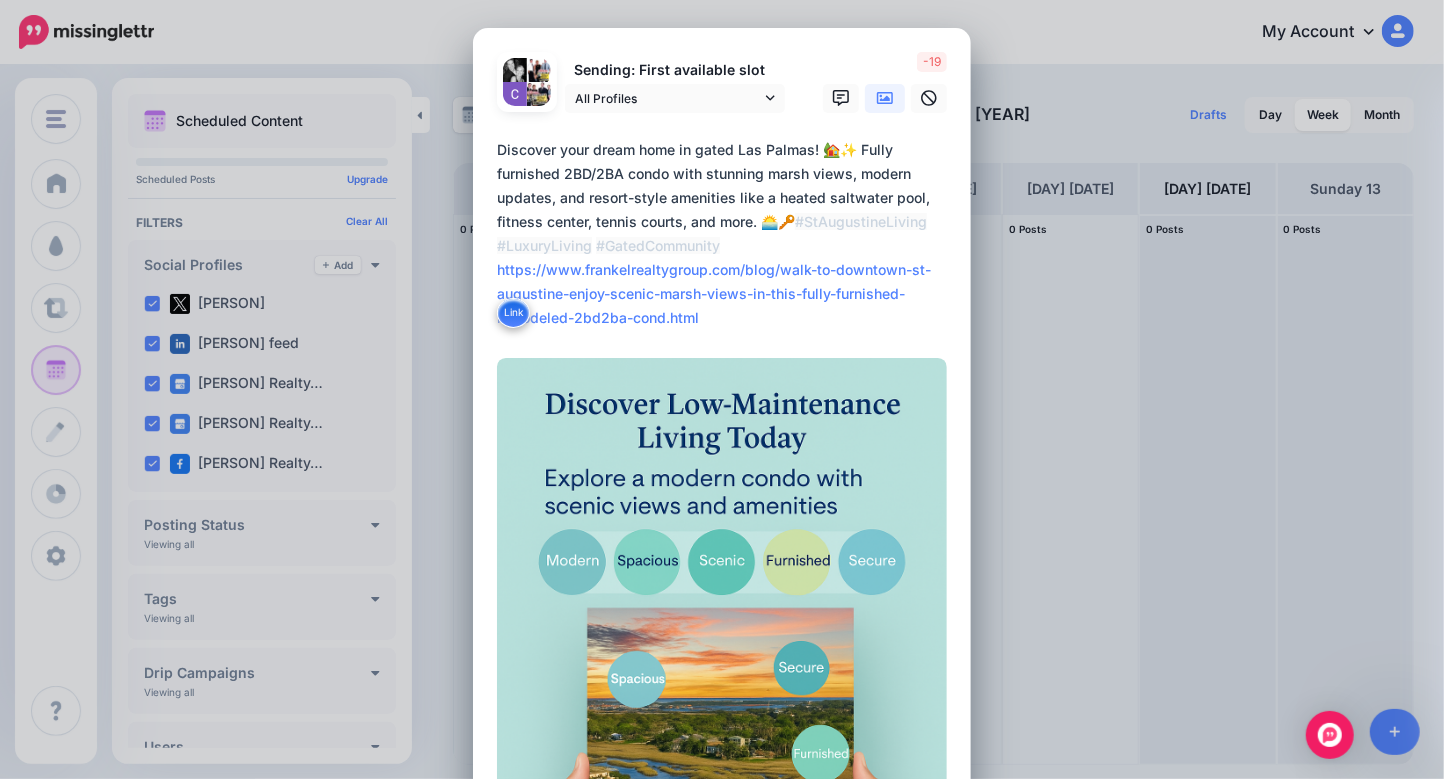 paste 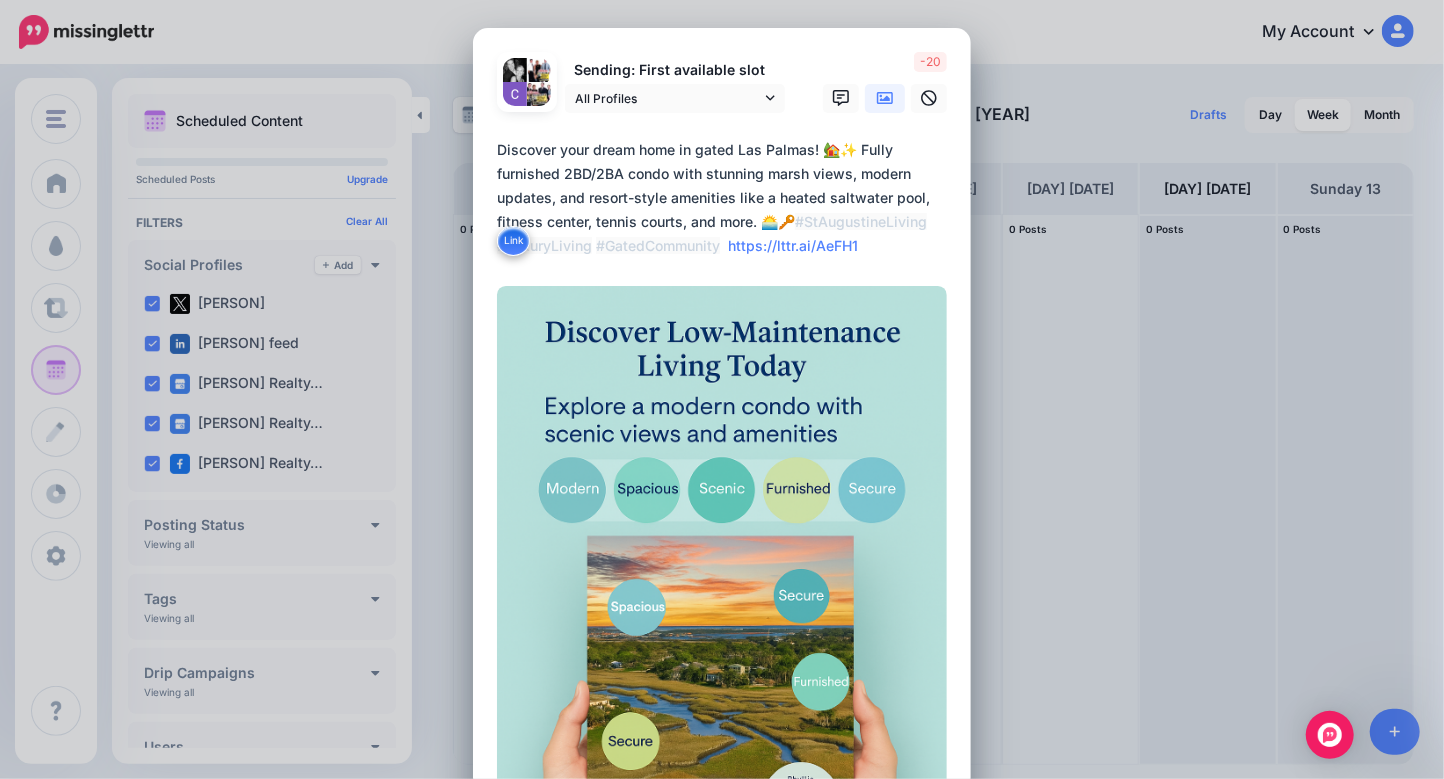 click on "**********" at bounding box center [727, 198] 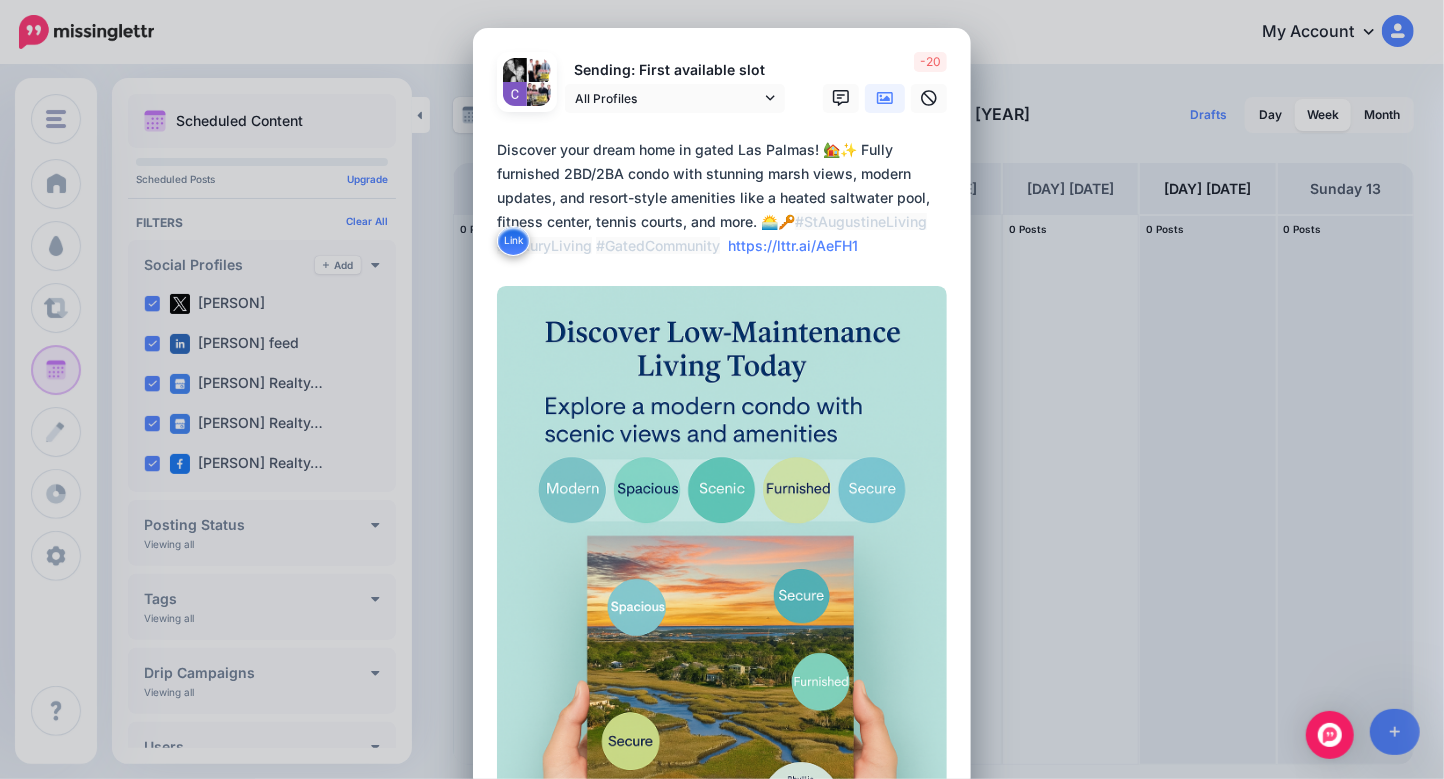 drag, startPoint x: 545, startPoint y: 243, endPoint x: 405, endPoint y: 245, distance: 140.01428 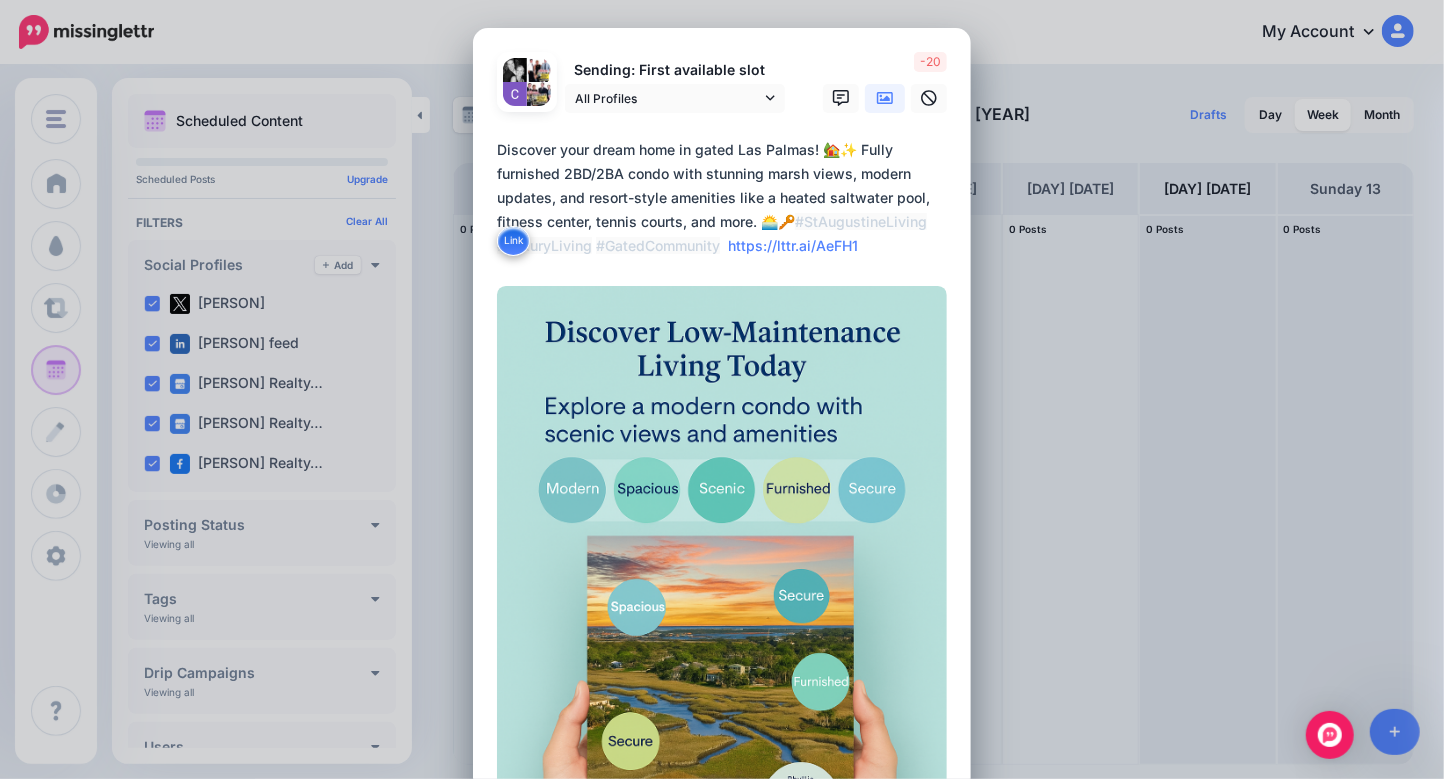 click on "**********" at bounding box center (727, 198) 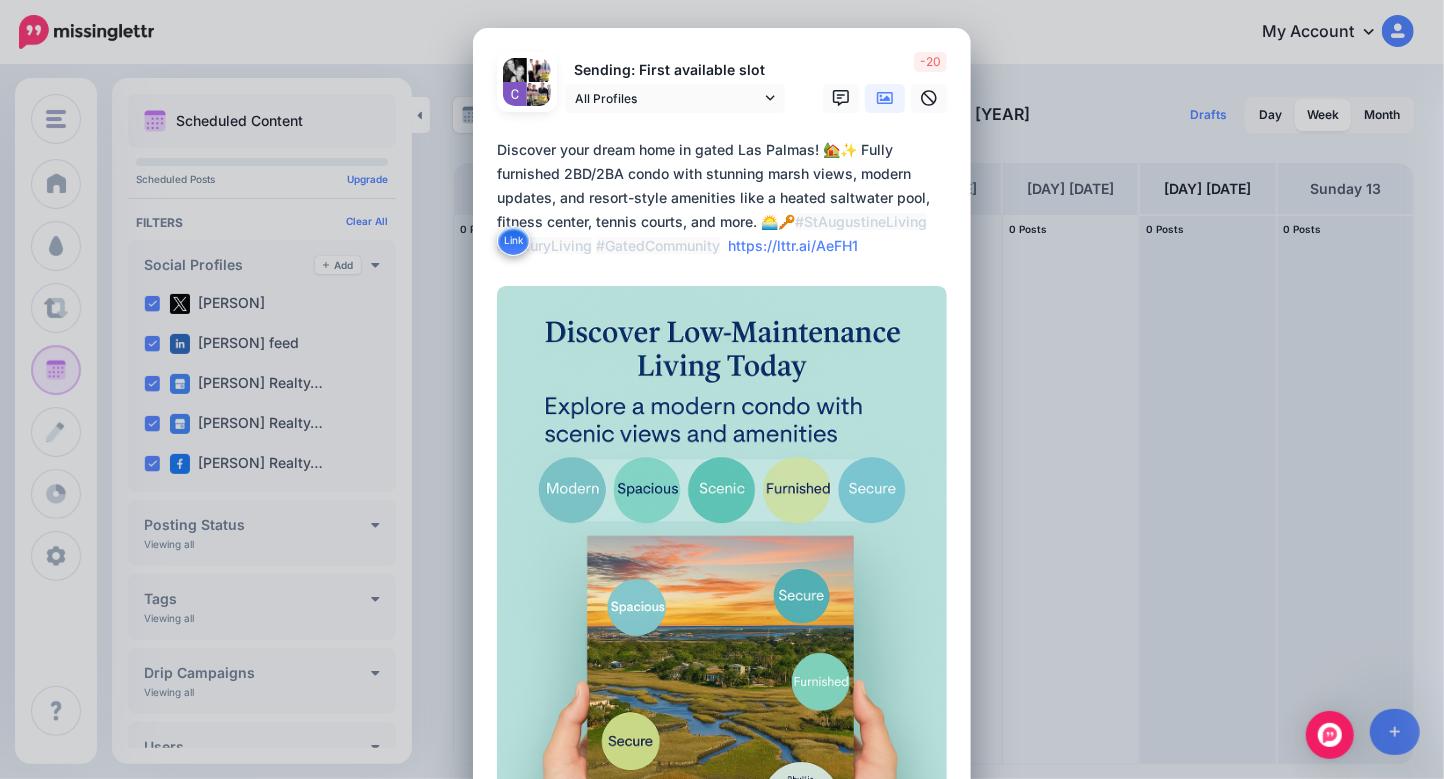 click on "Create Post
Loading
Sending: First available slot" at bounding box center (722, 389) 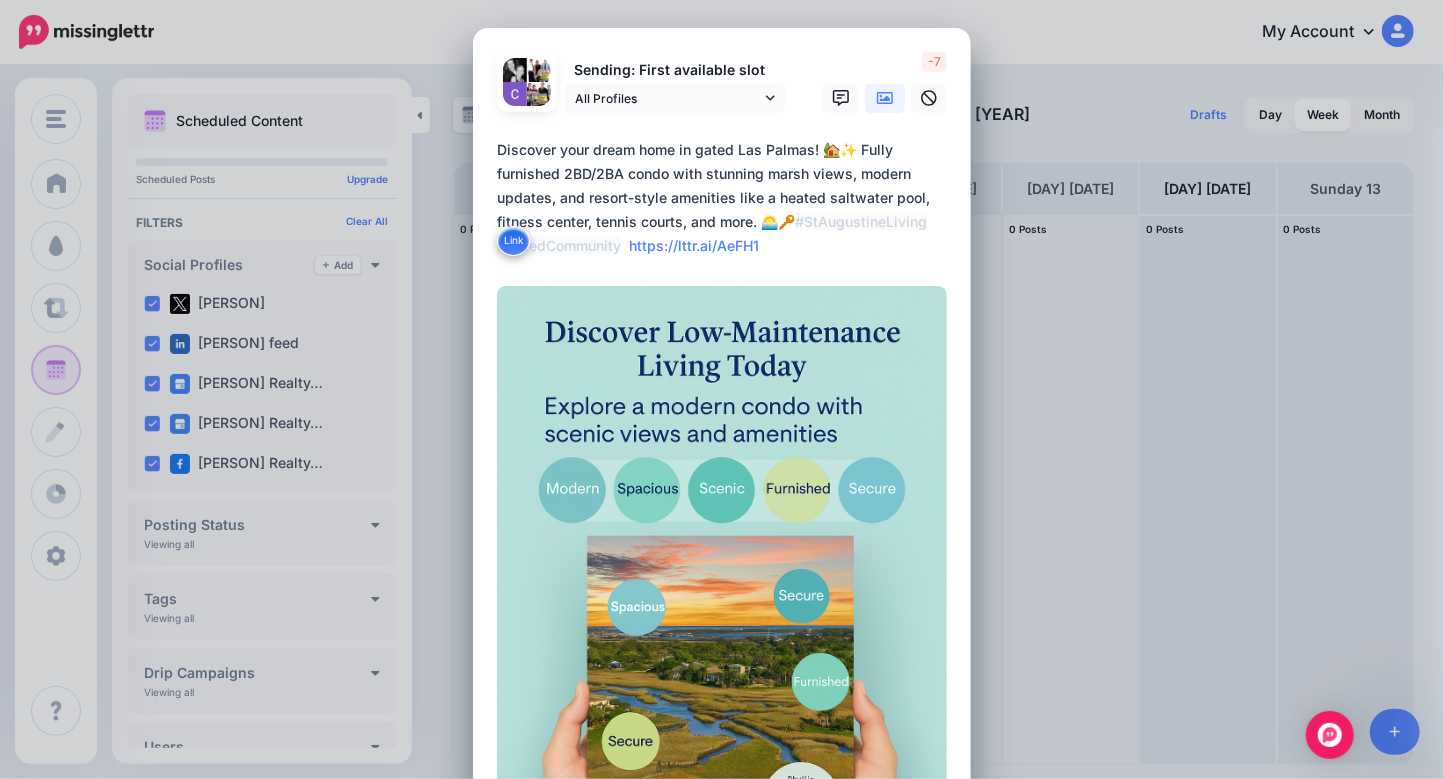 drag, startPoint x: 701, startPoint y: 223, endPoint x: 684, endPoint y: 223, distance: 17 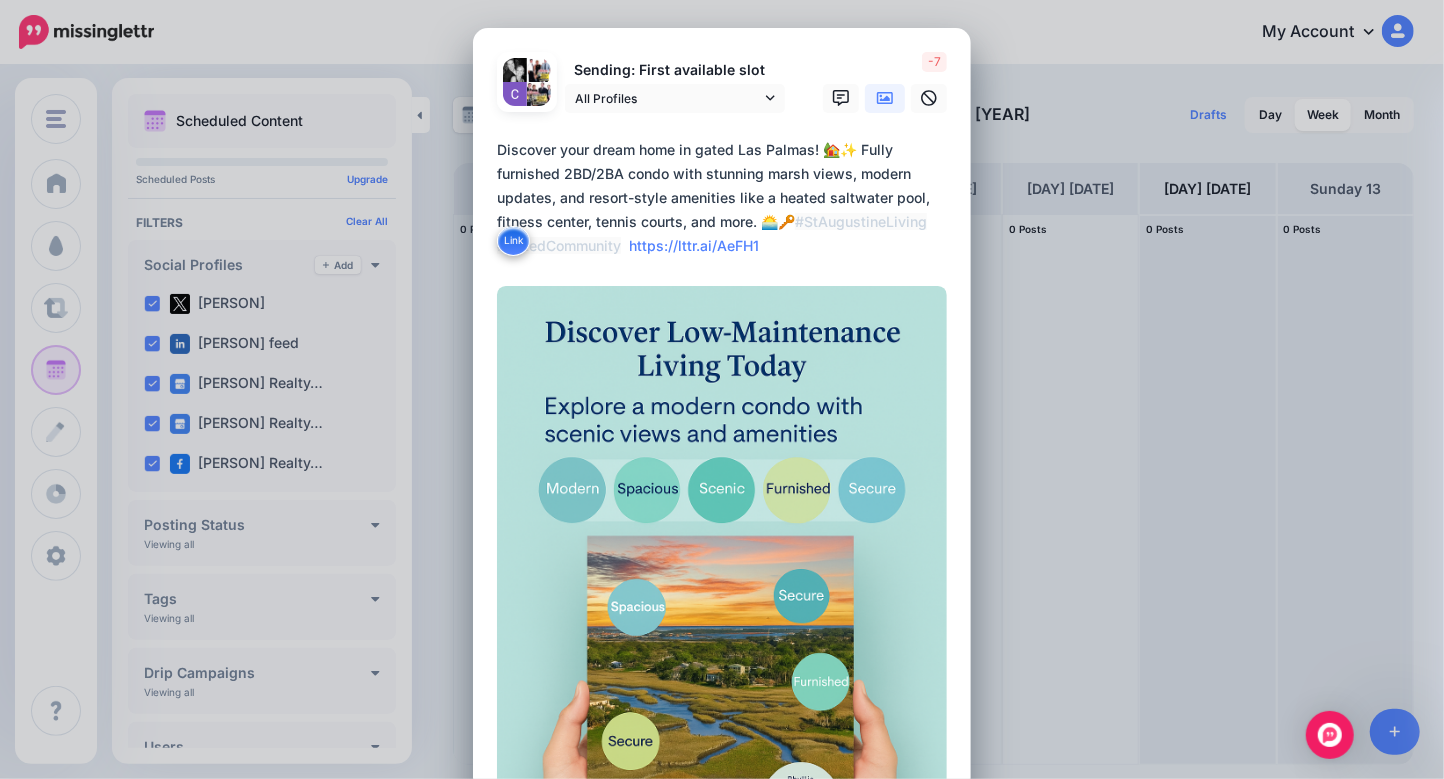 click on "**********" at bounding box center (727, 198) 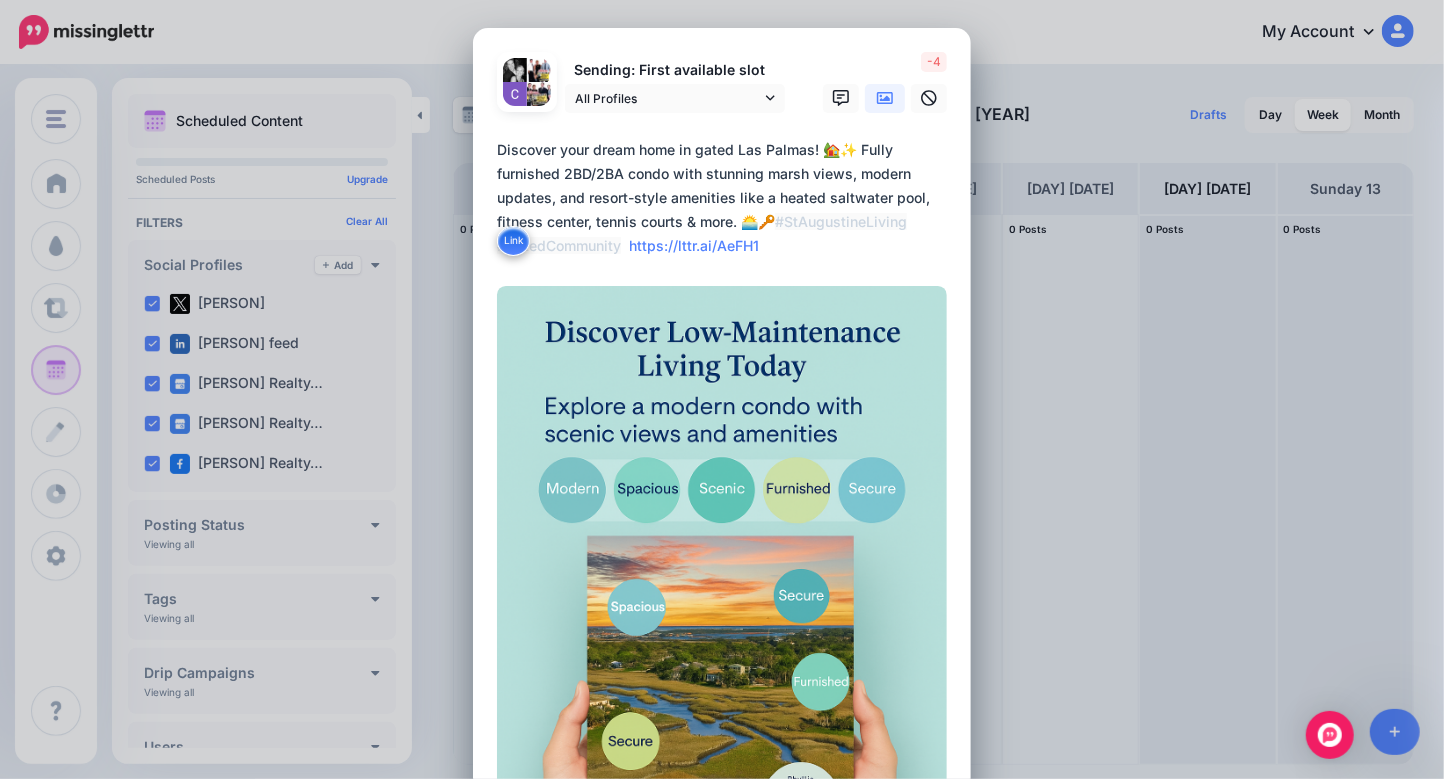 drag, startPoint x: 775, startPoint y: 195, endPoint x: 762, endPoint y: 195, distance: 13 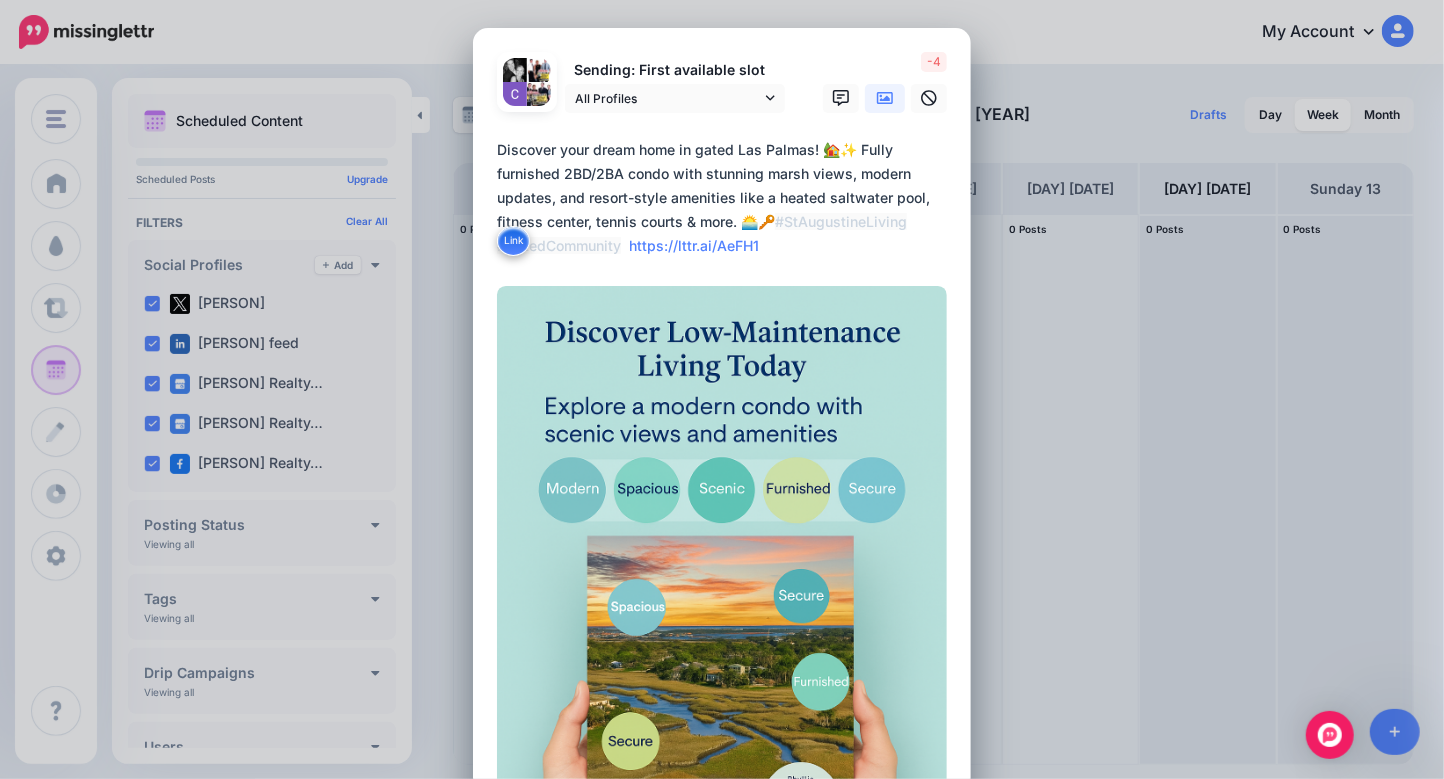 click on "**********" at bounding box center (727, 198) 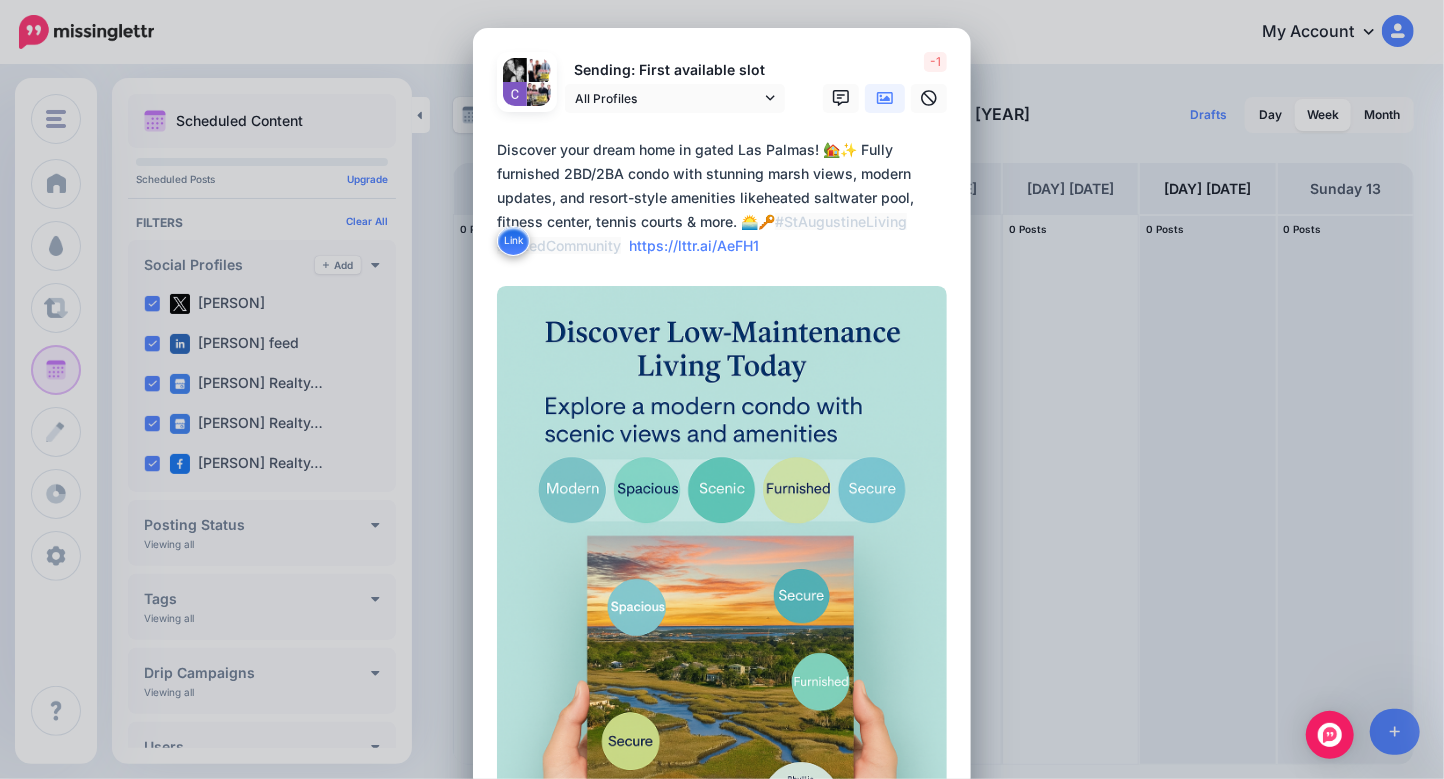 click on "**********" at bounding box center [727, 198] 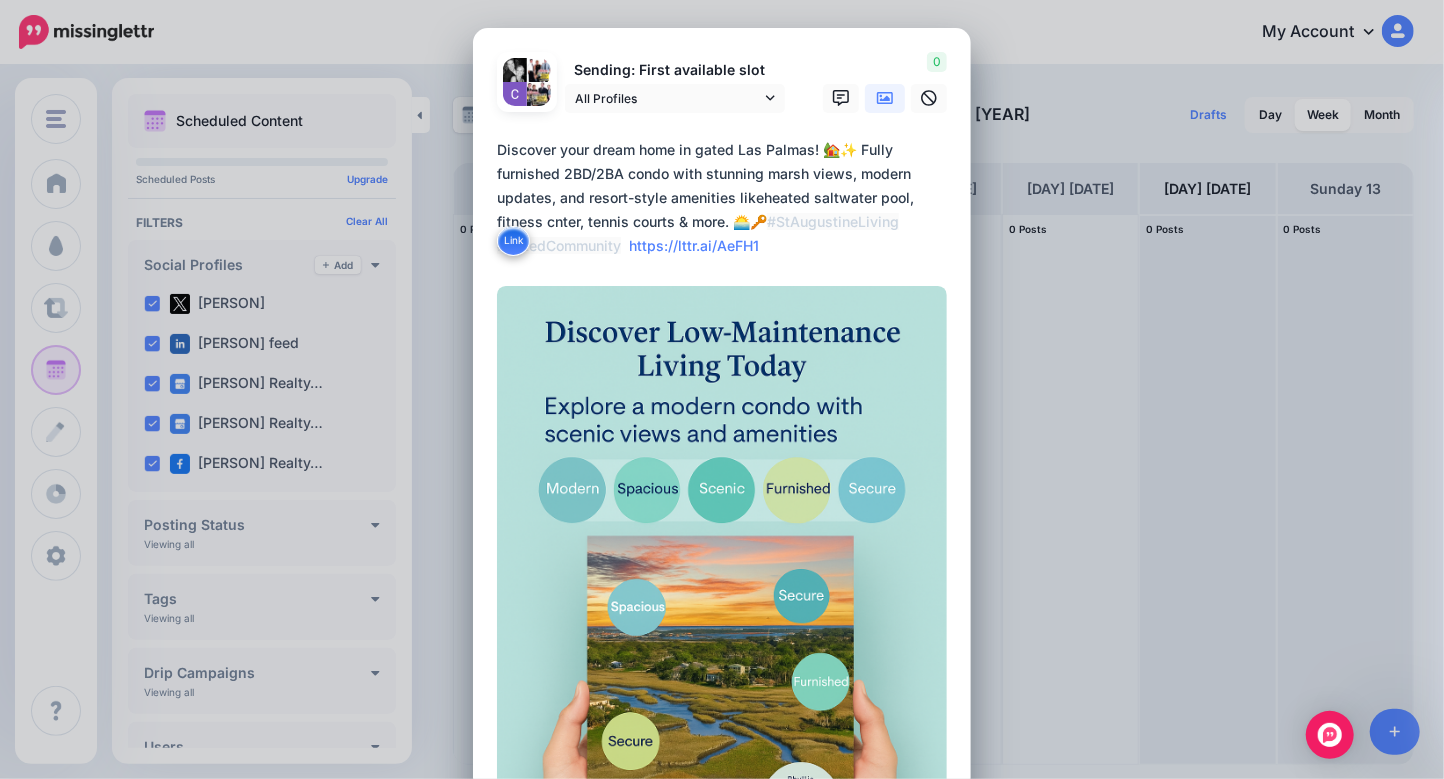 click on "**********" at bounding box center (727, 198) 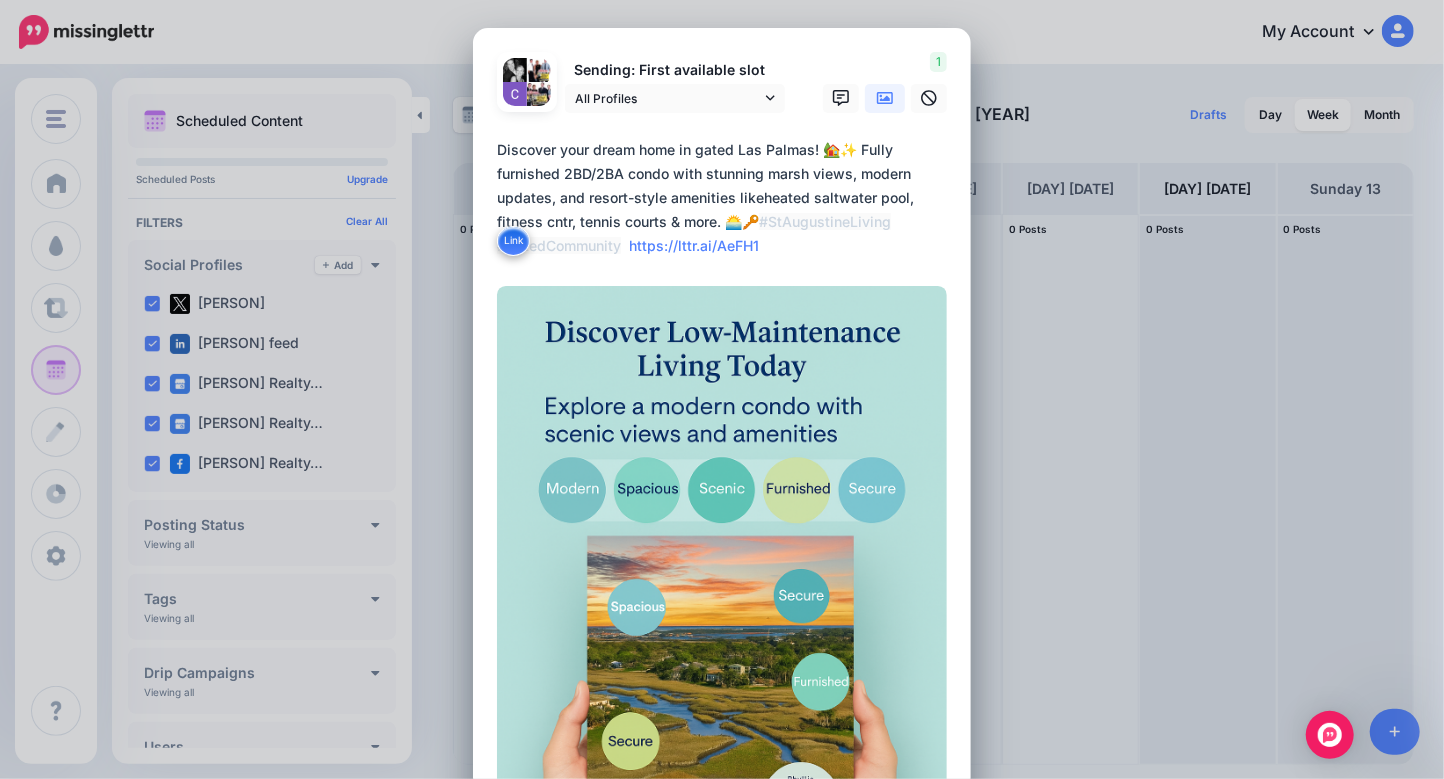 click on "**********" at bounding box center (727, 198) 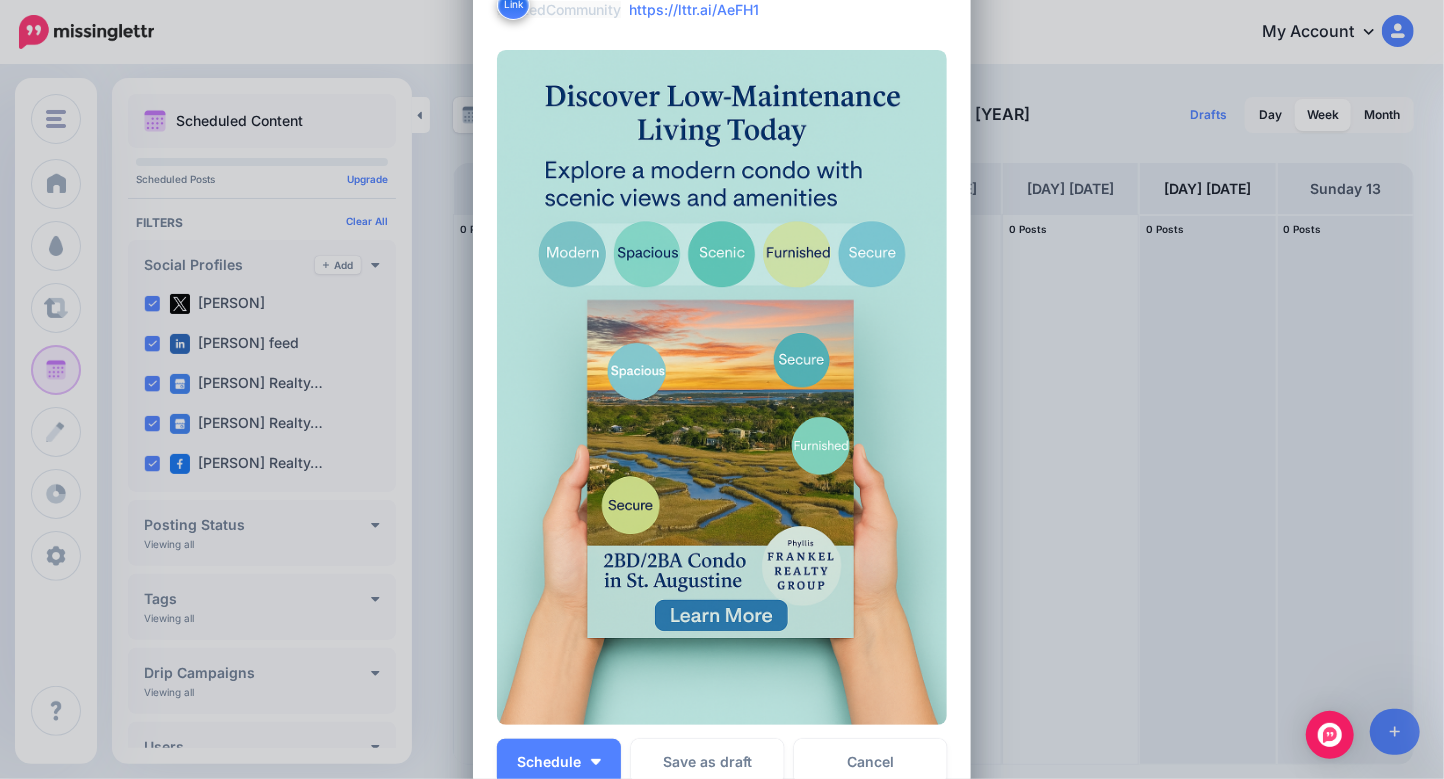 scroll, scrollTop: 482, scrollLeft: 0, axis: vertical 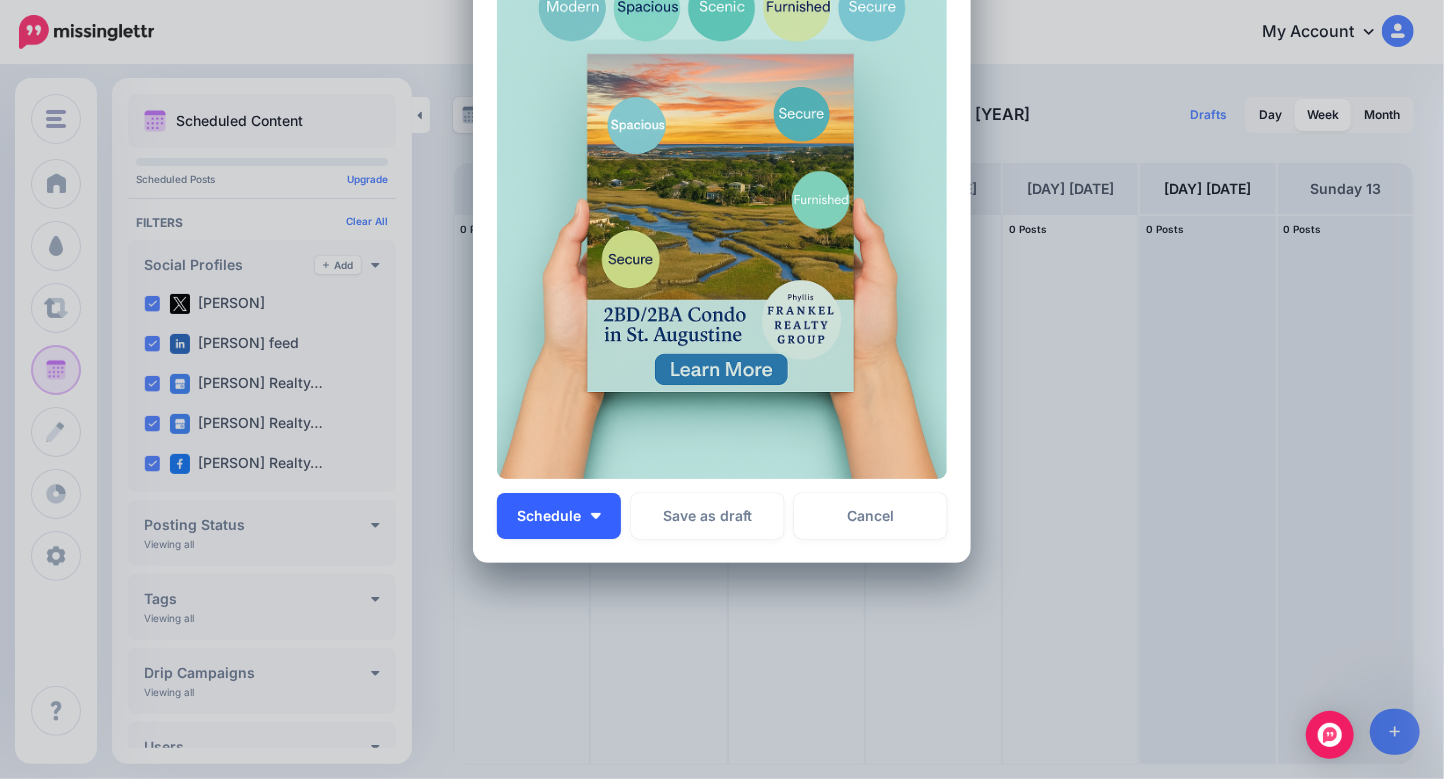 type on "**********" 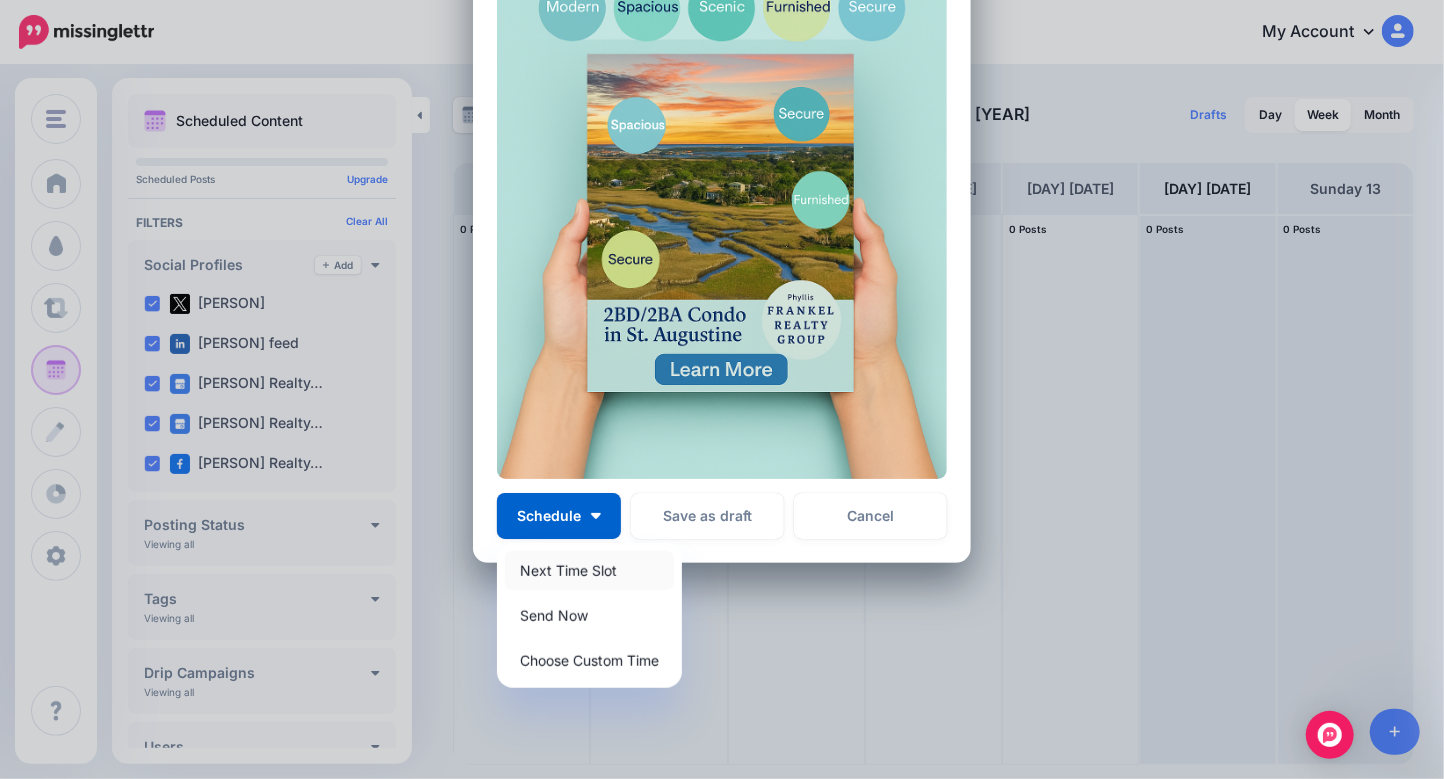 click on "Next Time Slot" at bounding box center [589, 570] 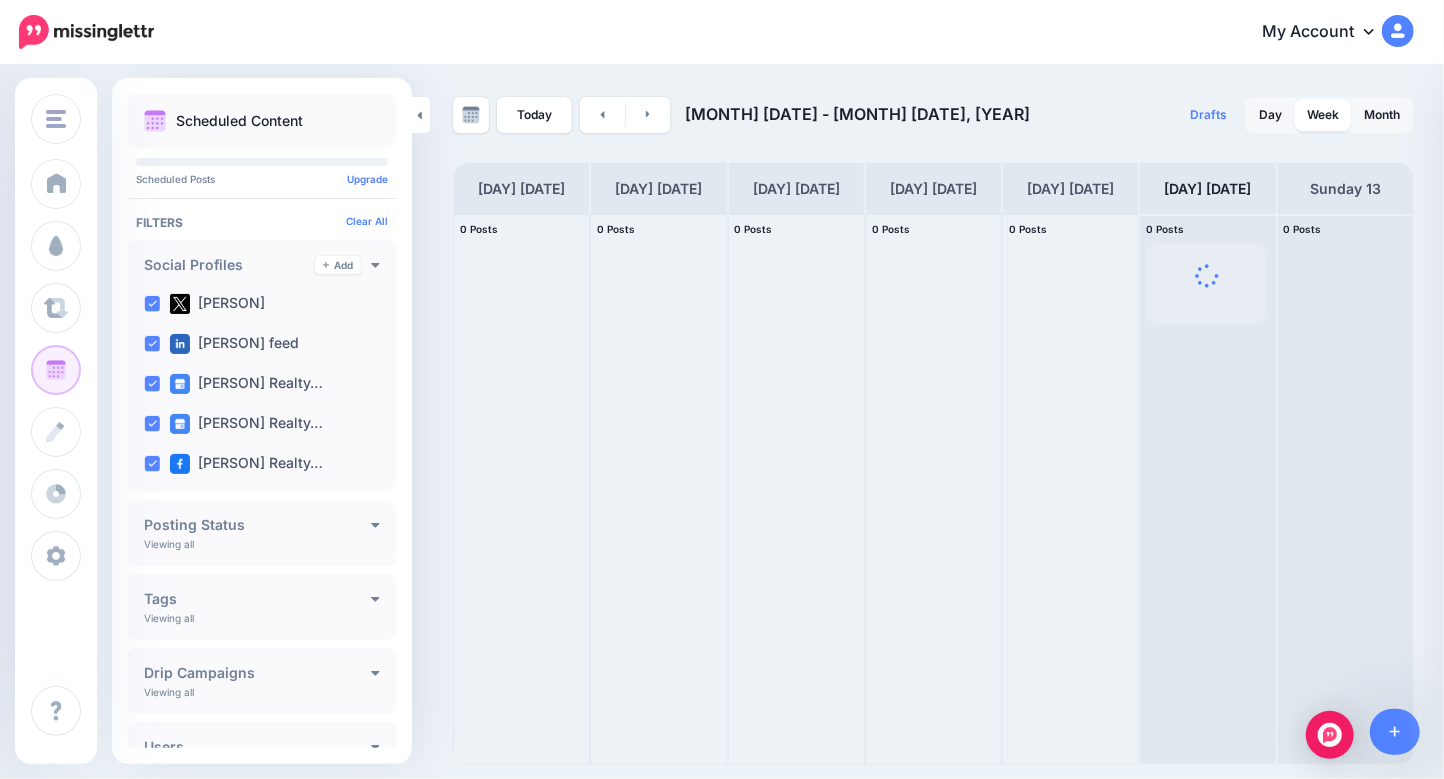 scroll, scrollTop: 0, scrollLeft: 0, axis: both 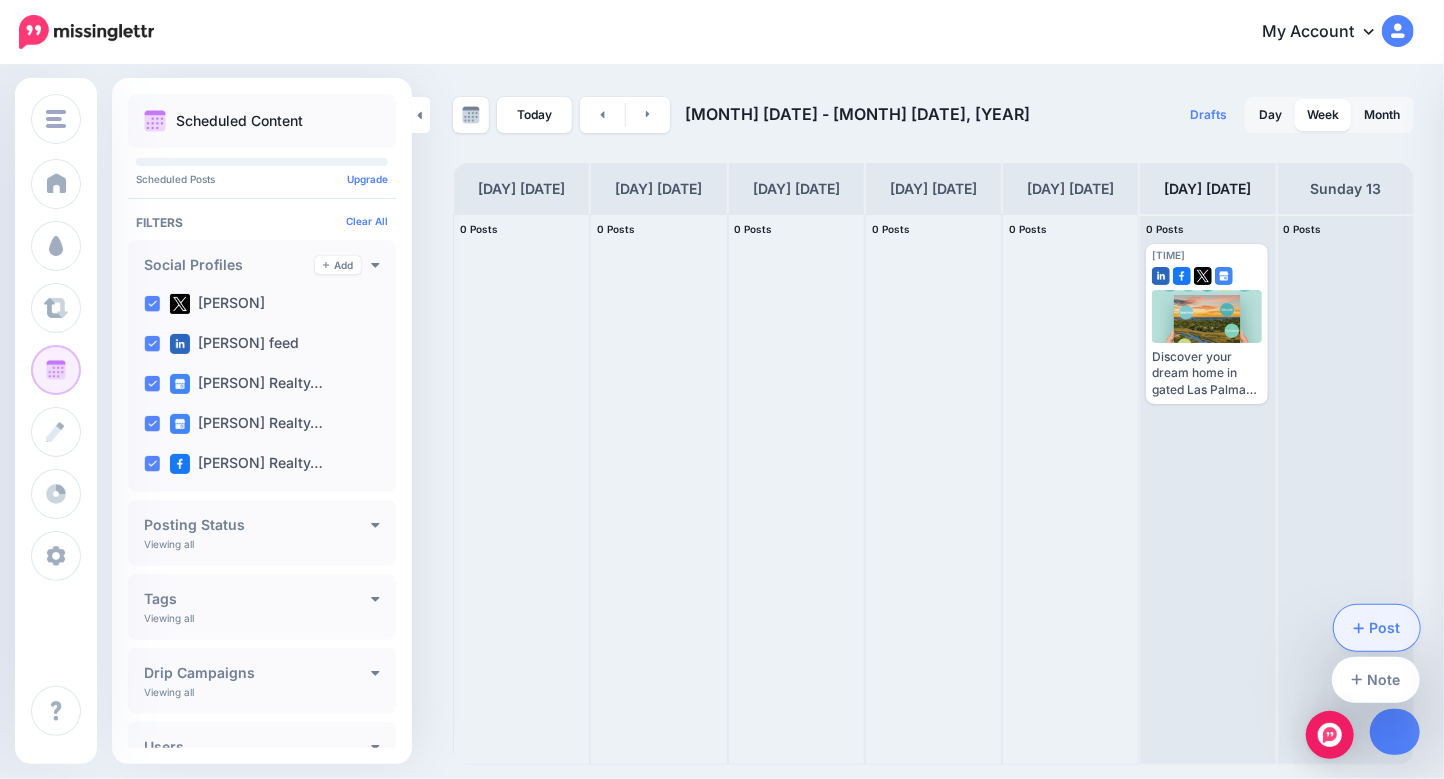 click on "Post" at bounding box center [1377, 628] 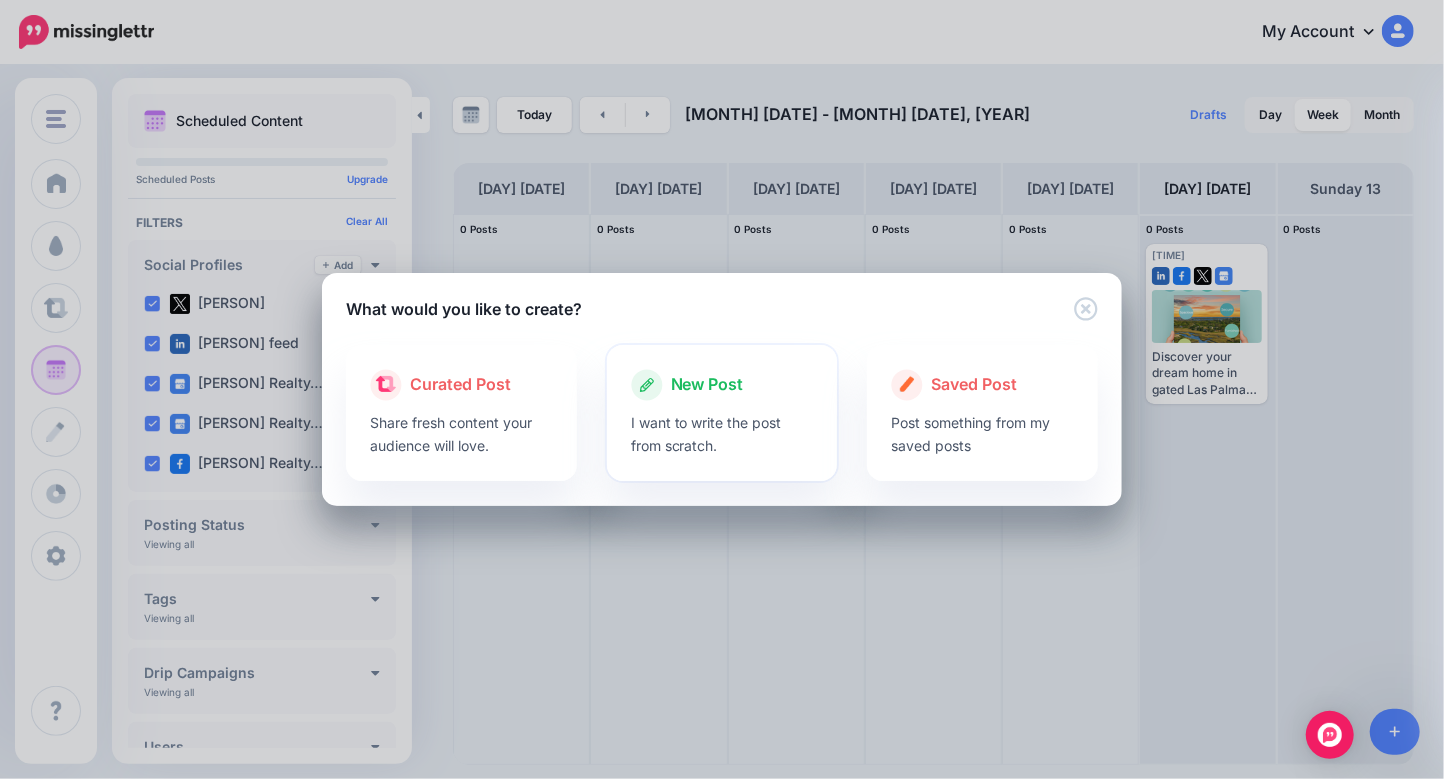 click on "New Post" at bounding box center (707, 385) 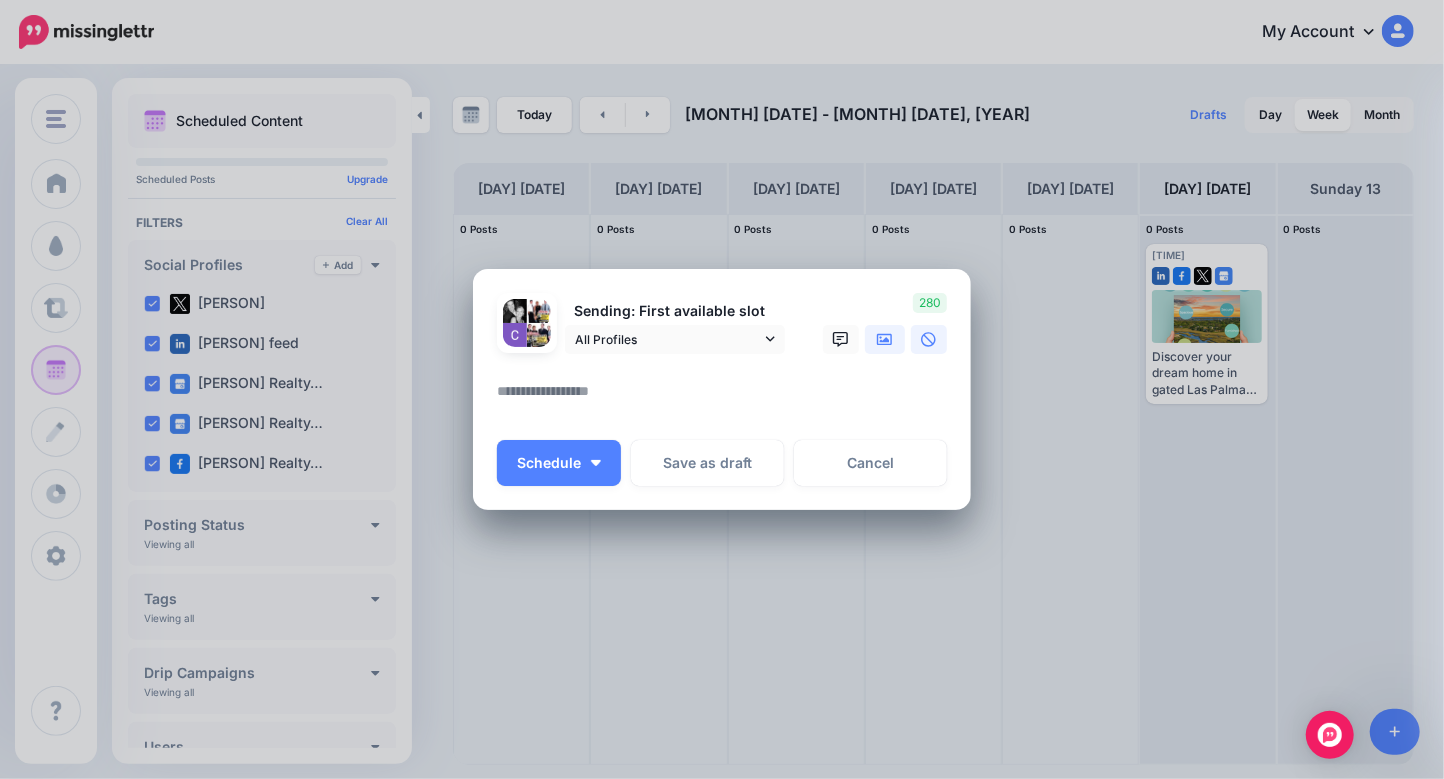 click 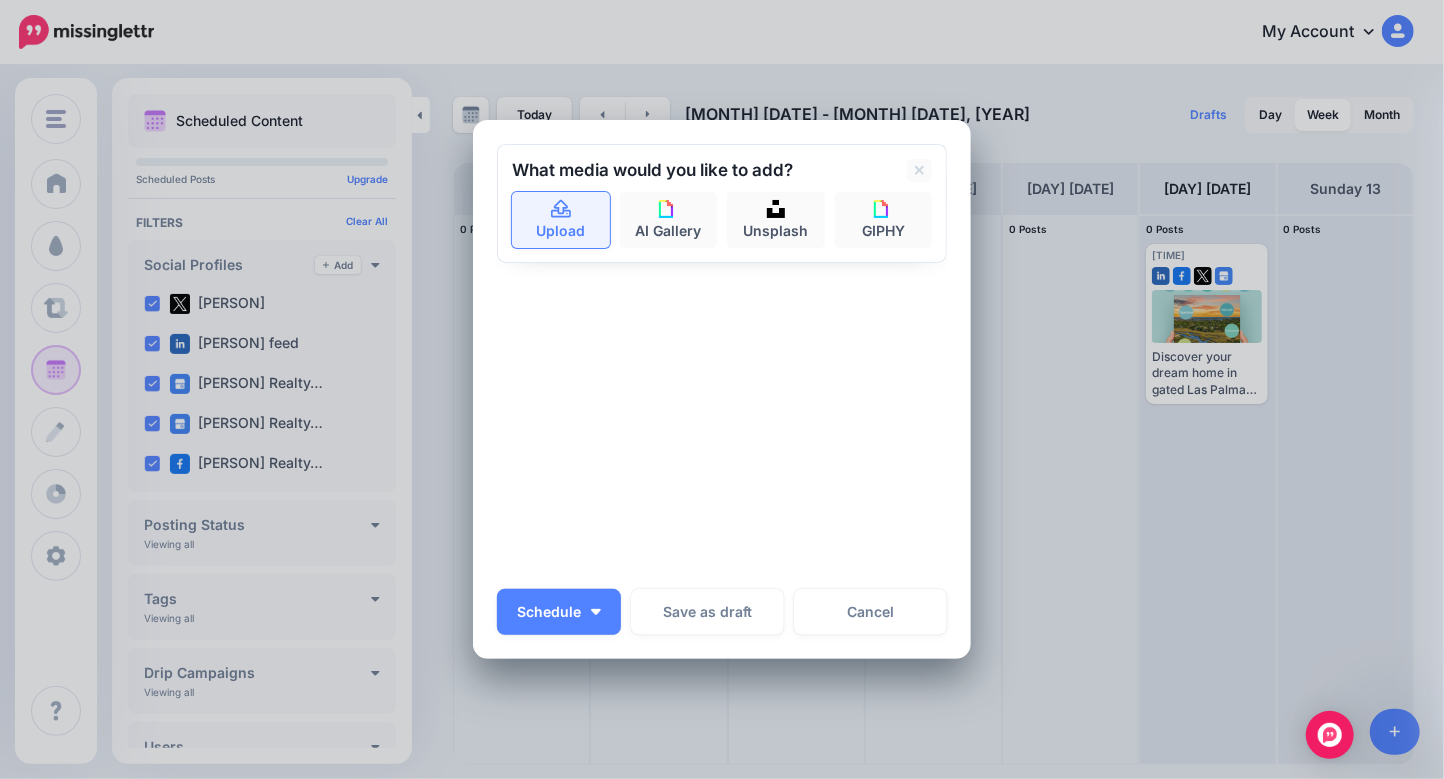 click on "Upload" at bounding box center [561, 220] 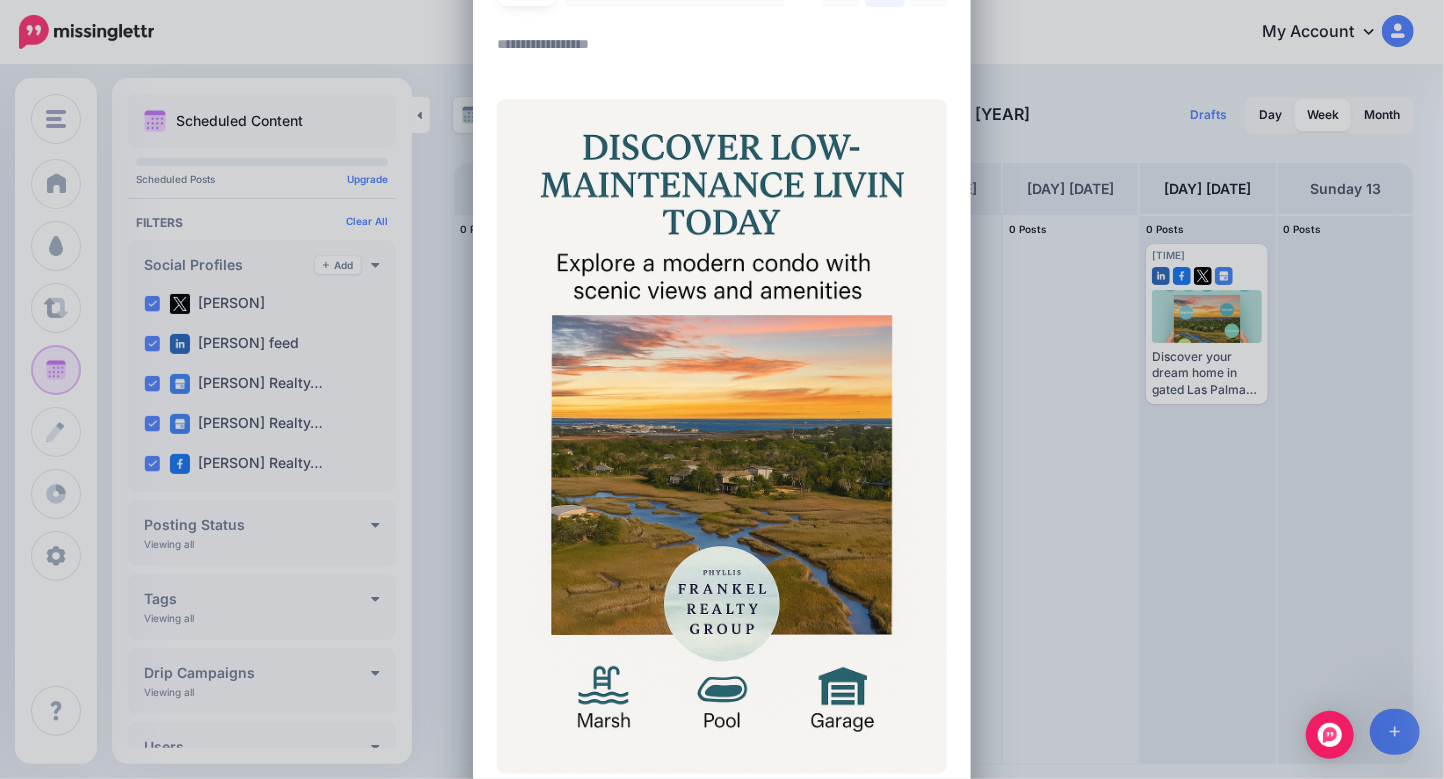 scroll, scrollTop: 0, scrollLeft: 0, axis: both 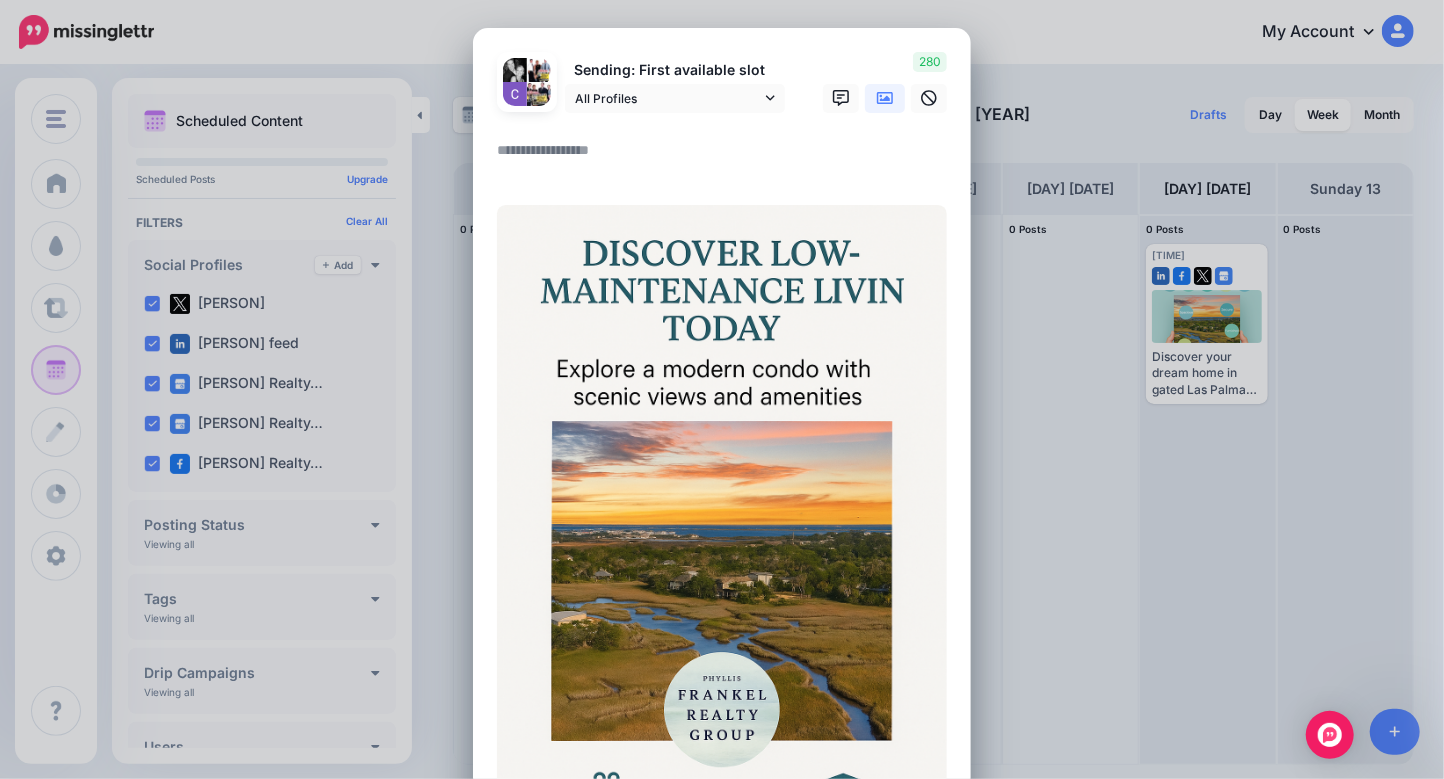 click at bounding box center [727, 157] 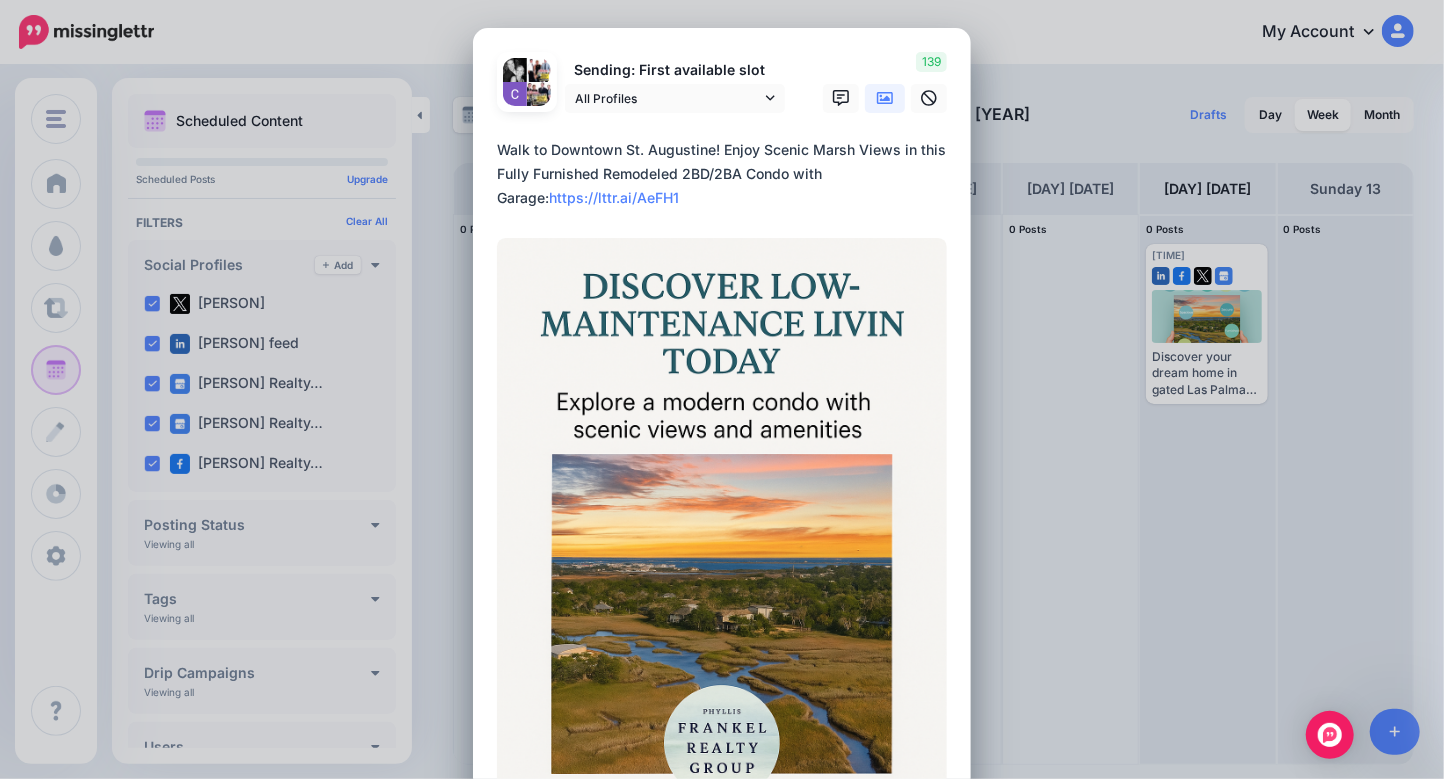 click on "**********" at bounding box center [727, 174] 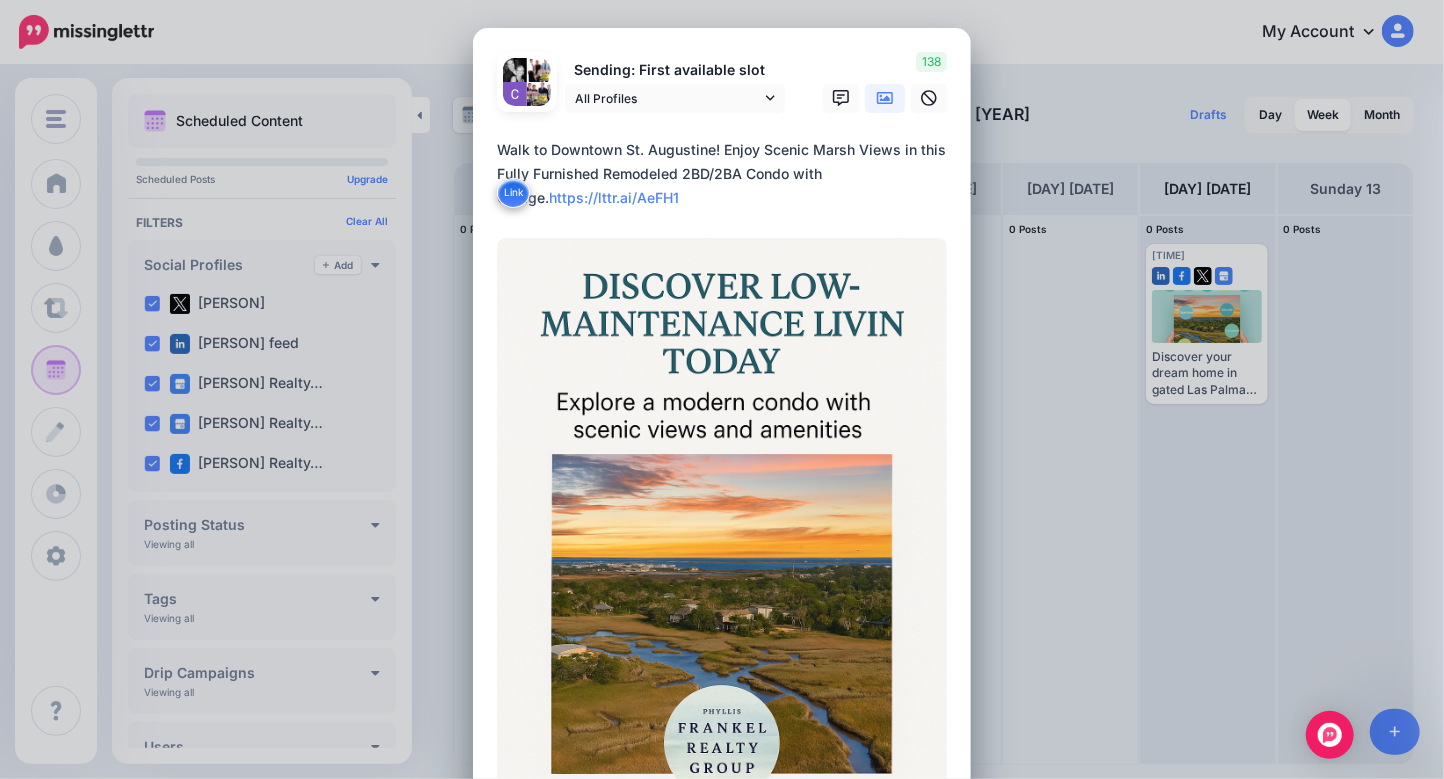 paste on "**********" 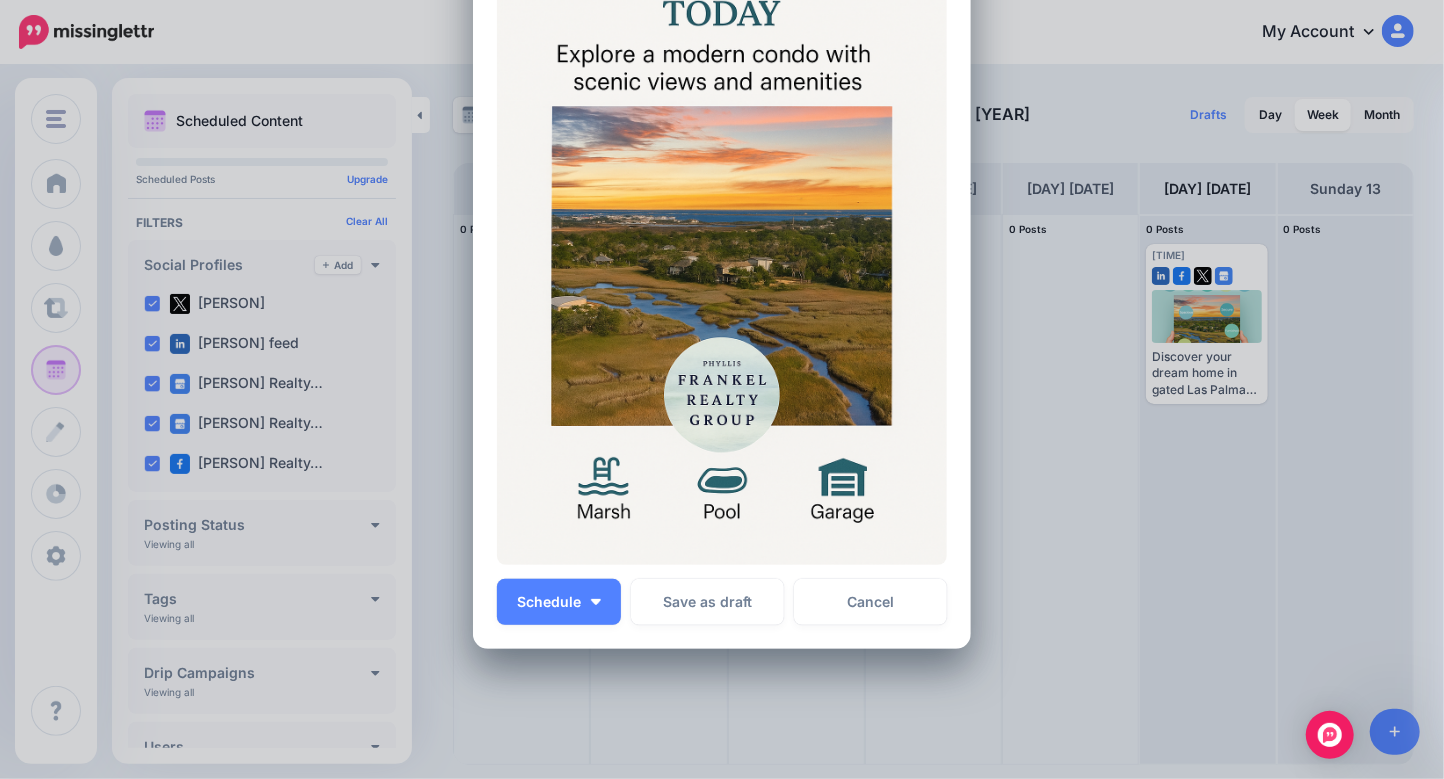 scroll, scrollTop: 482, scrollLeft: 0, axis: vertical 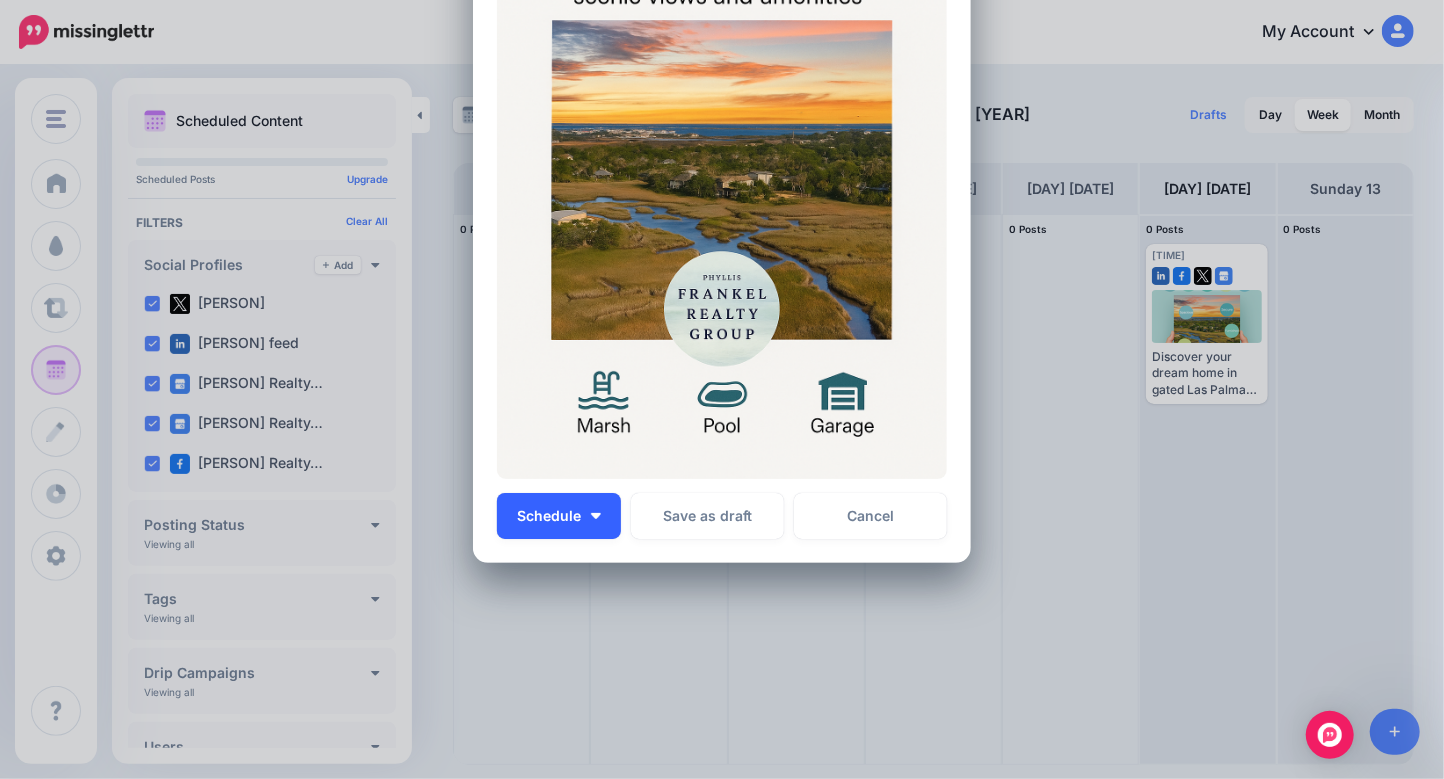 type on "**********" 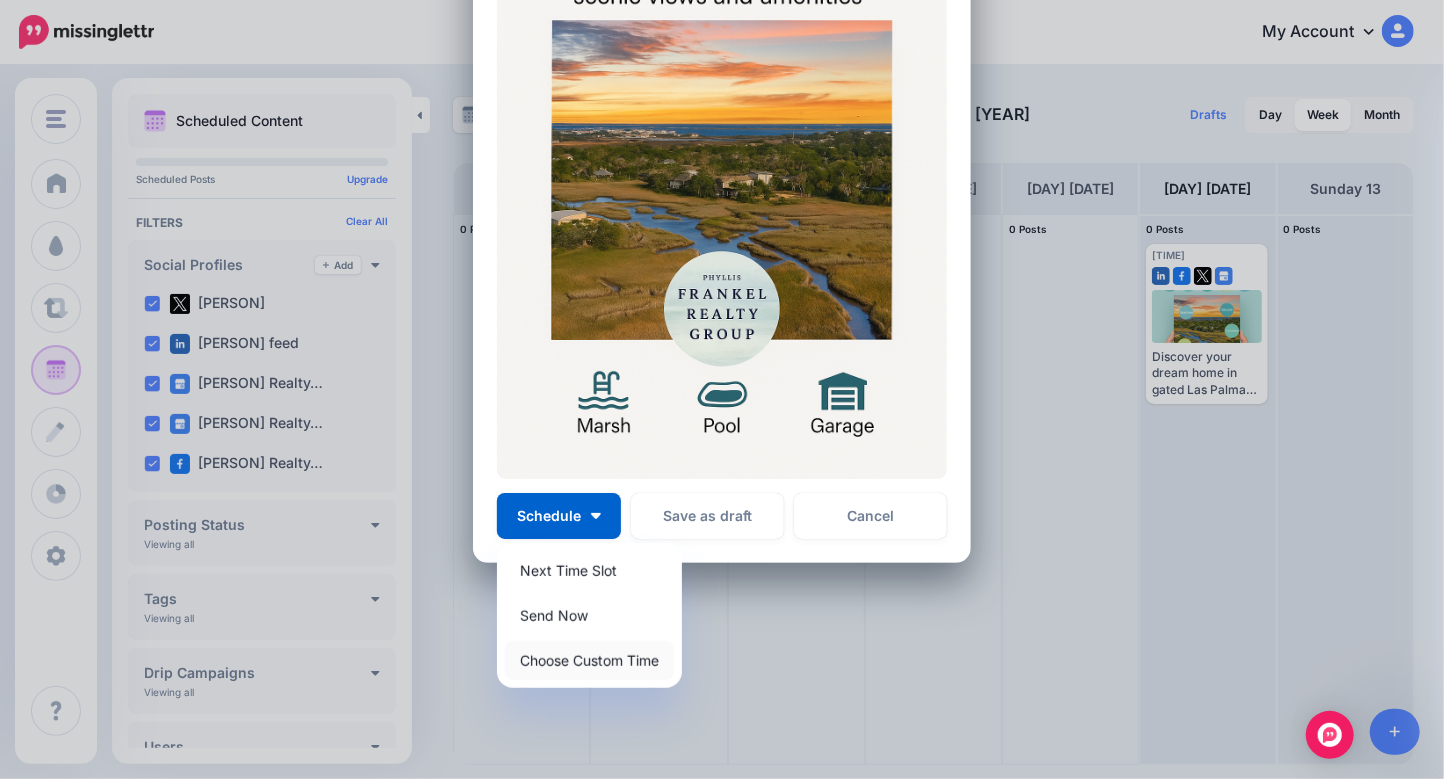 click on "Choose Custom Time" at bounding box center [589, 660] 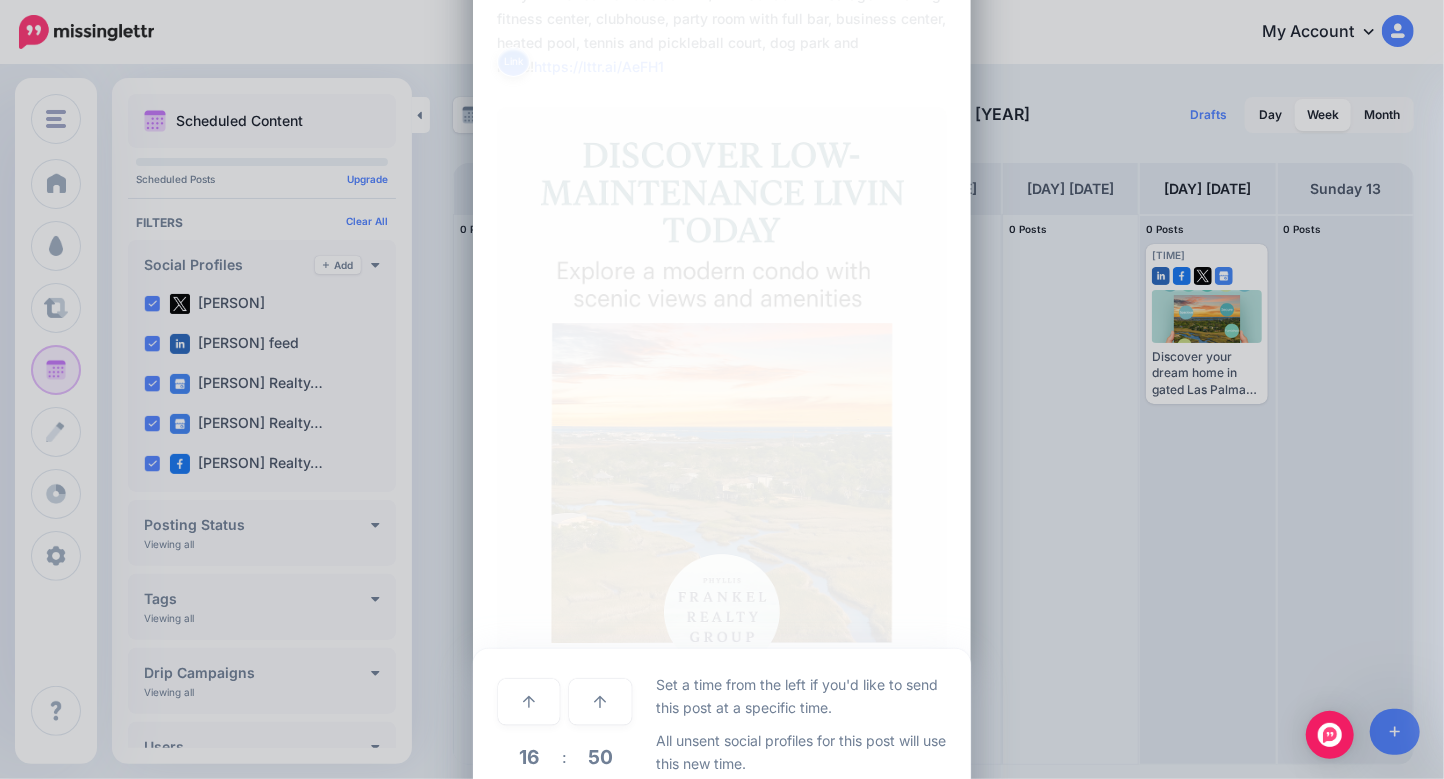 scroll, scrollTop: 293, scrollLeft: 0, axis: vertical 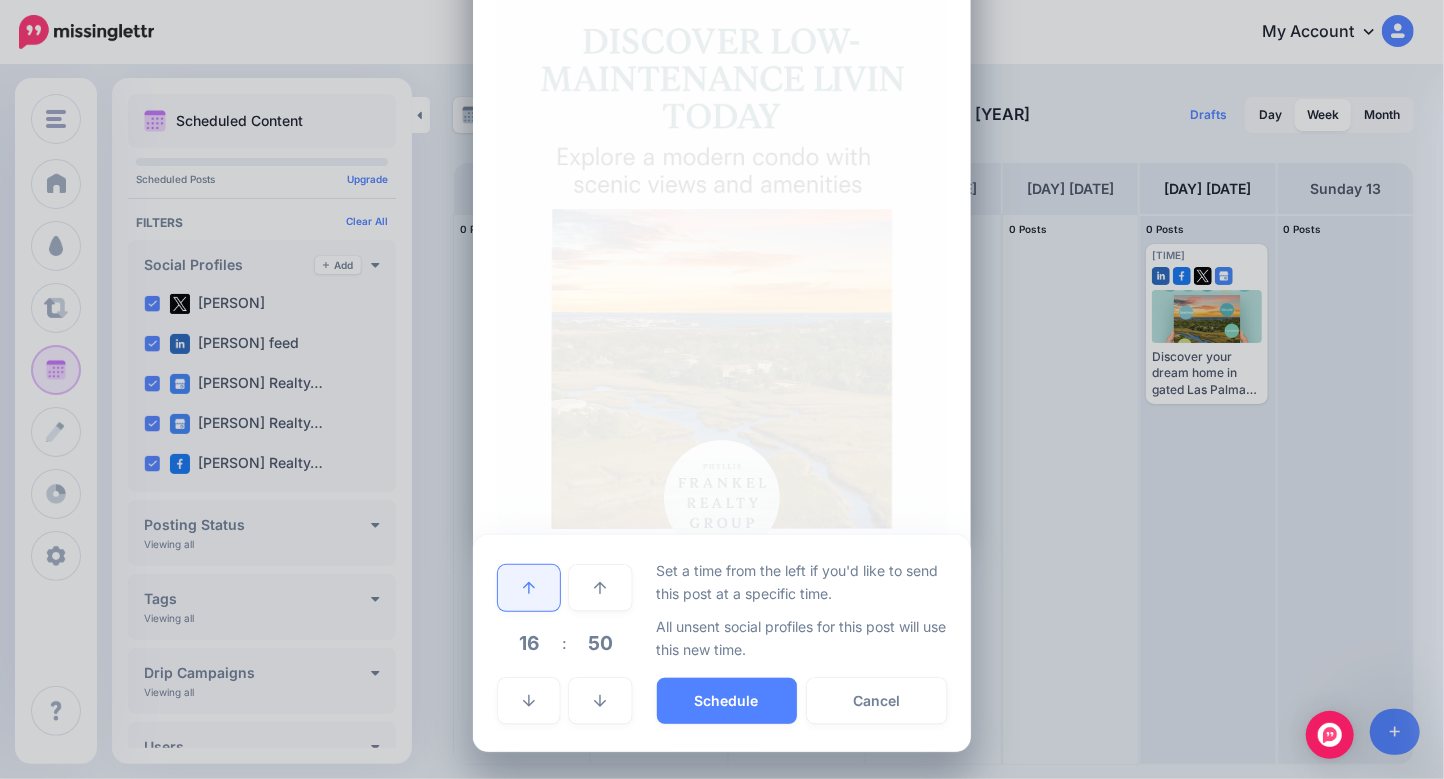 click at bounding box center (529, 588) 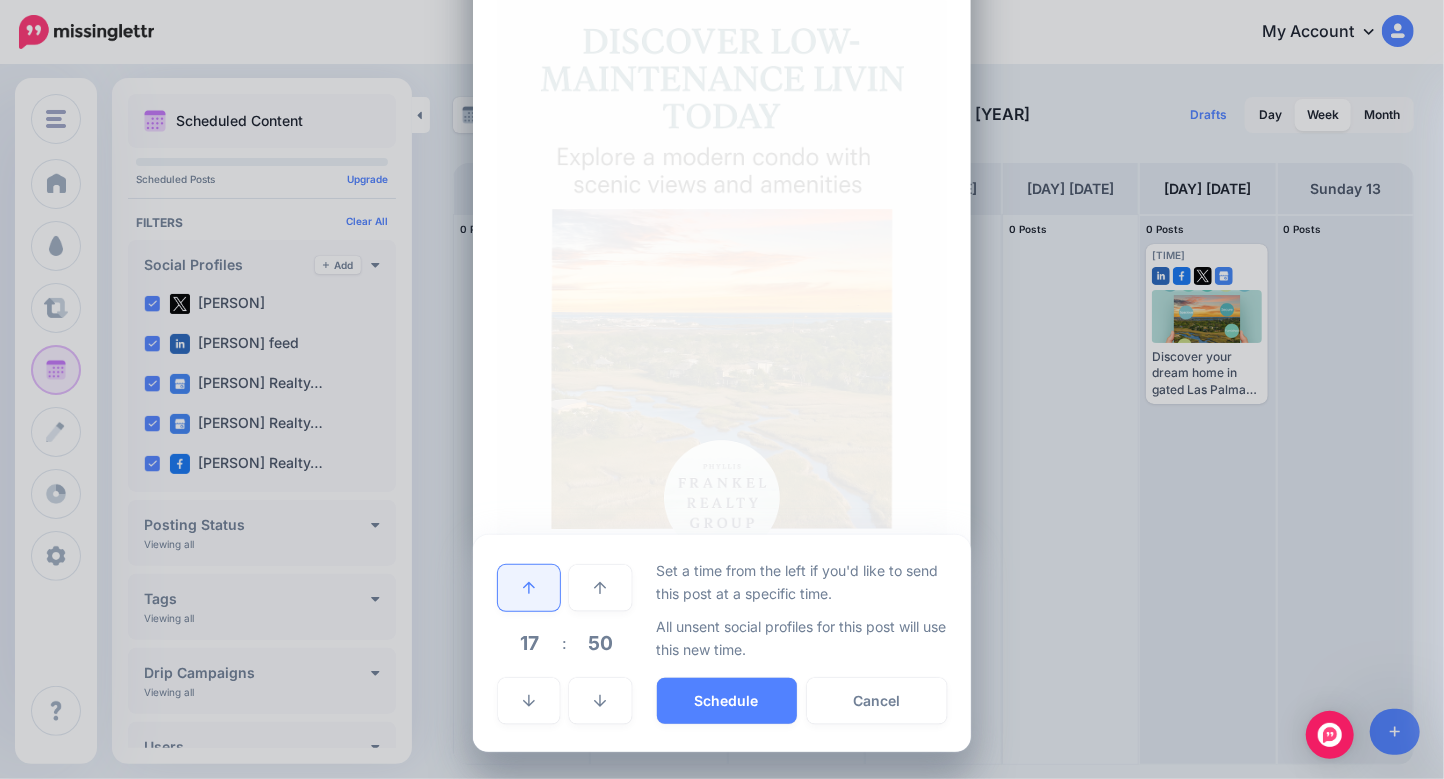 click at bounding box center (529, 588) 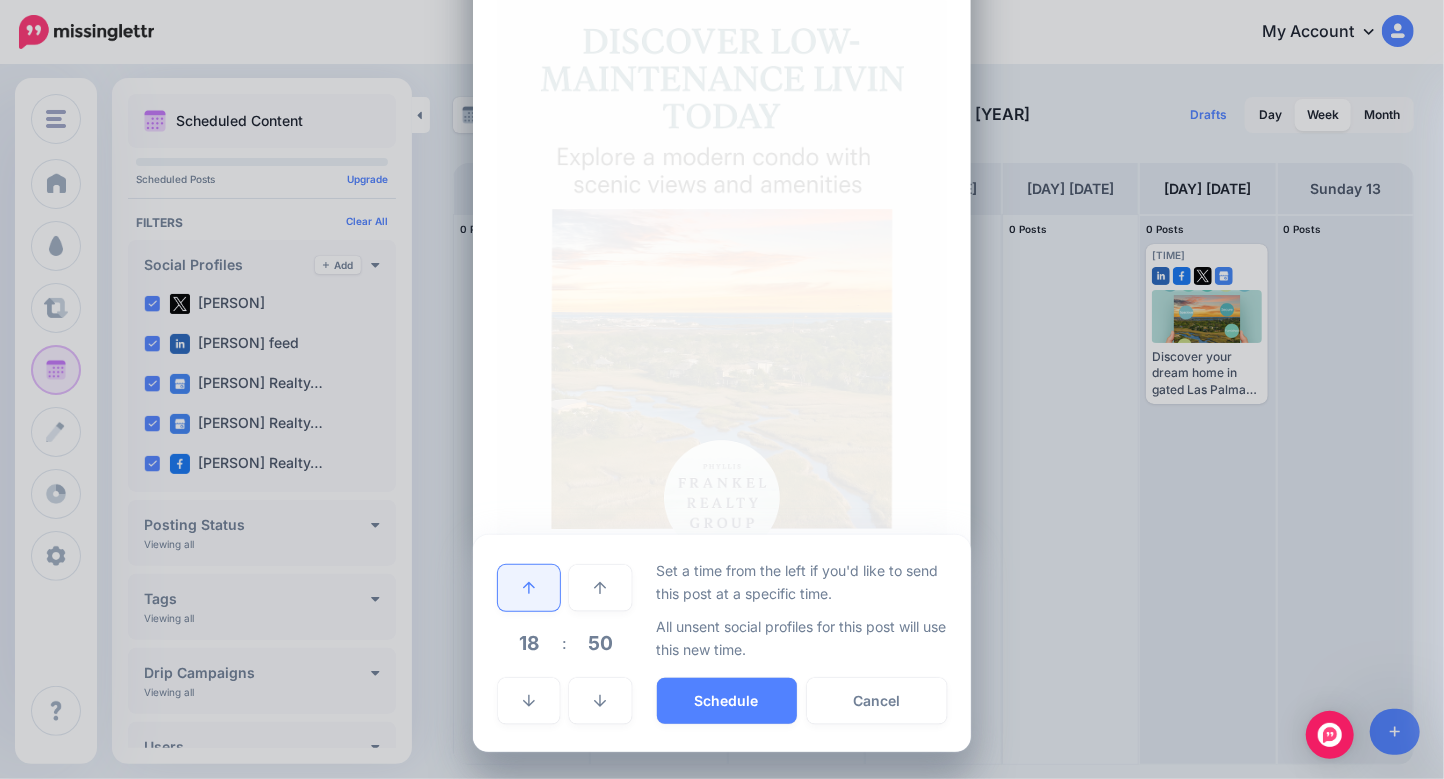 click at bounding box center (529, 588) 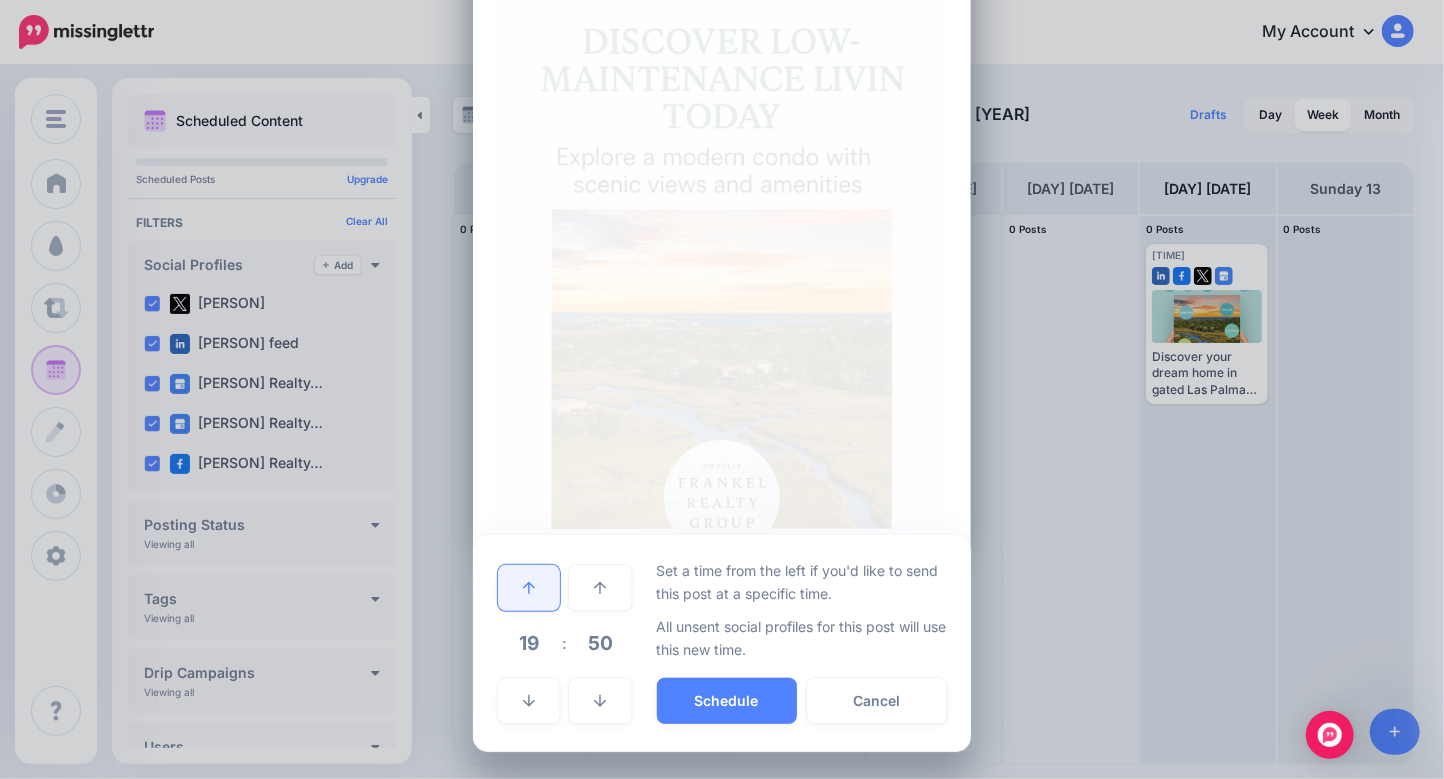 click at bounding box center [529, 588] 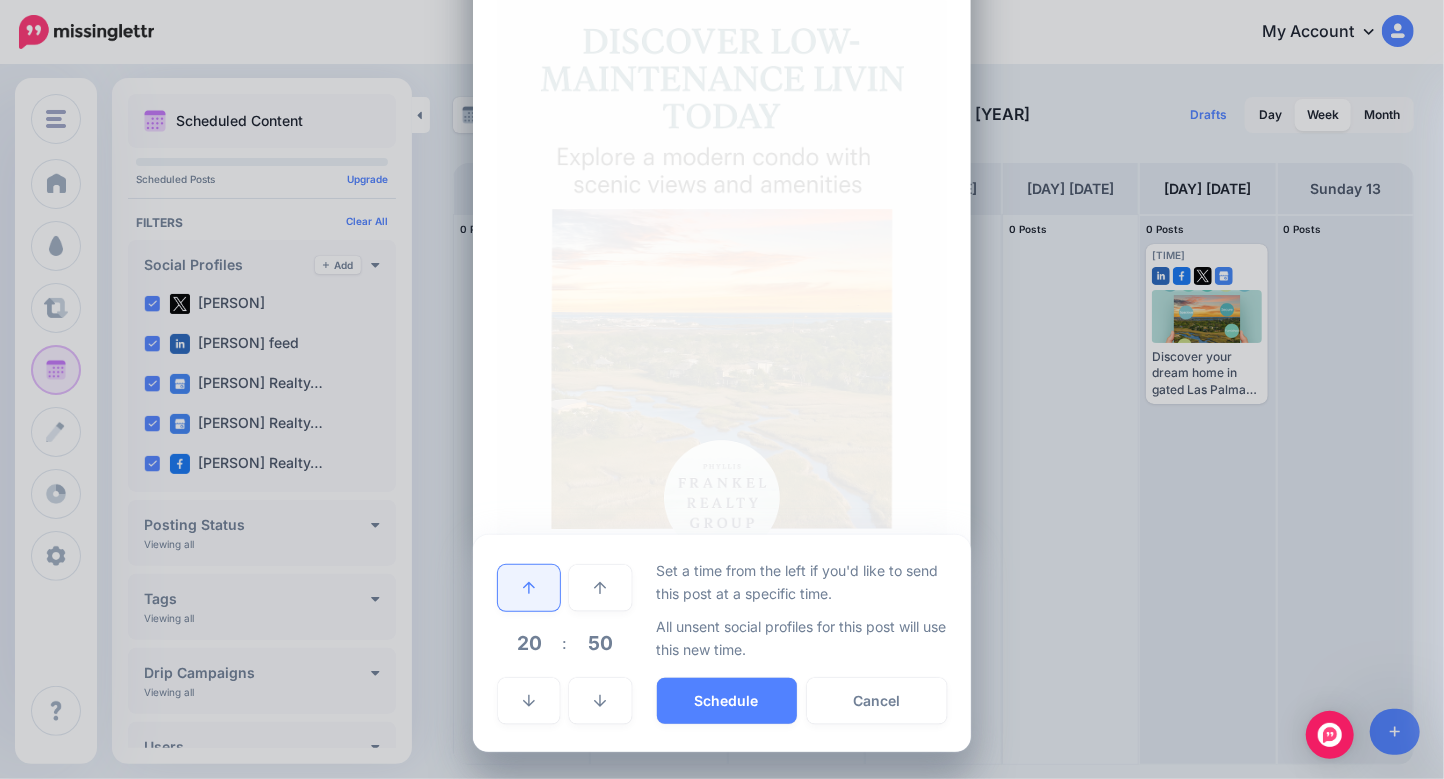 click at bounding box center (529, 588) 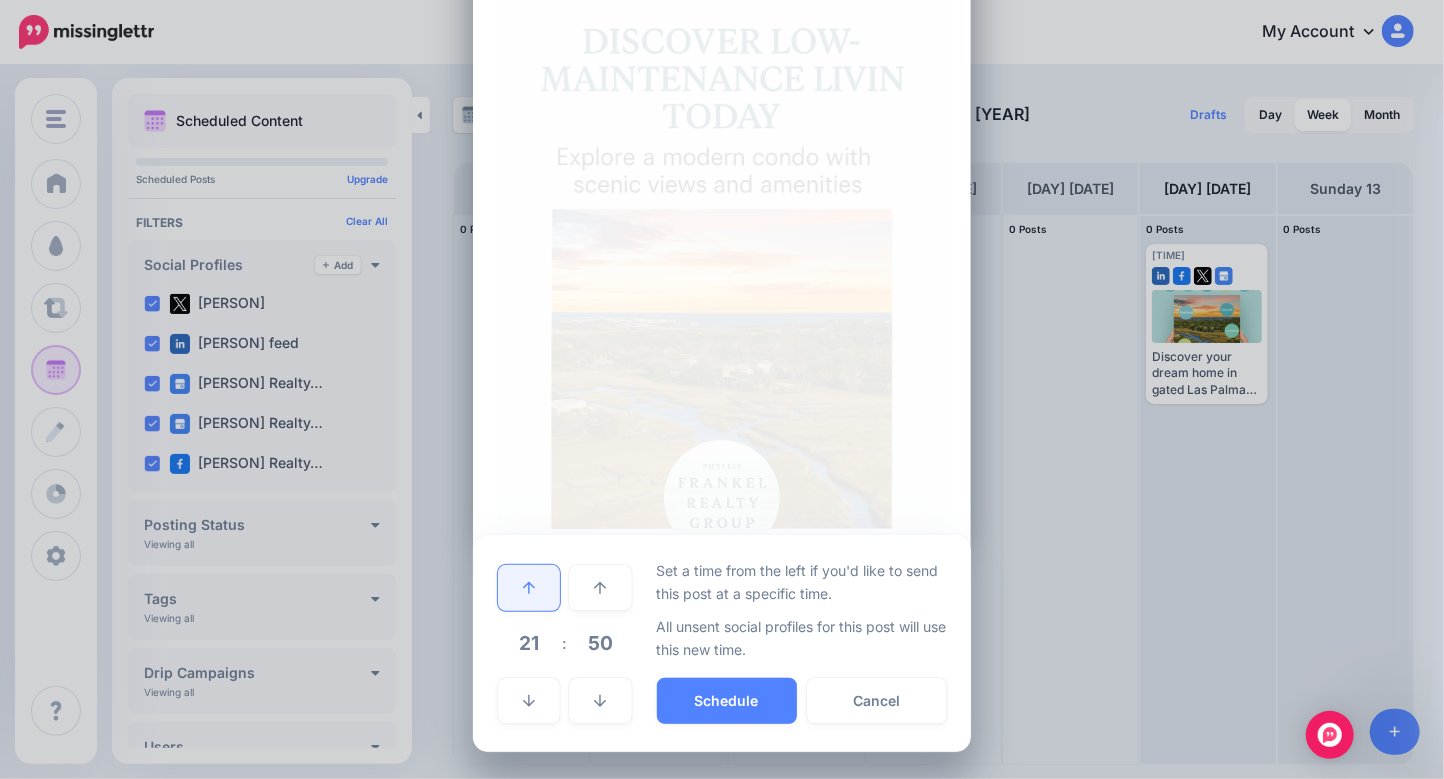click at bounding box center [529, 588] 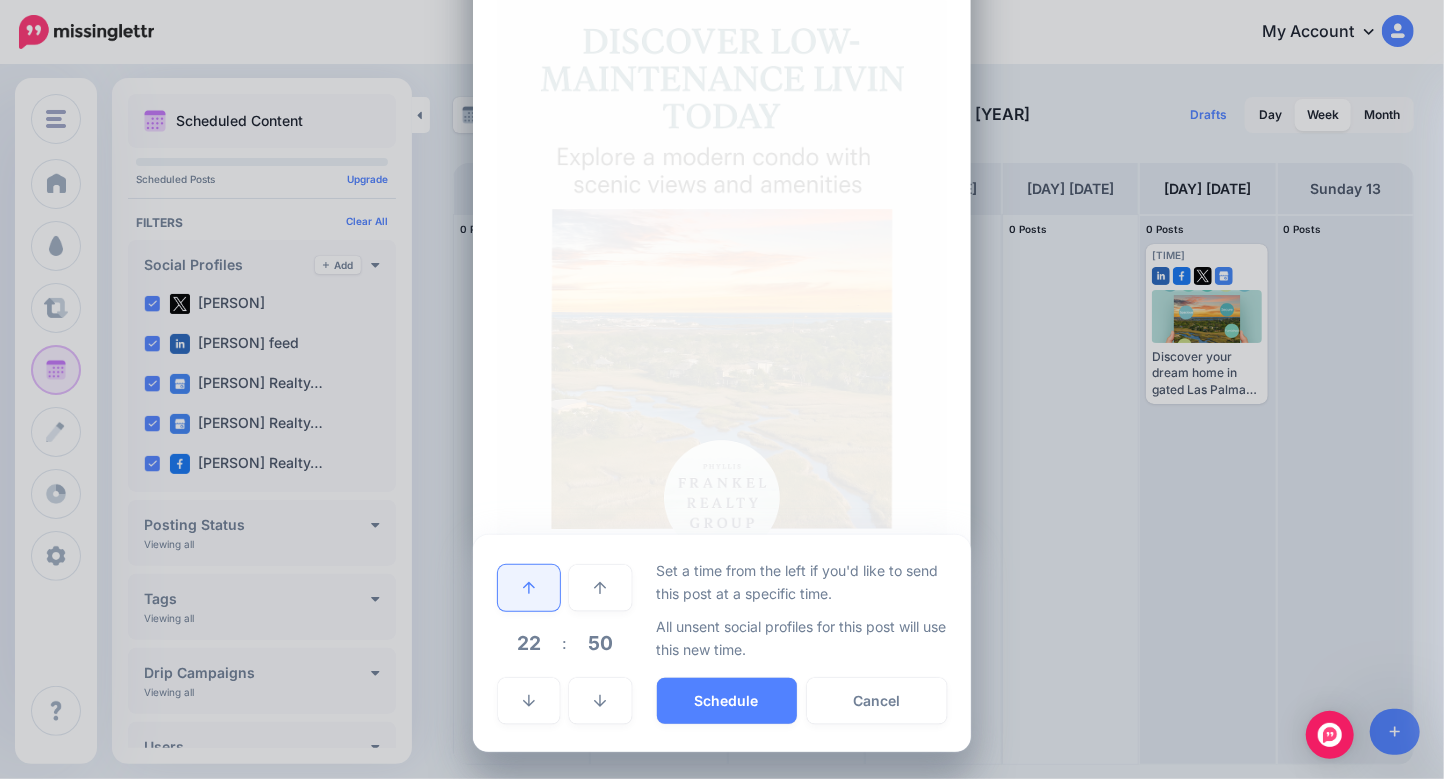 click at bounding box center (529, 588) 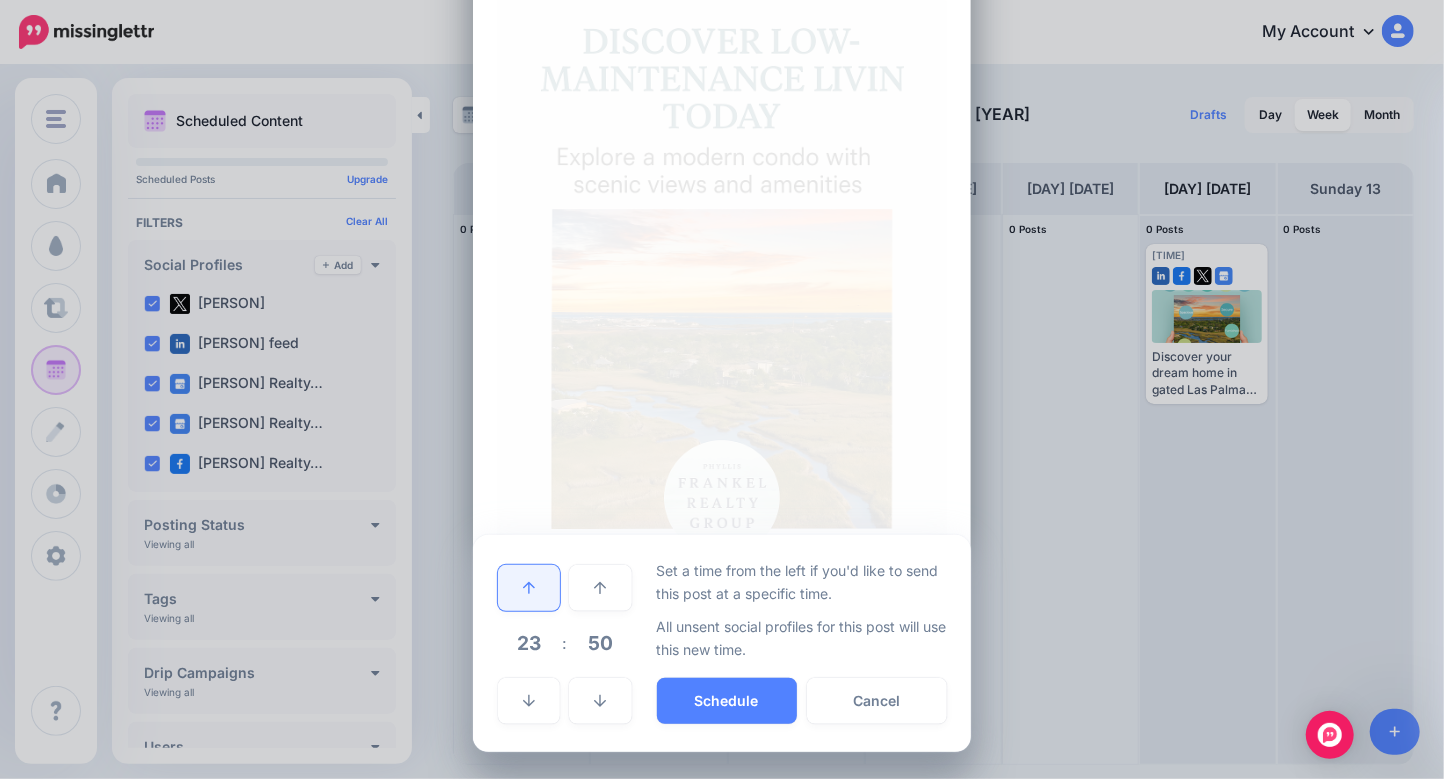 click at bounding box center (529, 588) 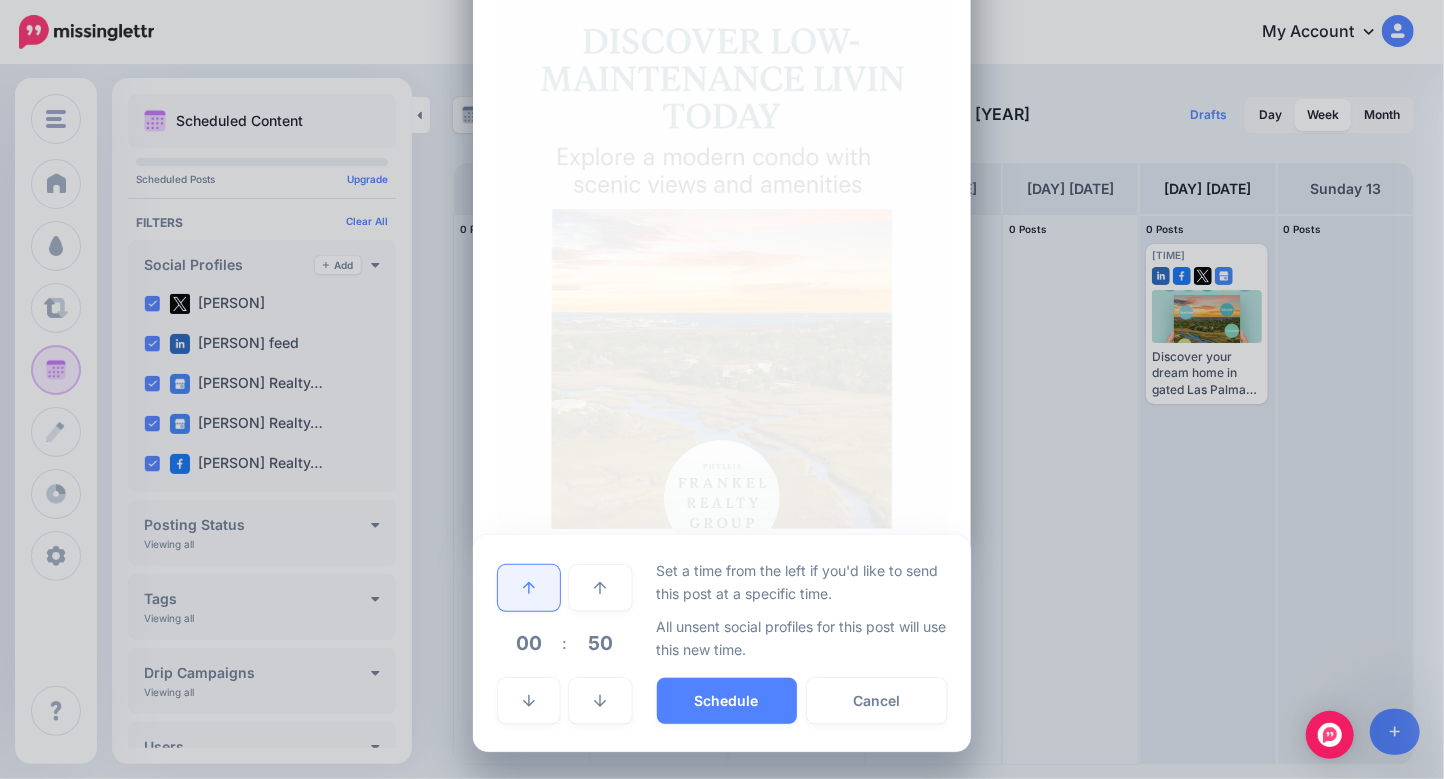 click at bounding box center (529, 588) 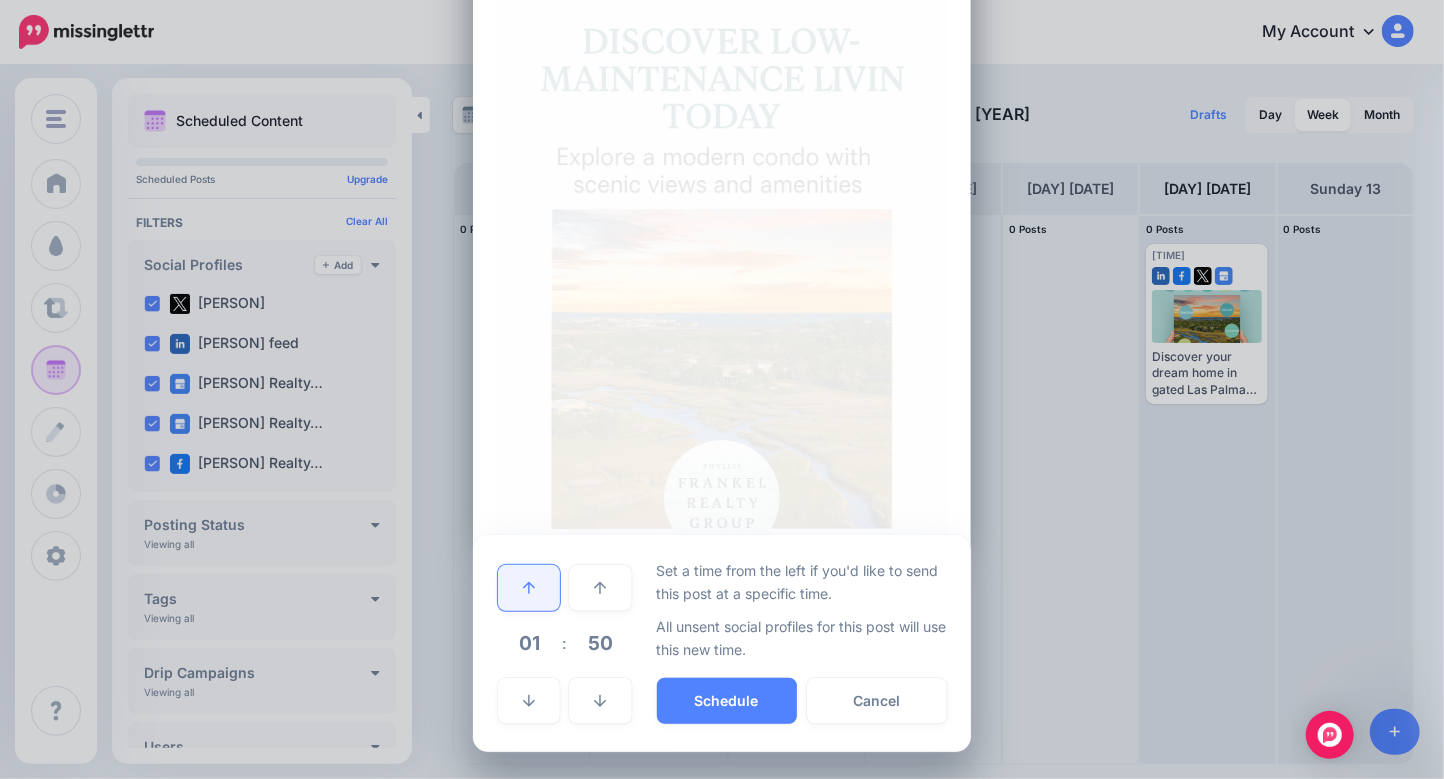 click at bounding box center (529, 588) 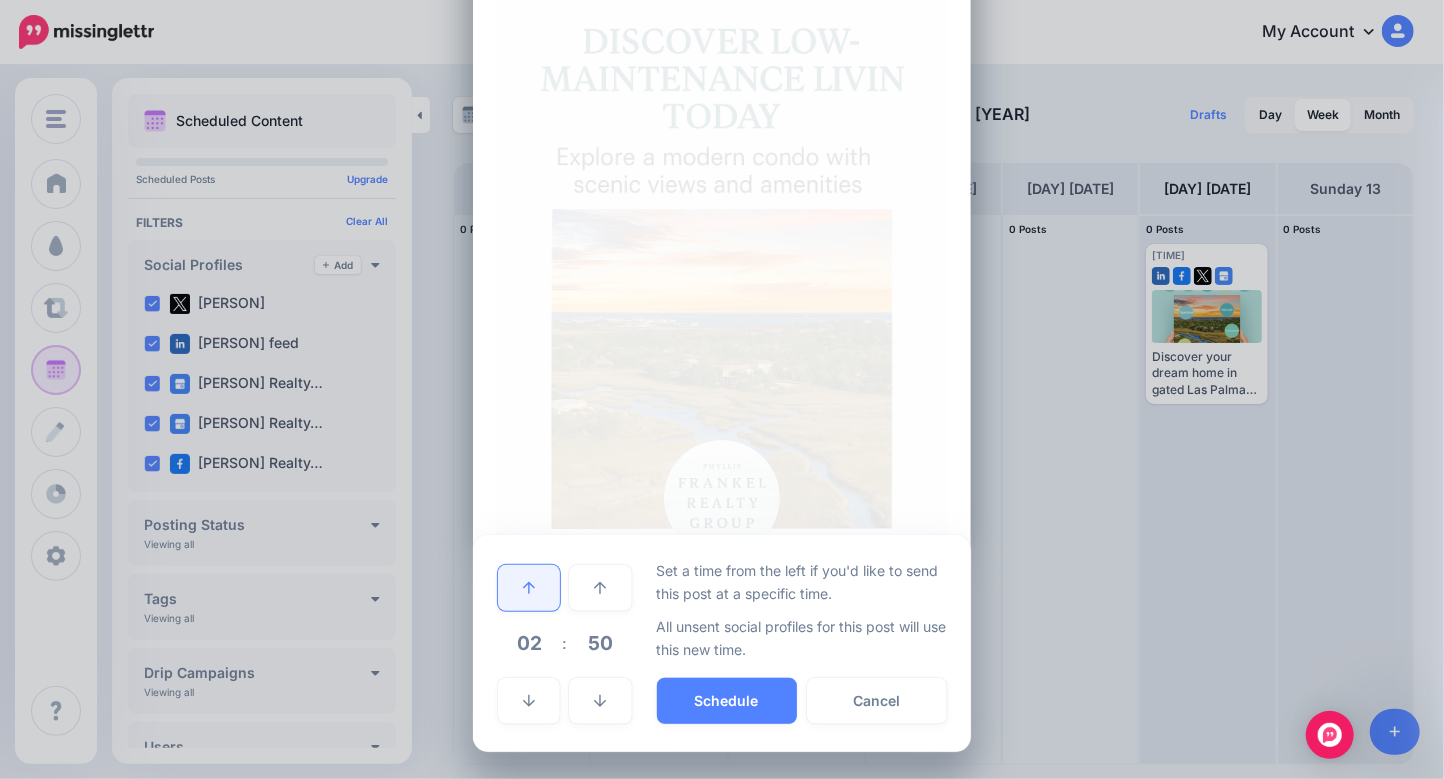 click at bounding box center [529, 588] 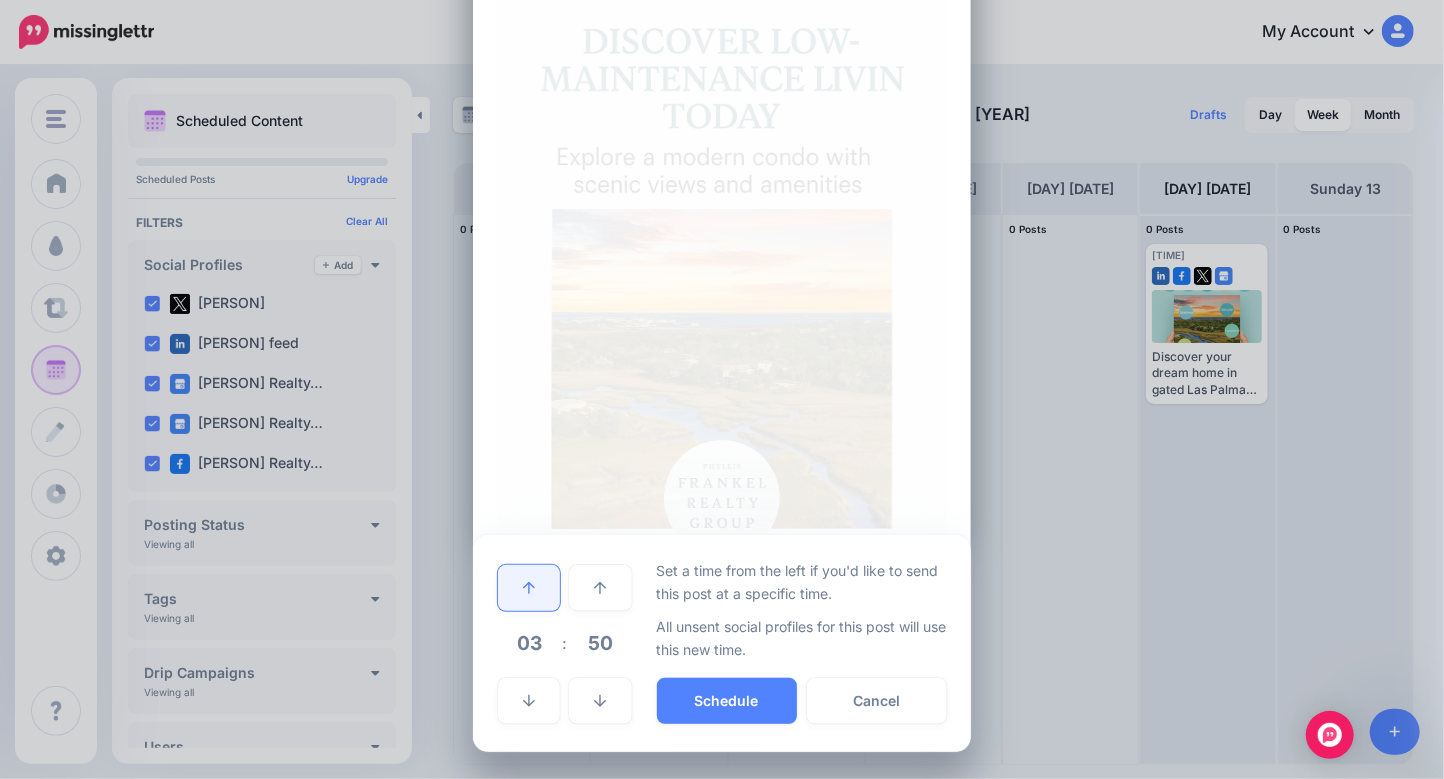 click at bounding box center [529, 588] 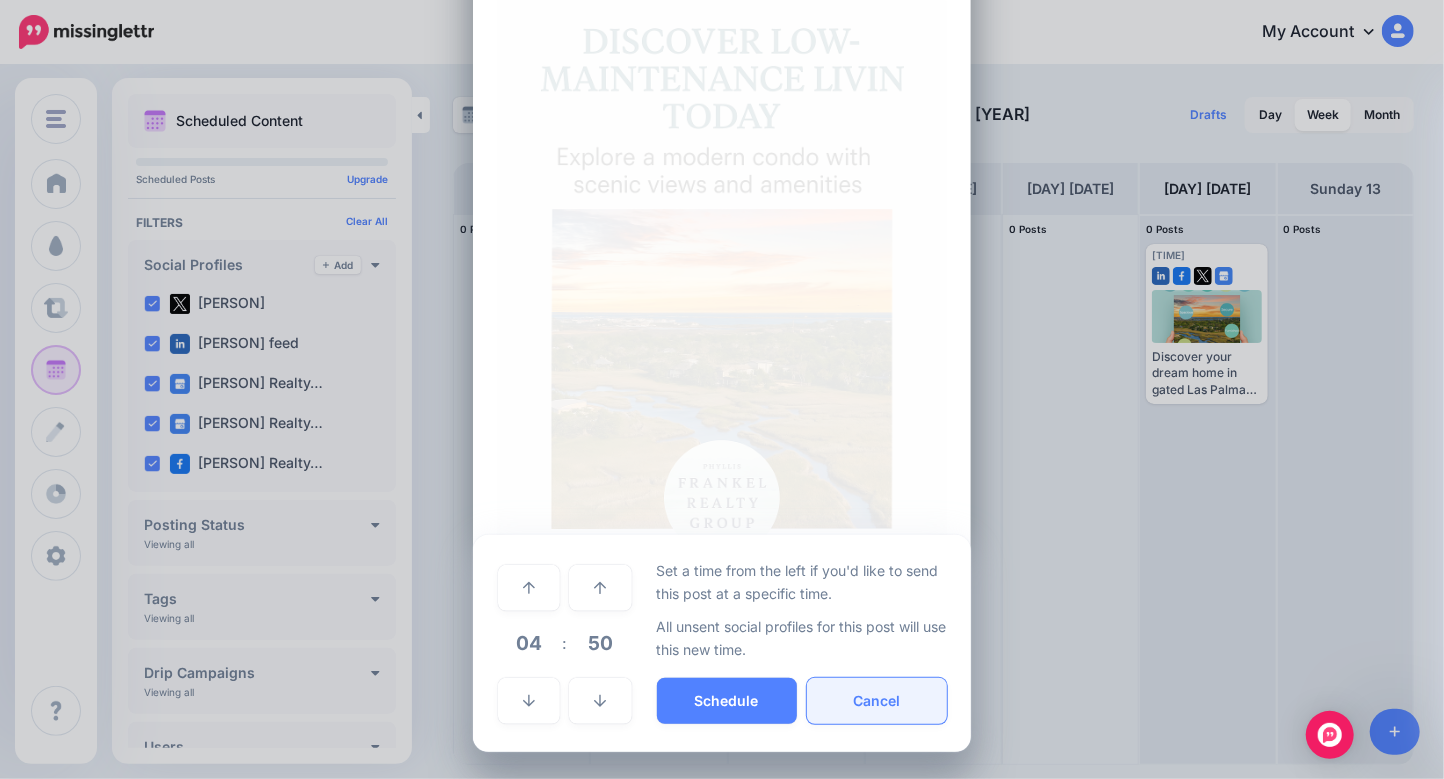 click on "Cancel" at bounding box center (877, 701) 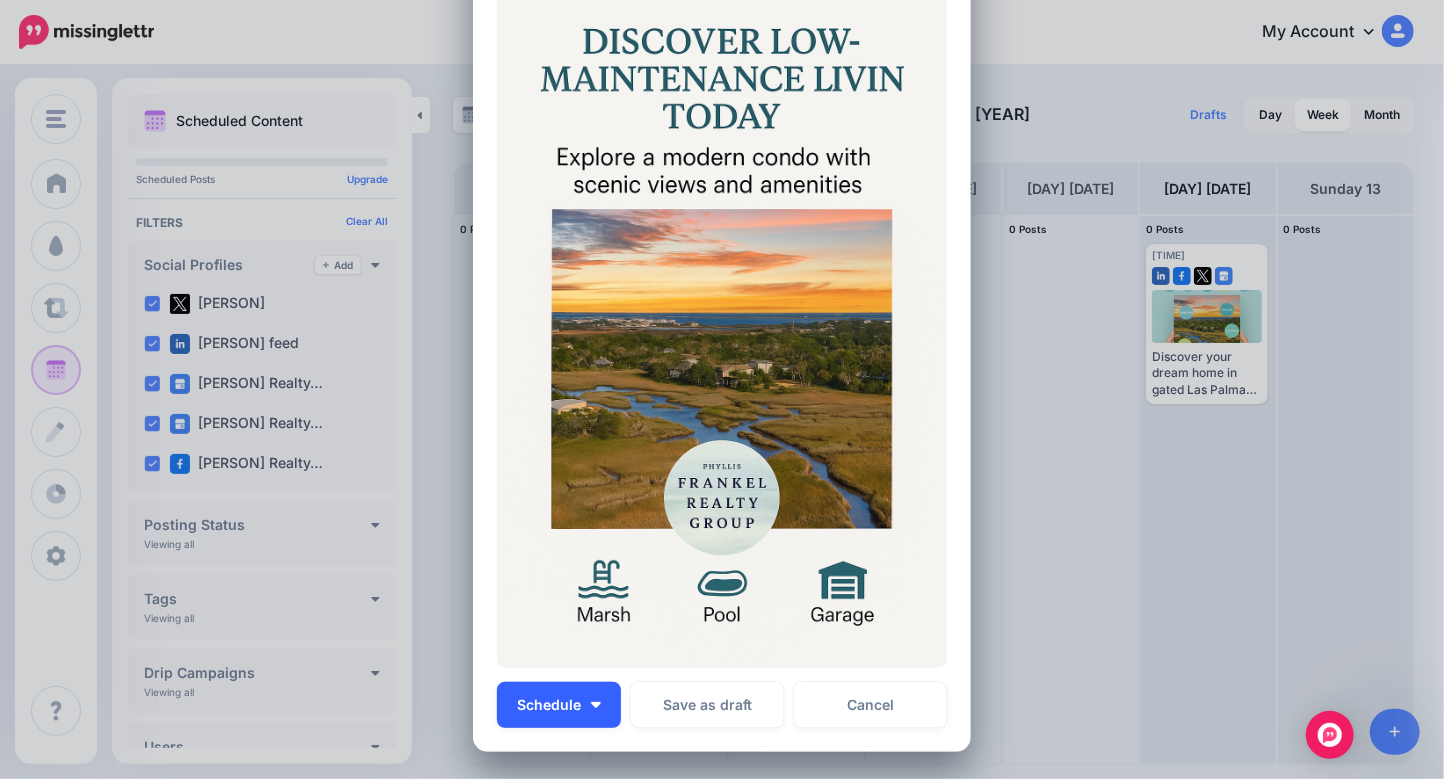 click at bounding box center (596, 705) 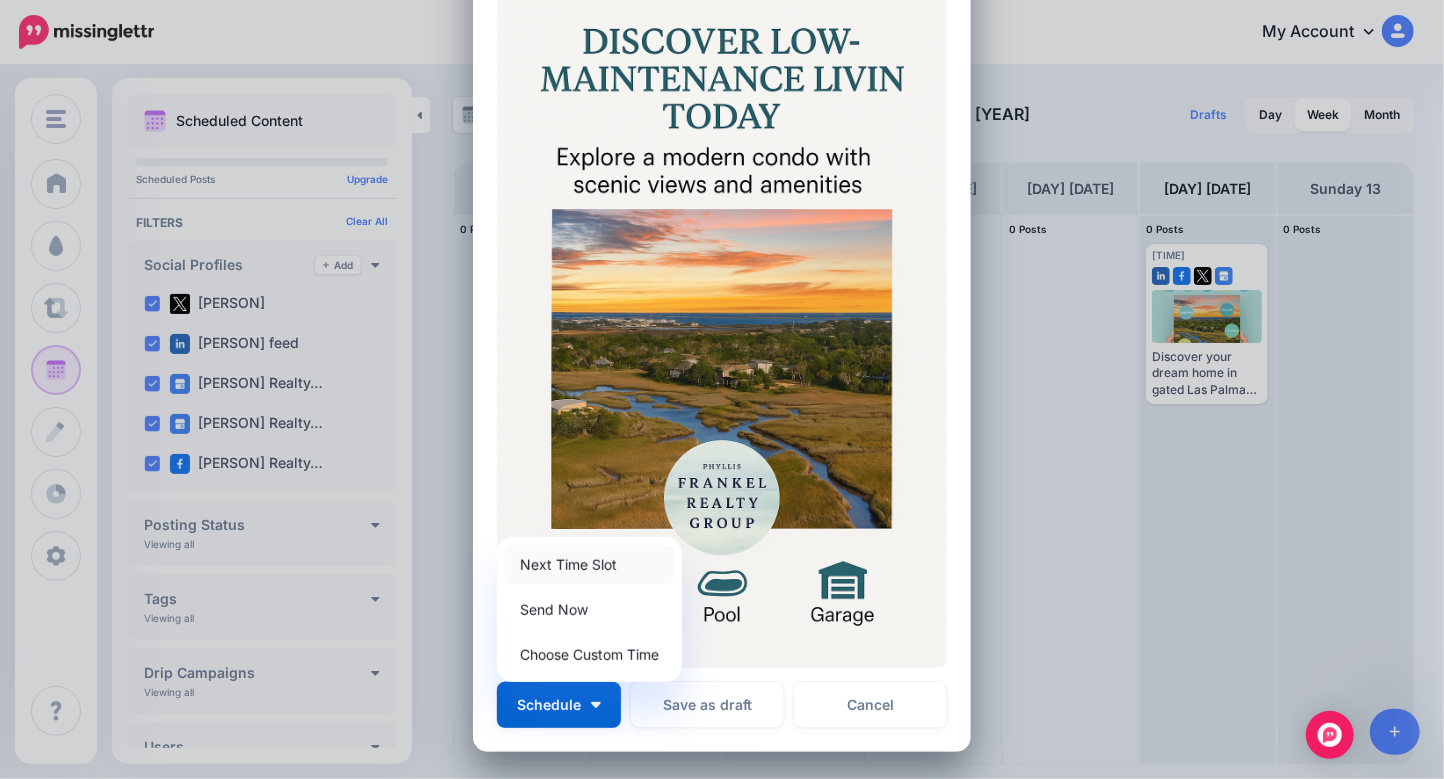 click on "Next Time Slot" at bounding box center (589, 564) 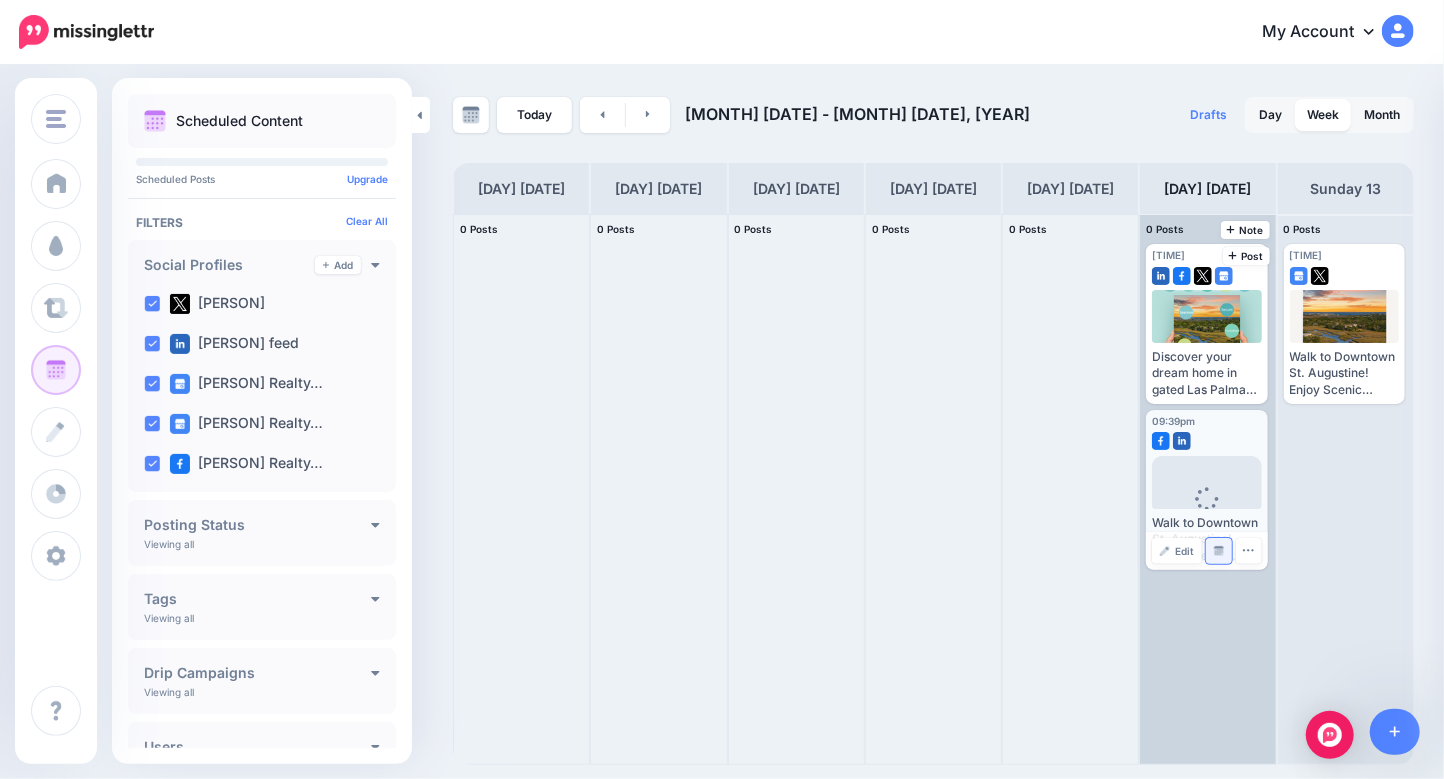 click at bounding box center (1219, 551) 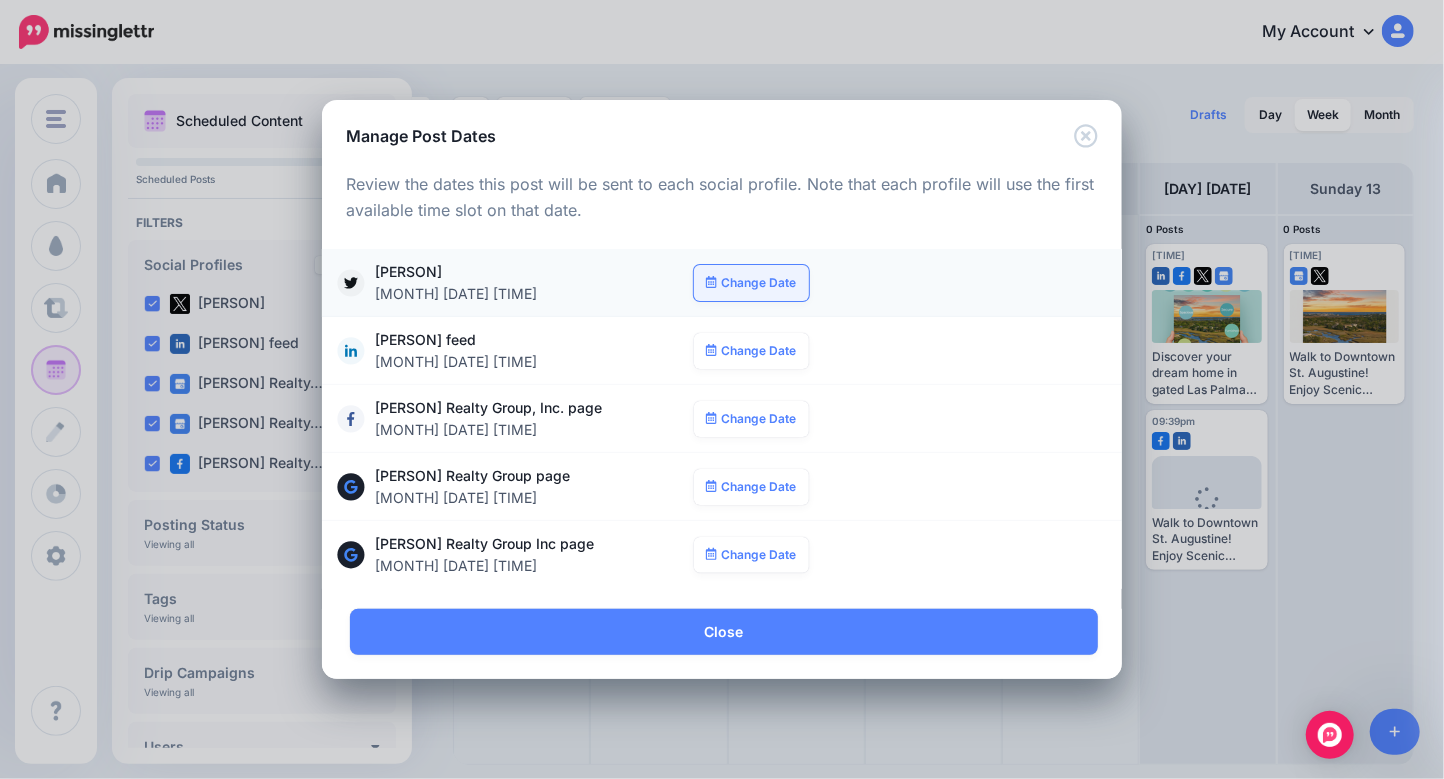 click on "Change Date" at bounding box center [751, 283] 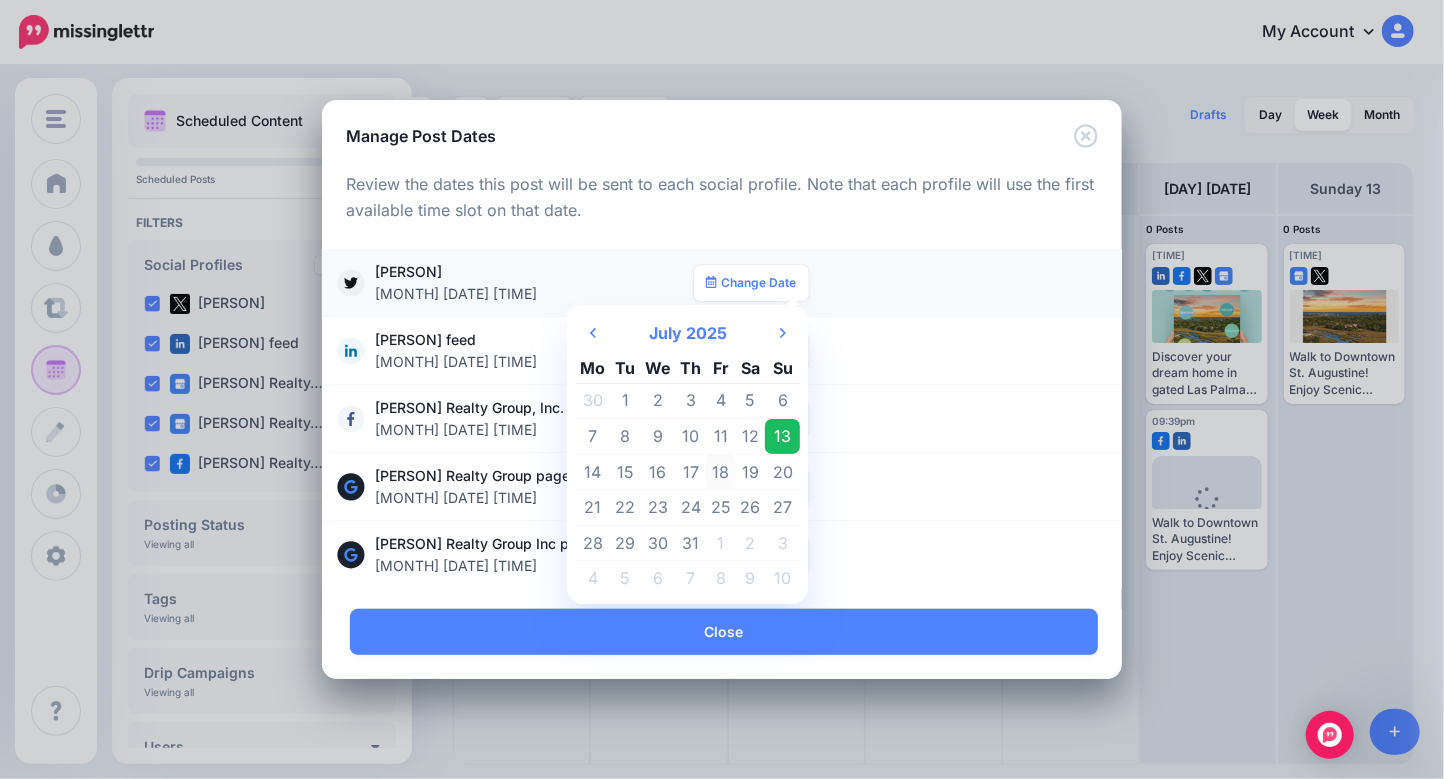 click on "18" at bounding box center (721, 472) 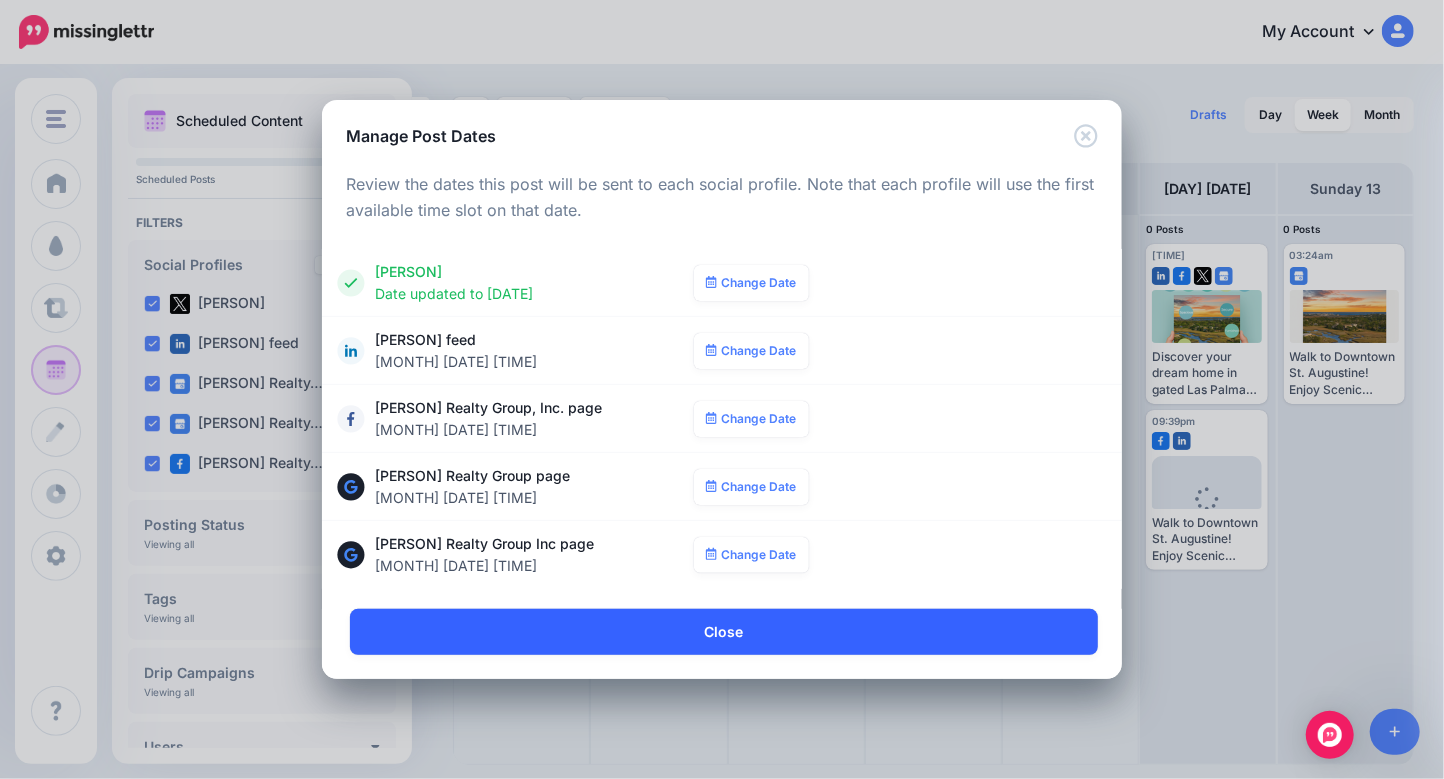 click on "Close" at bounding box center (724, 632) 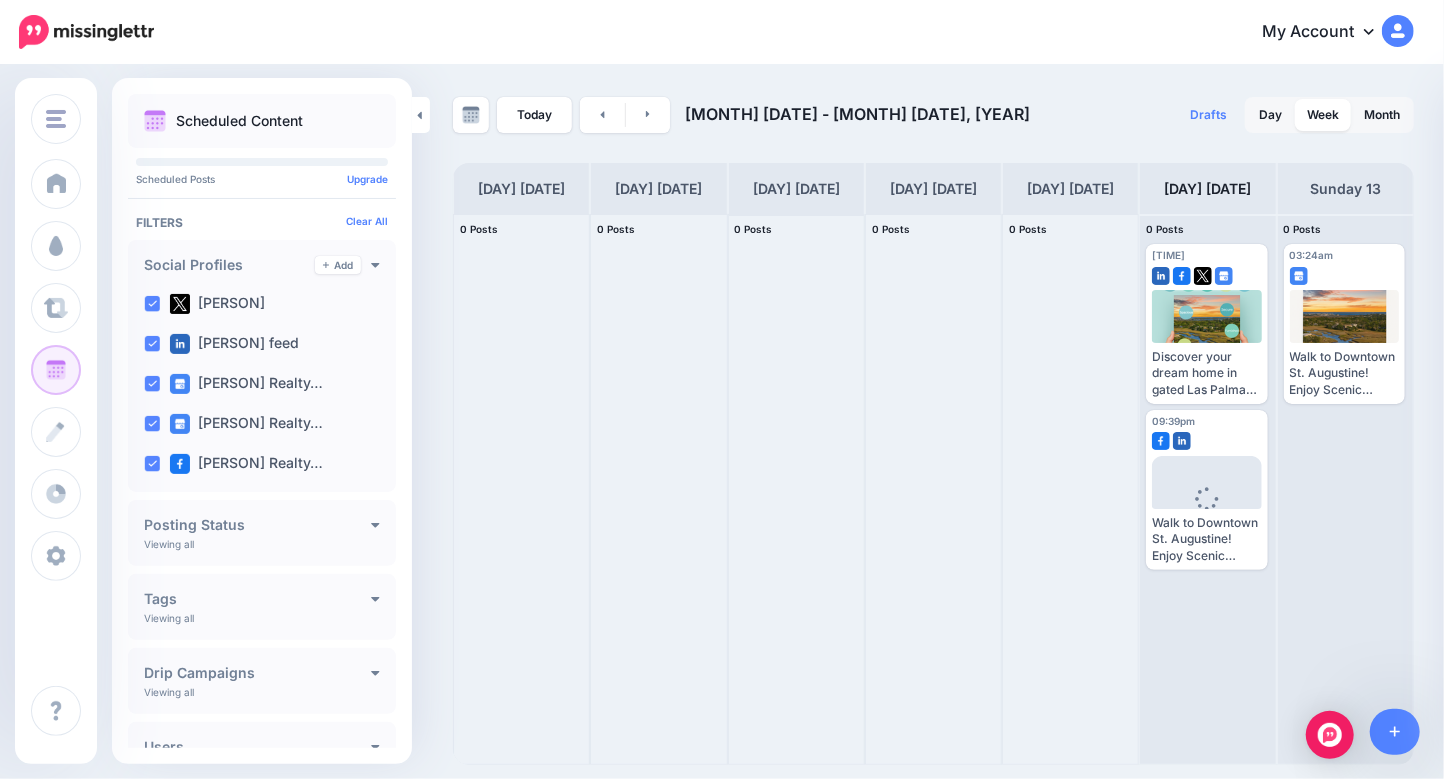scroll, scrollTop: 0, scrollLeft: 0, axis: both 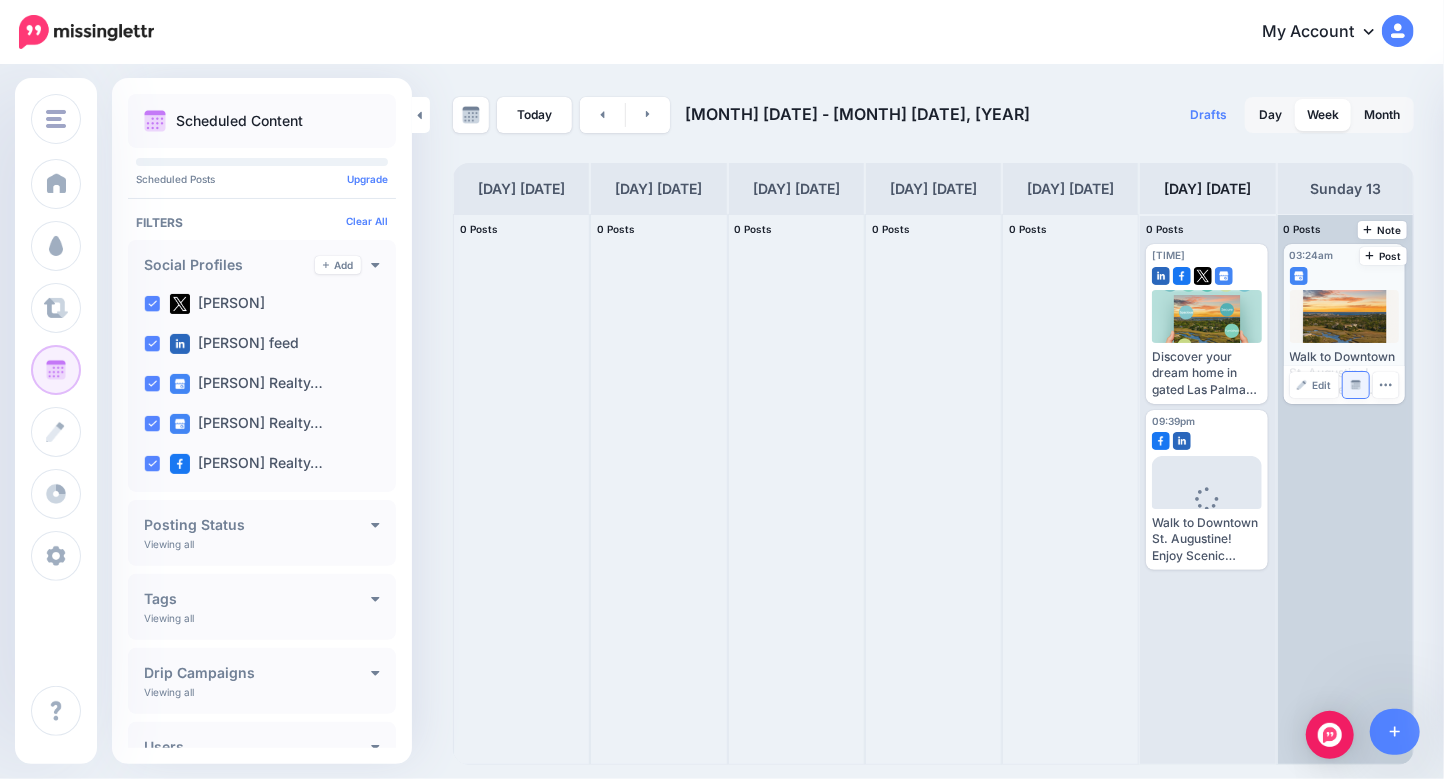 click on "Manage Dates" at bounding box center [1356, 385] 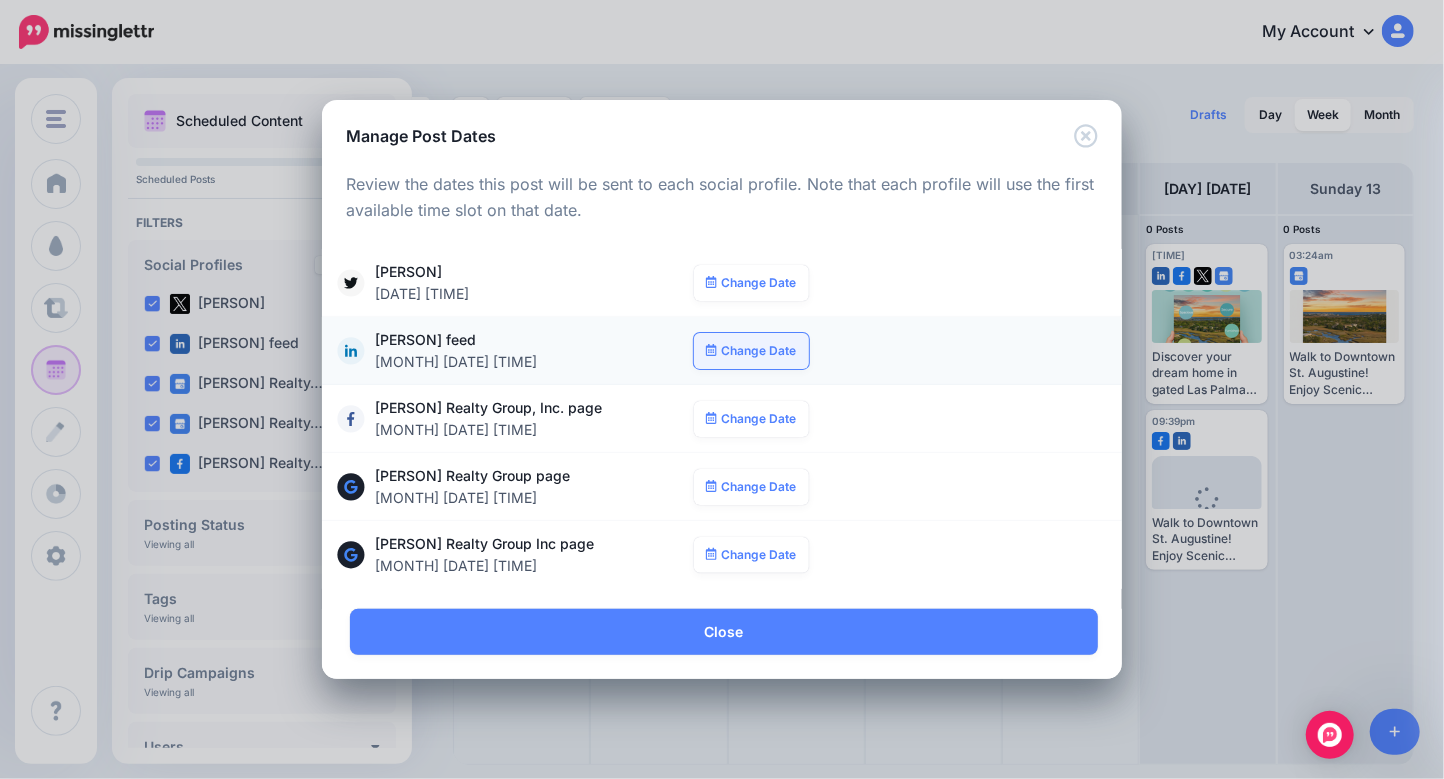 click on "Change Date" at bounding box center (751, 351) 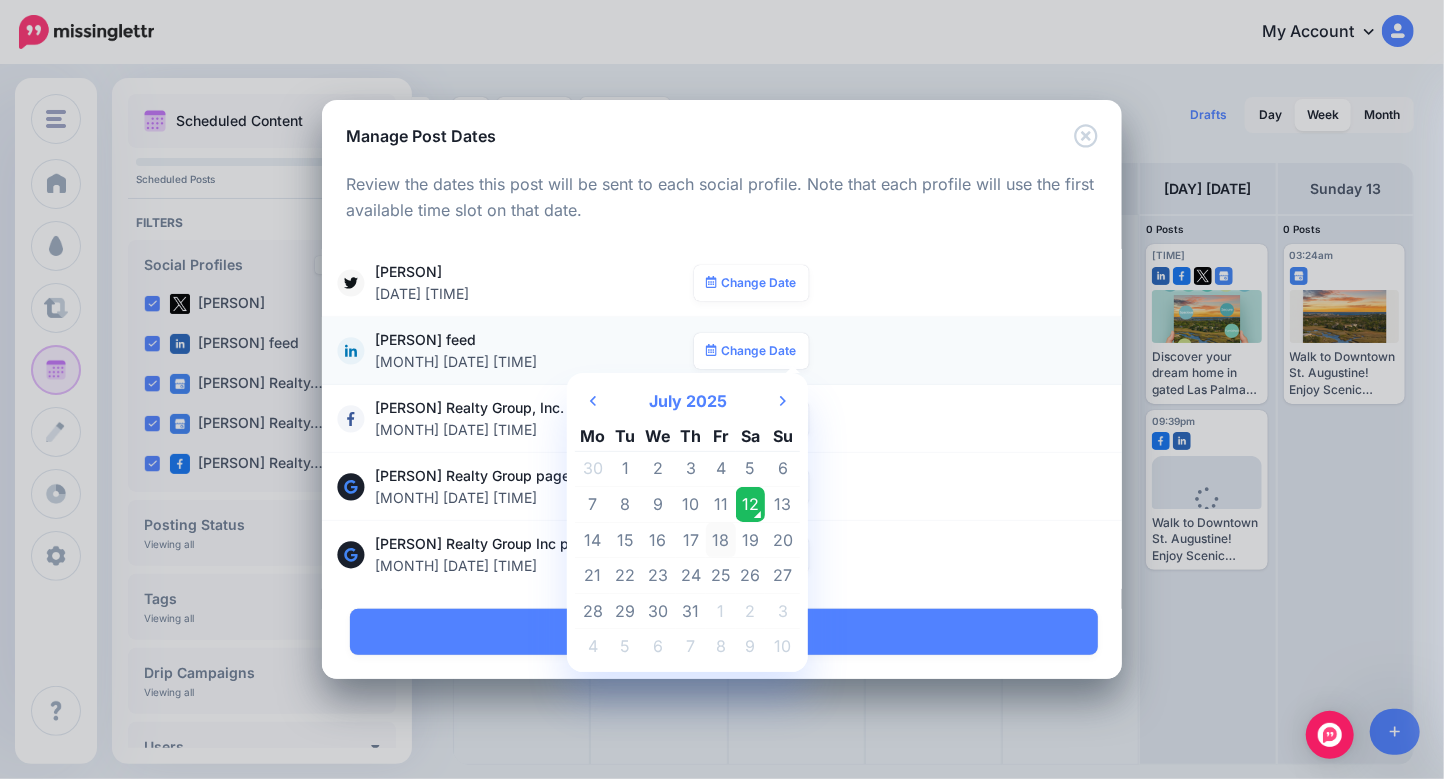 click on "18" at bounding box center [721, 540] 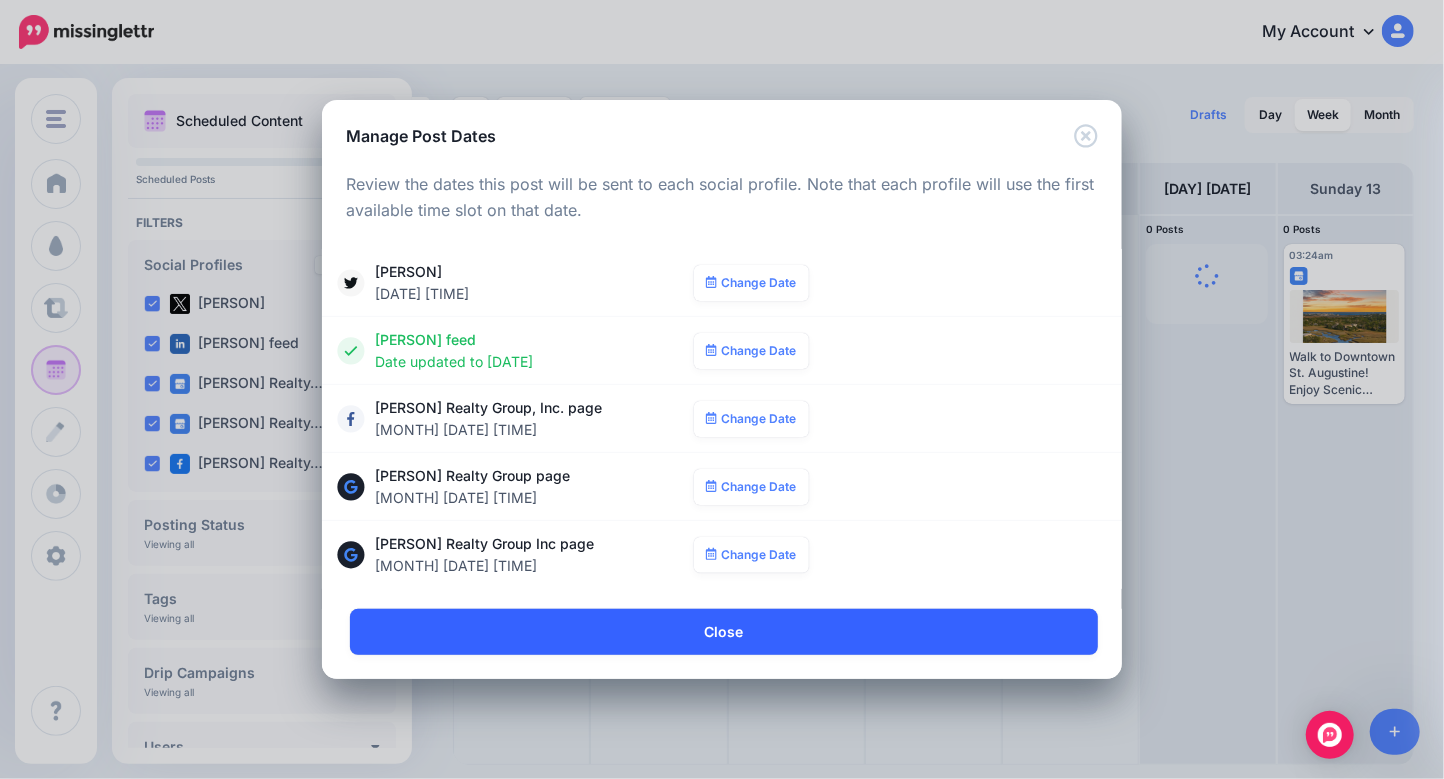 click on "Close" at bounding box center (724, 632) 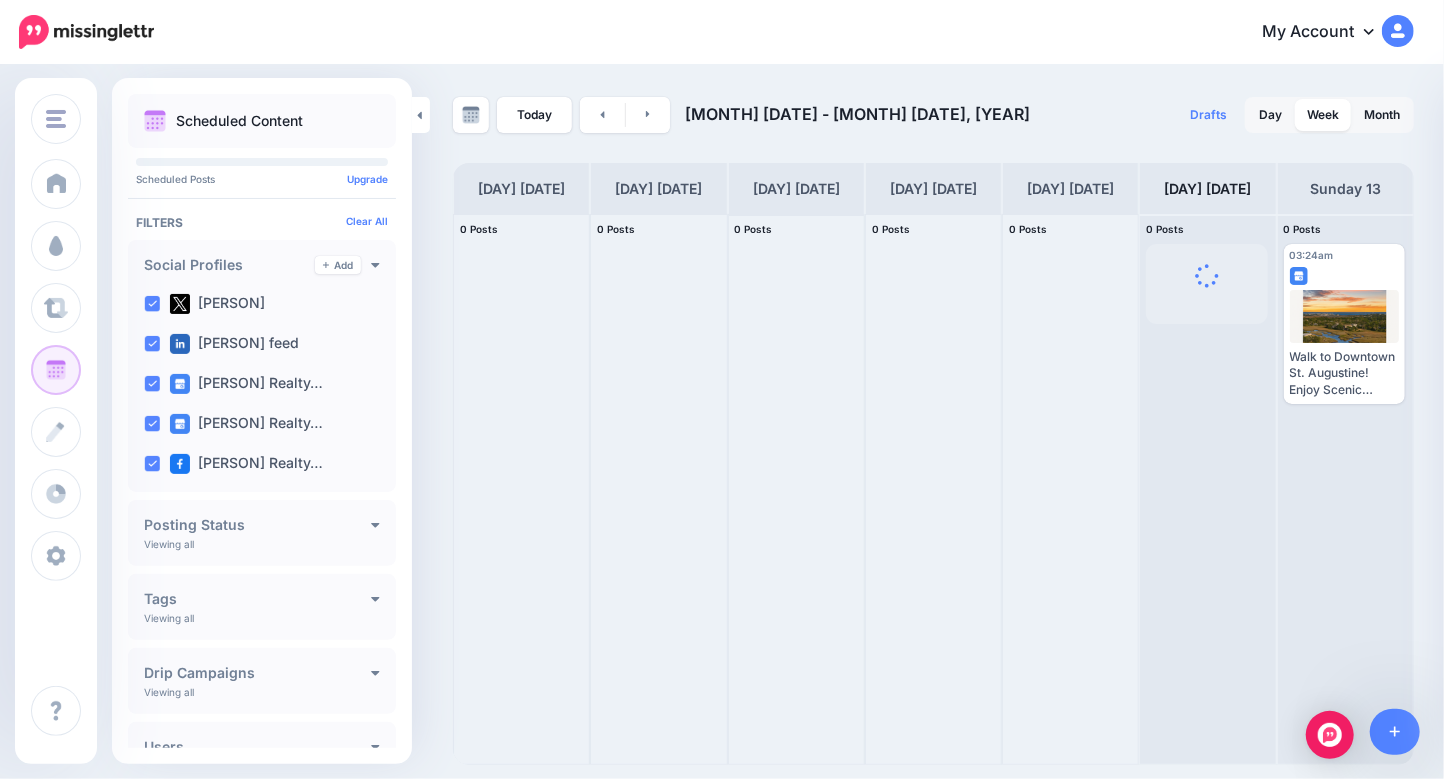 scroll, scrollTop: 0, scrollLeft: 0, axis: both 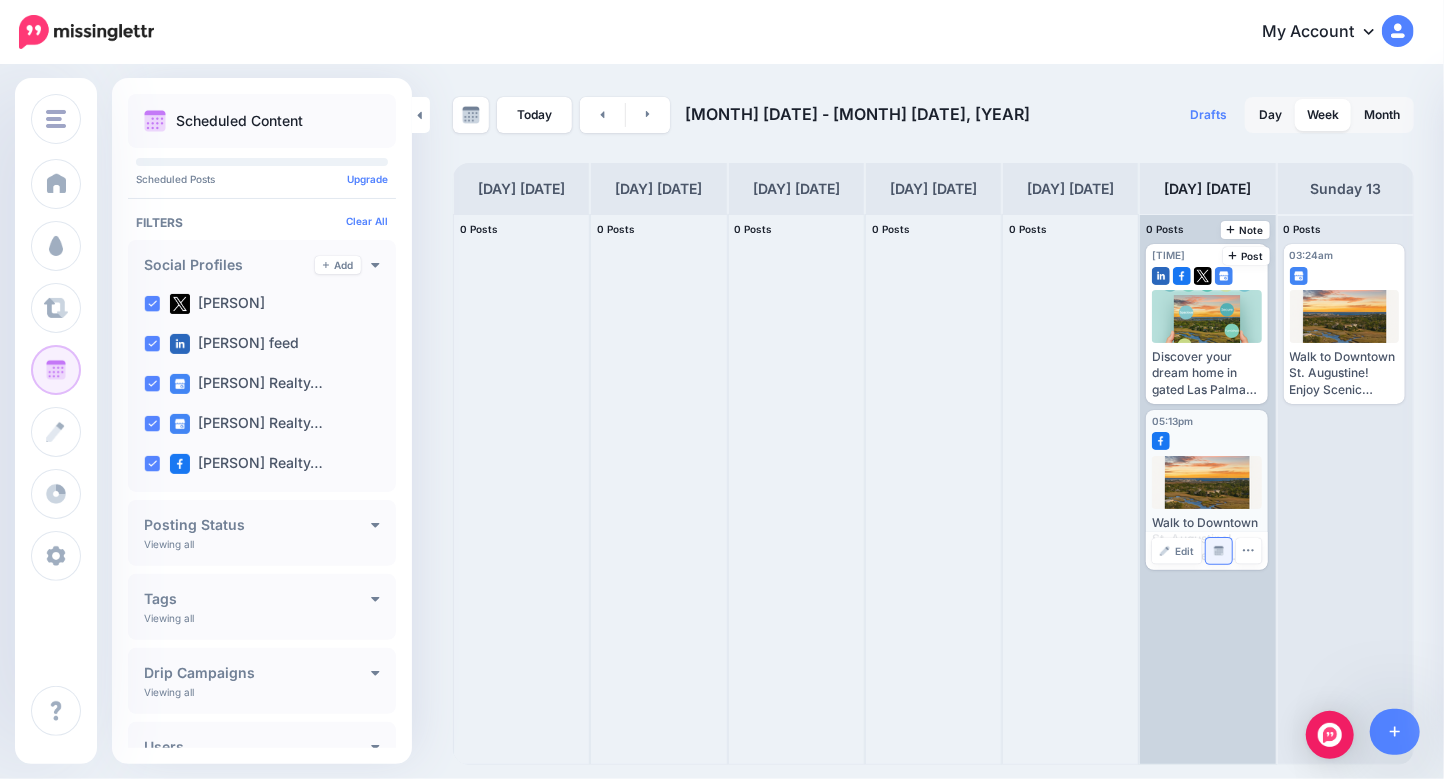 click at bounding box center (1219, 551) 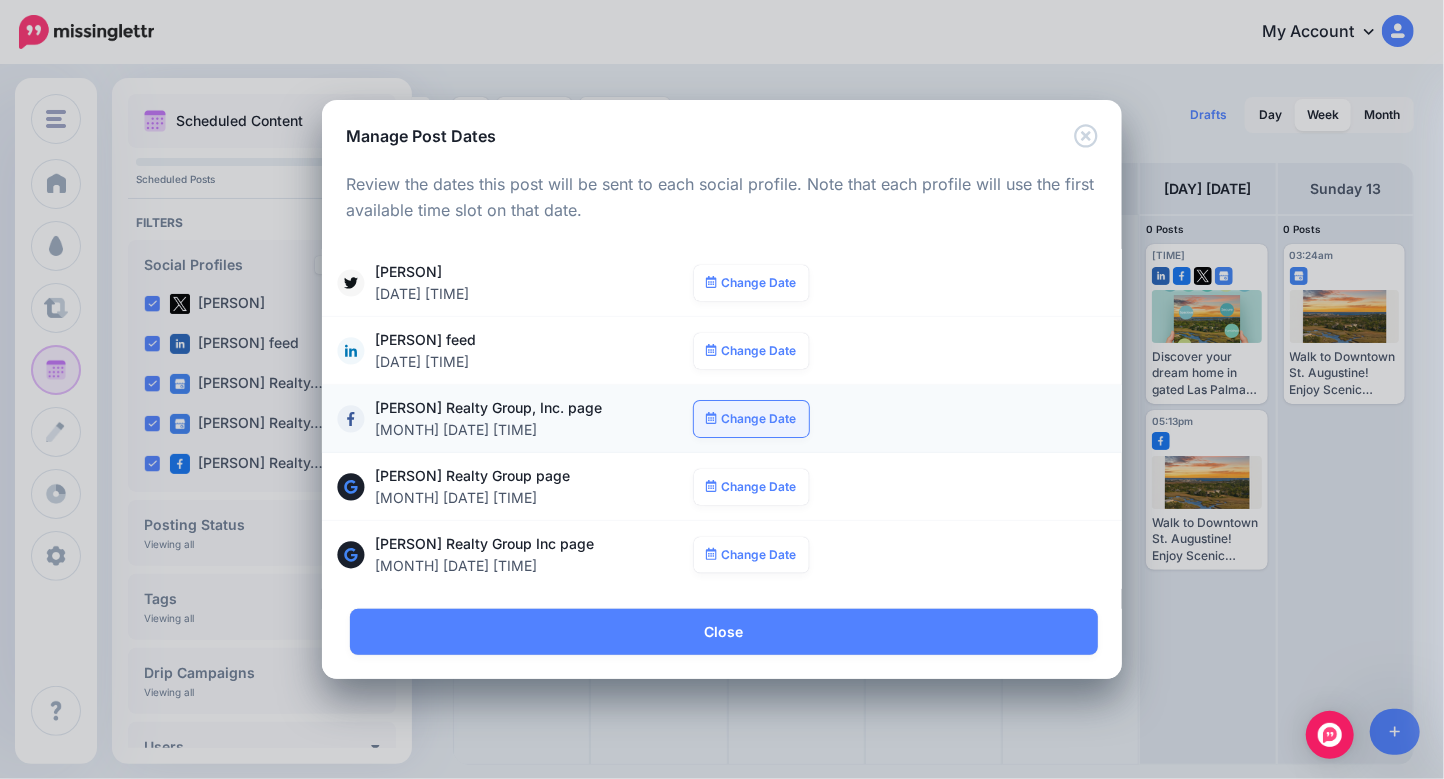 click on "Change Date" at bounding box center [751, 419] 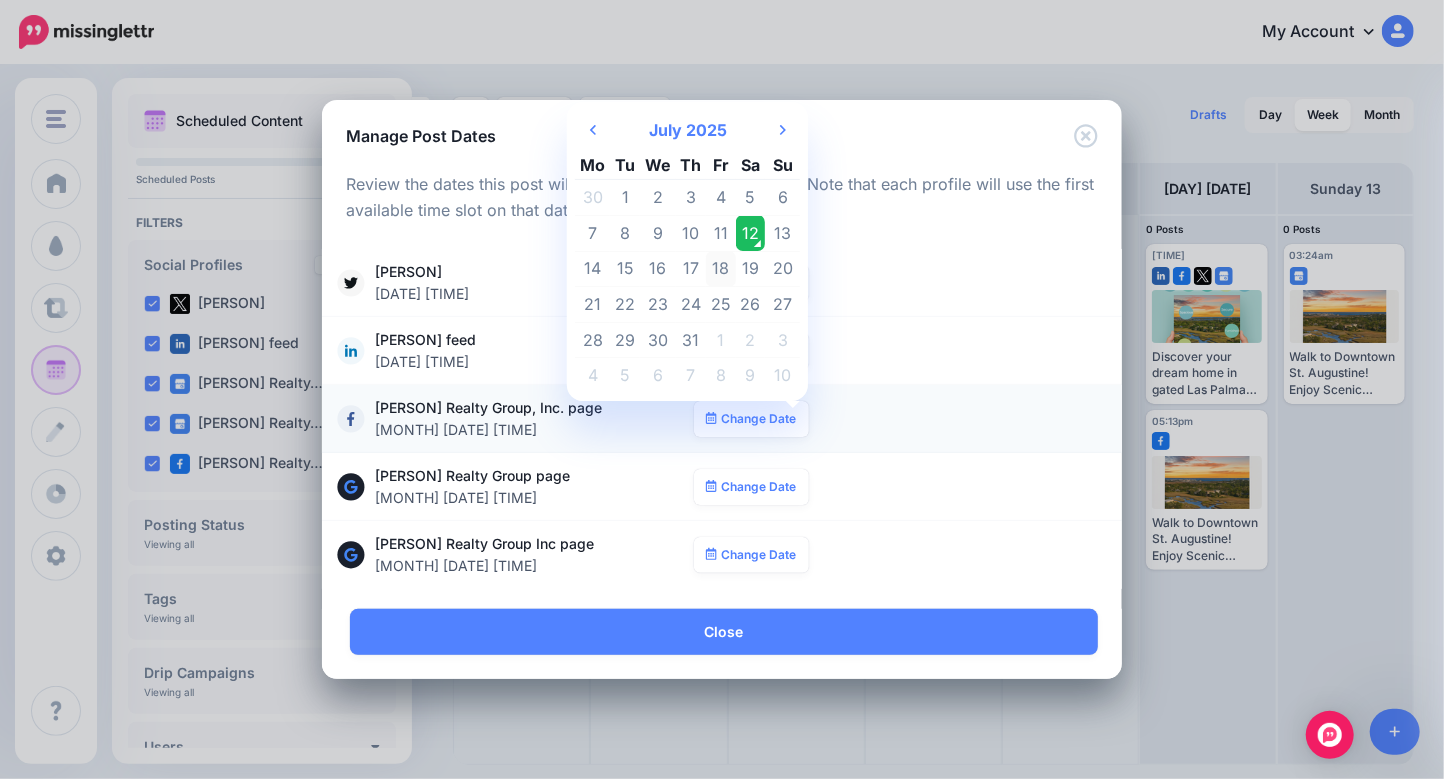 click on "18" at bounding box center (721, 269) 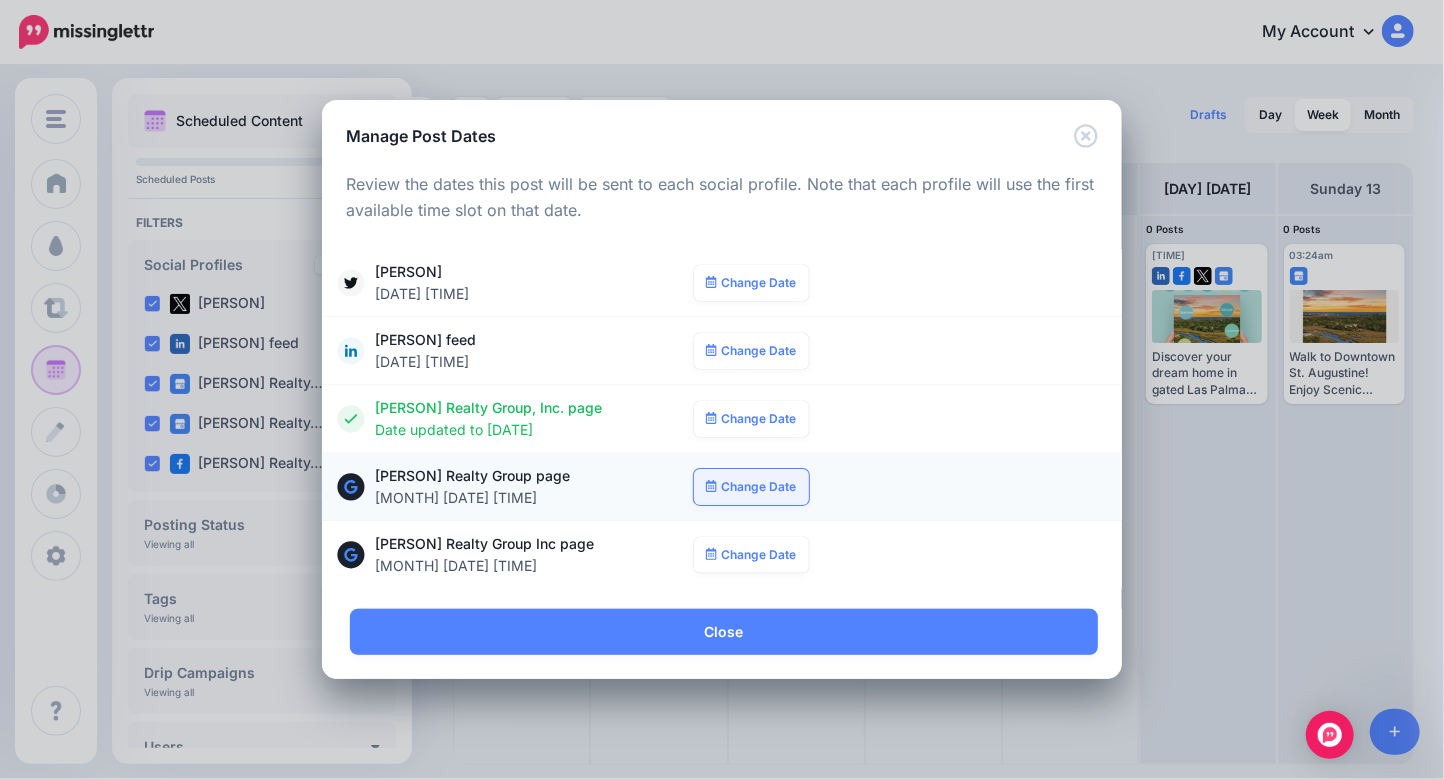 click on "Change Date" at bounding box center (751, 487) 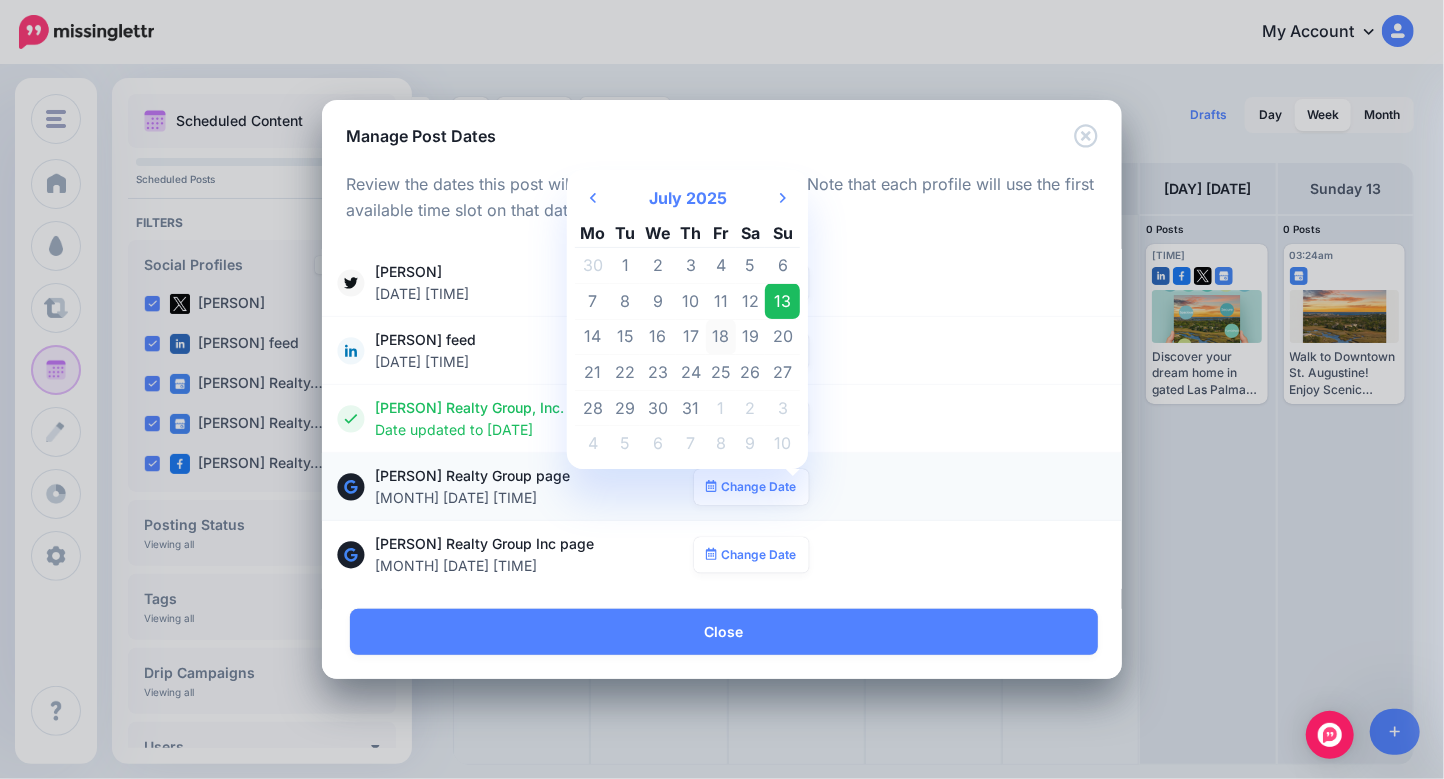 click on "18" at bounding box center (721, 337) 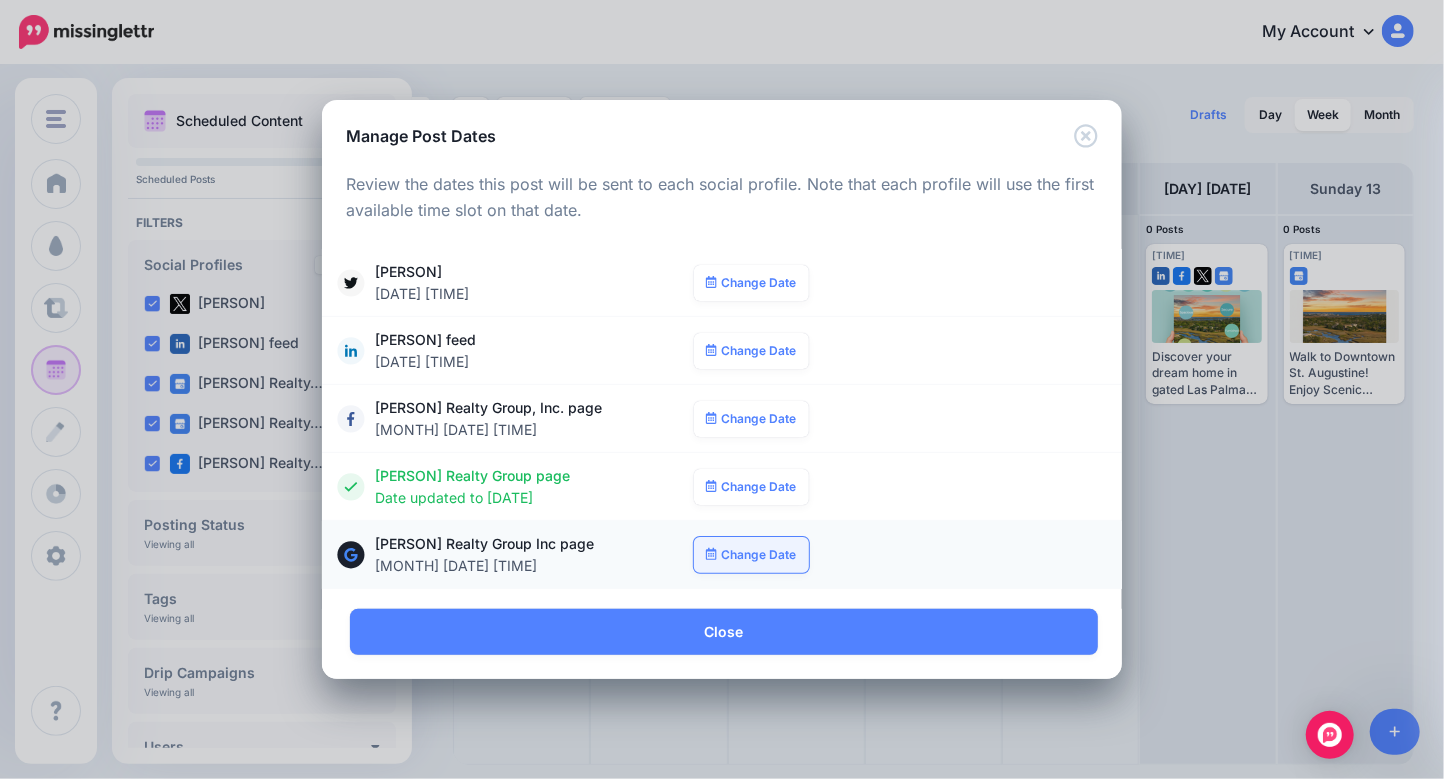 click on "Change Date" at bounding box center [751, 555] 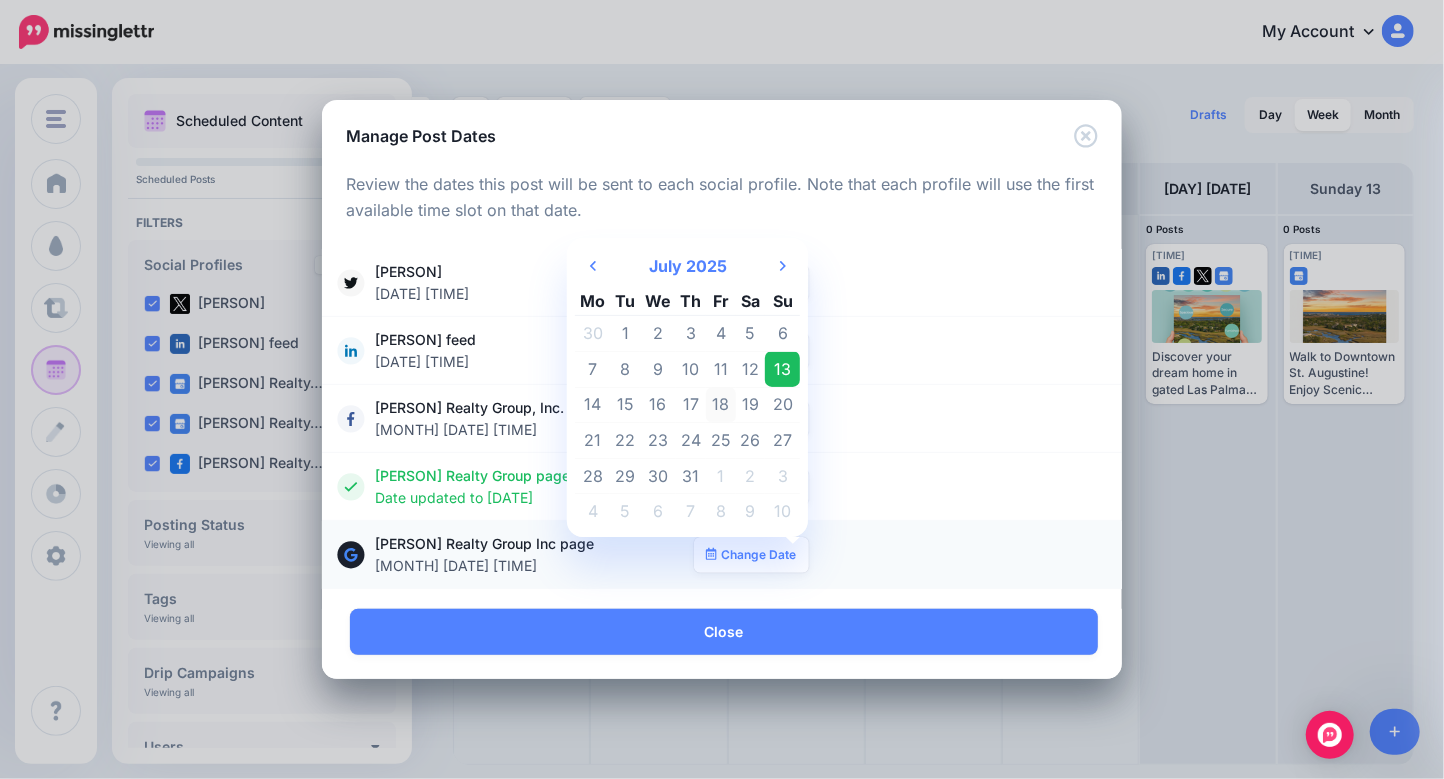 click on "18" at bounding box center (721, 405) 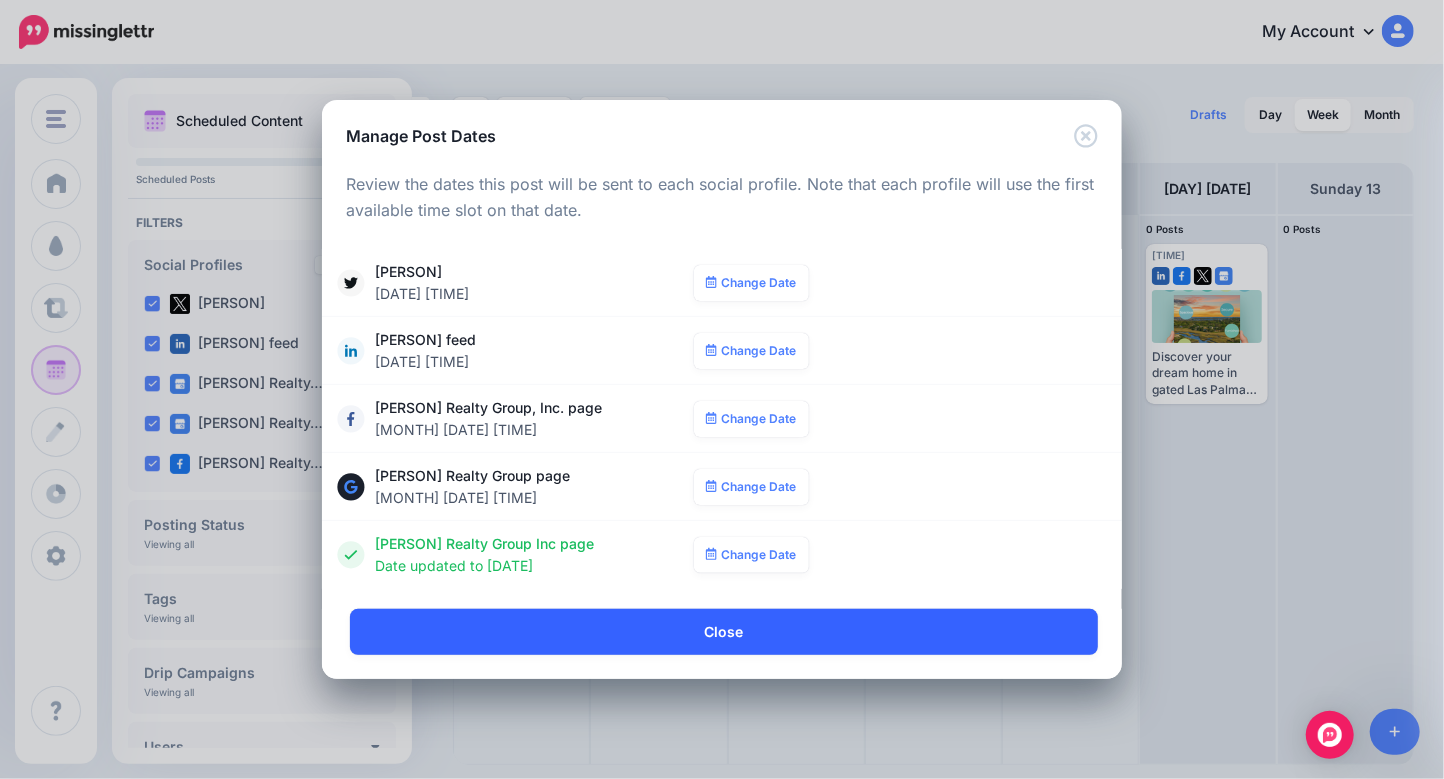 click on "Close" at bounding box center (724, 632) 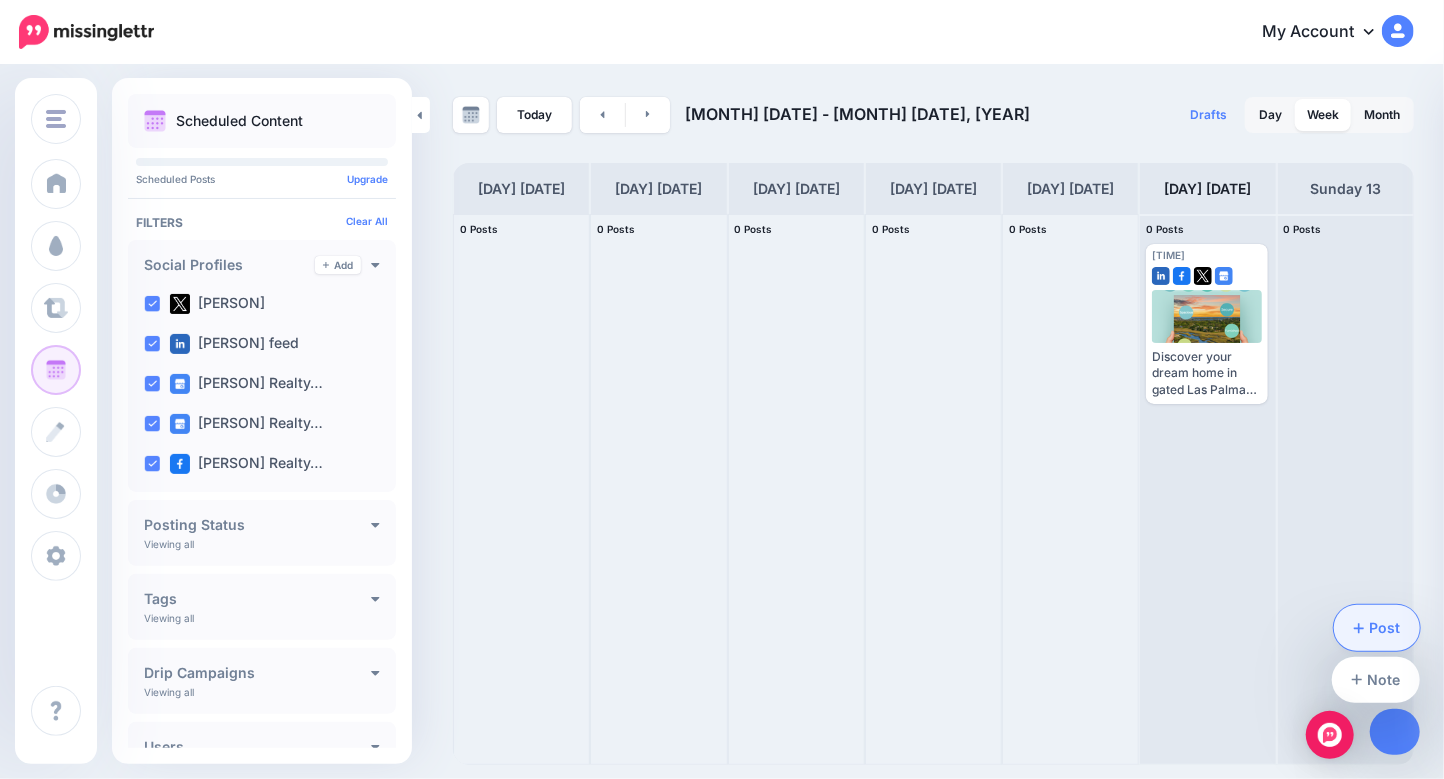 click 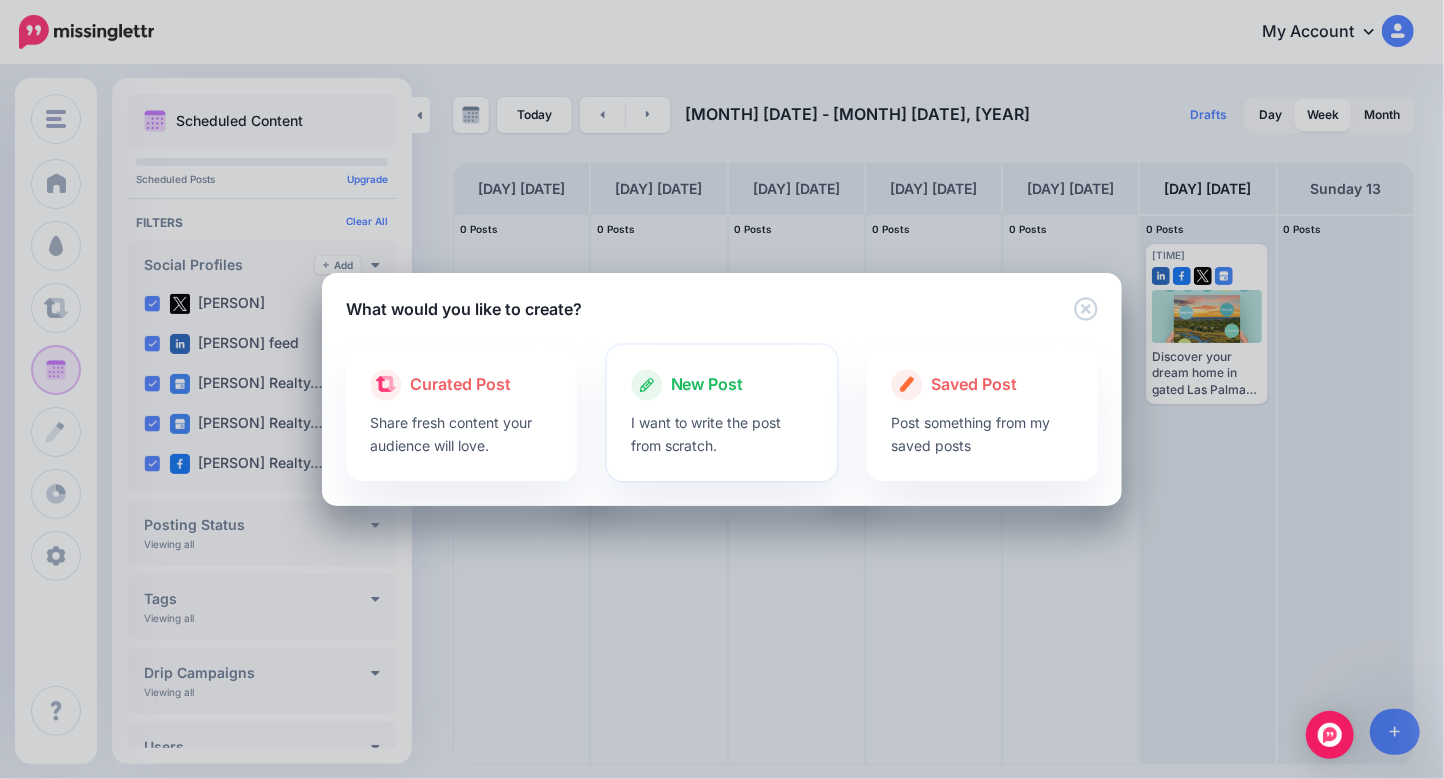 click at bounding box center [722, 406] 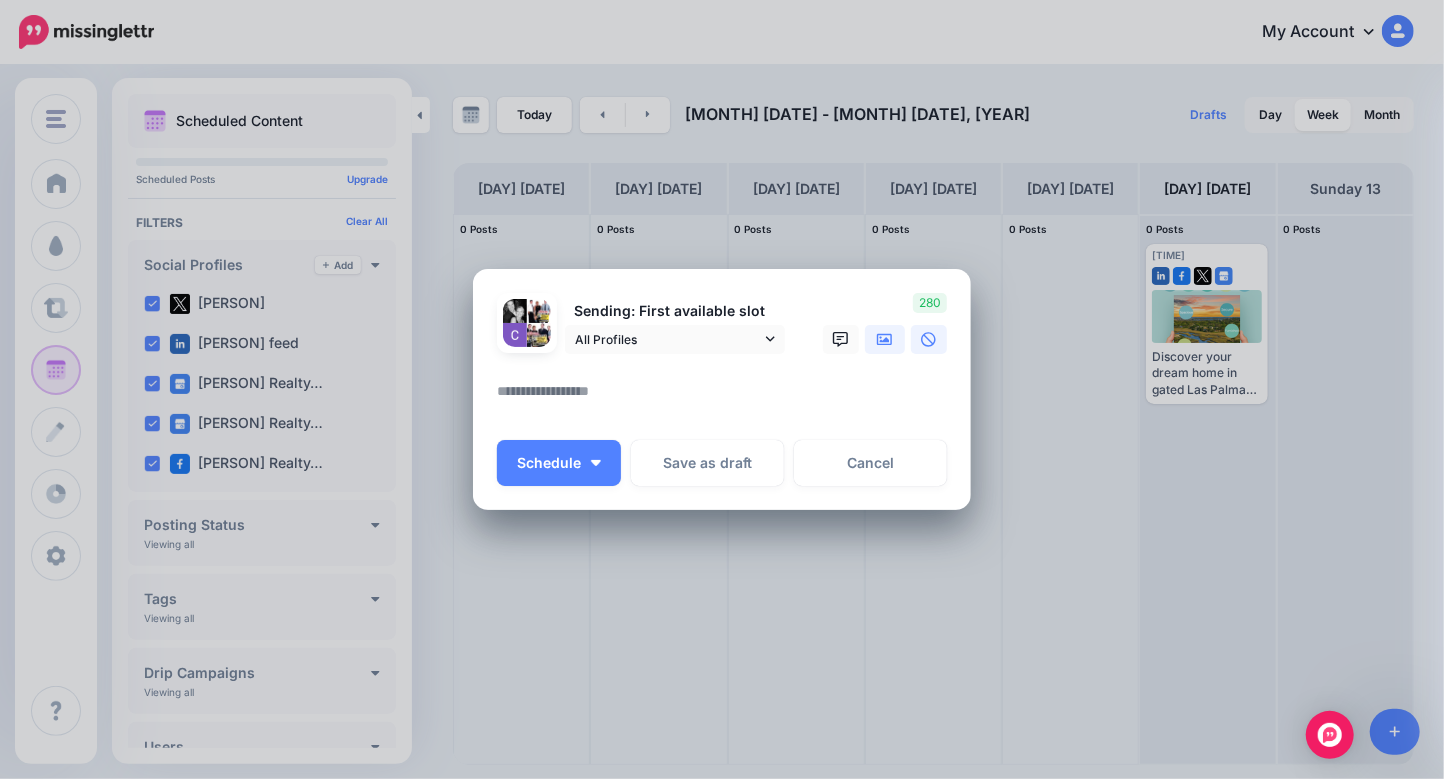 click 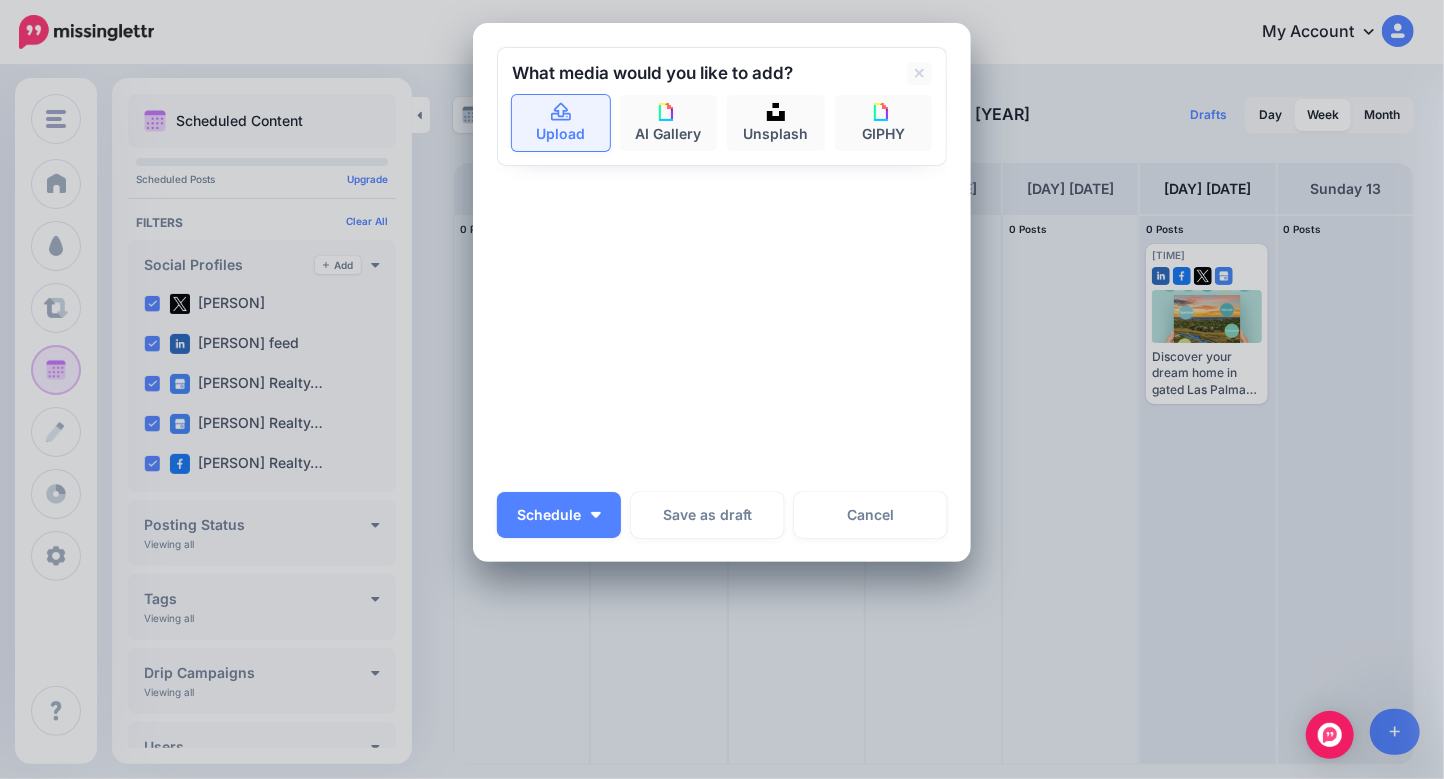 click 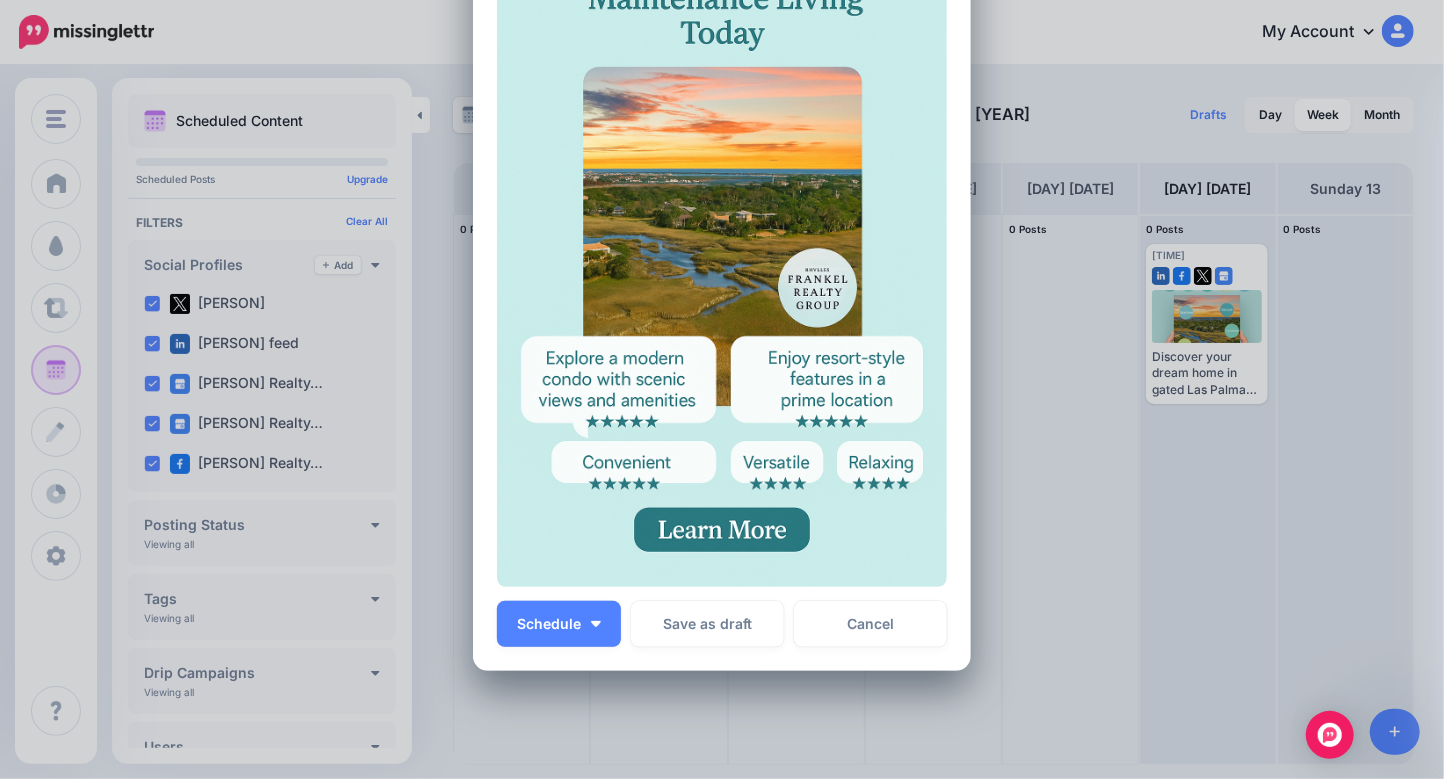 click at bounding box center (727, -136) 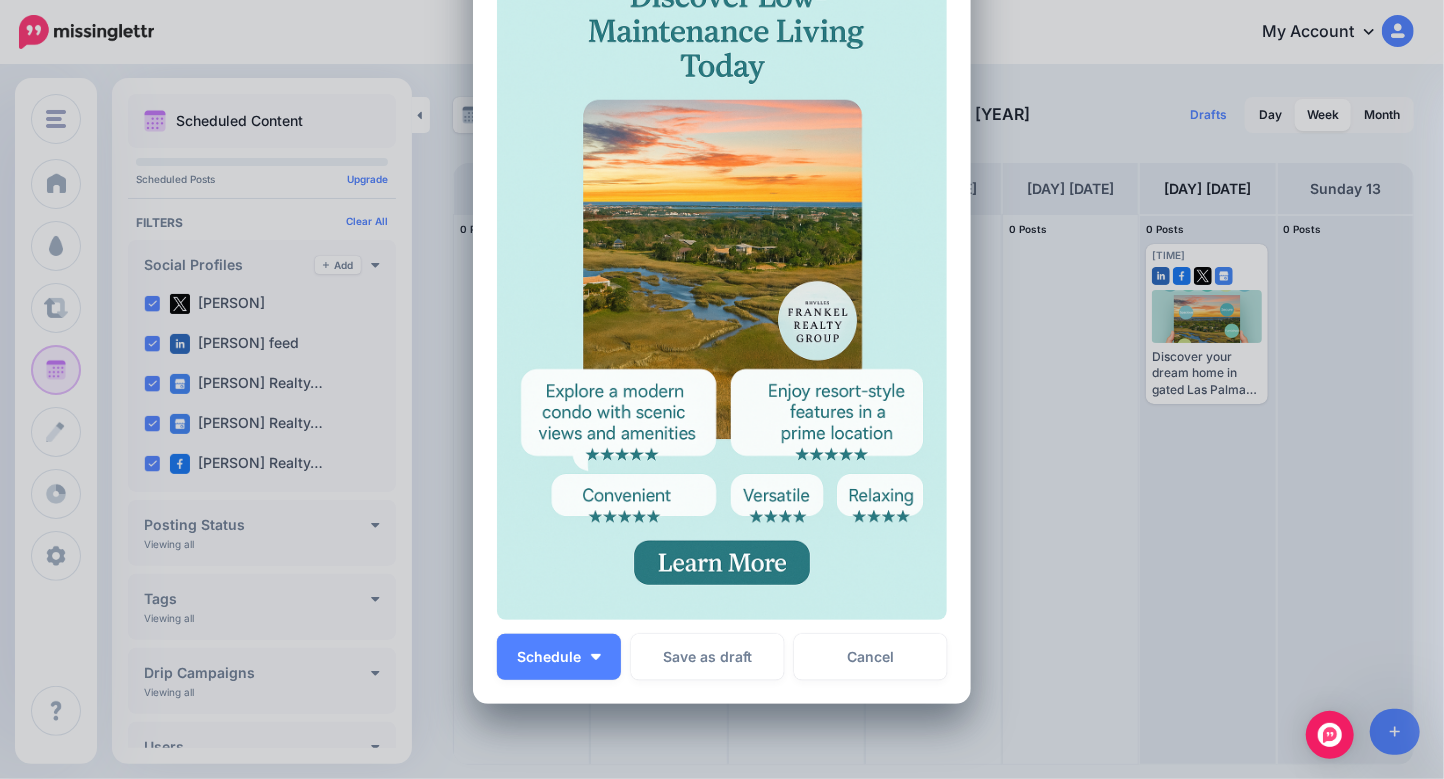 click on "**********" at bounding box center [727, -119] 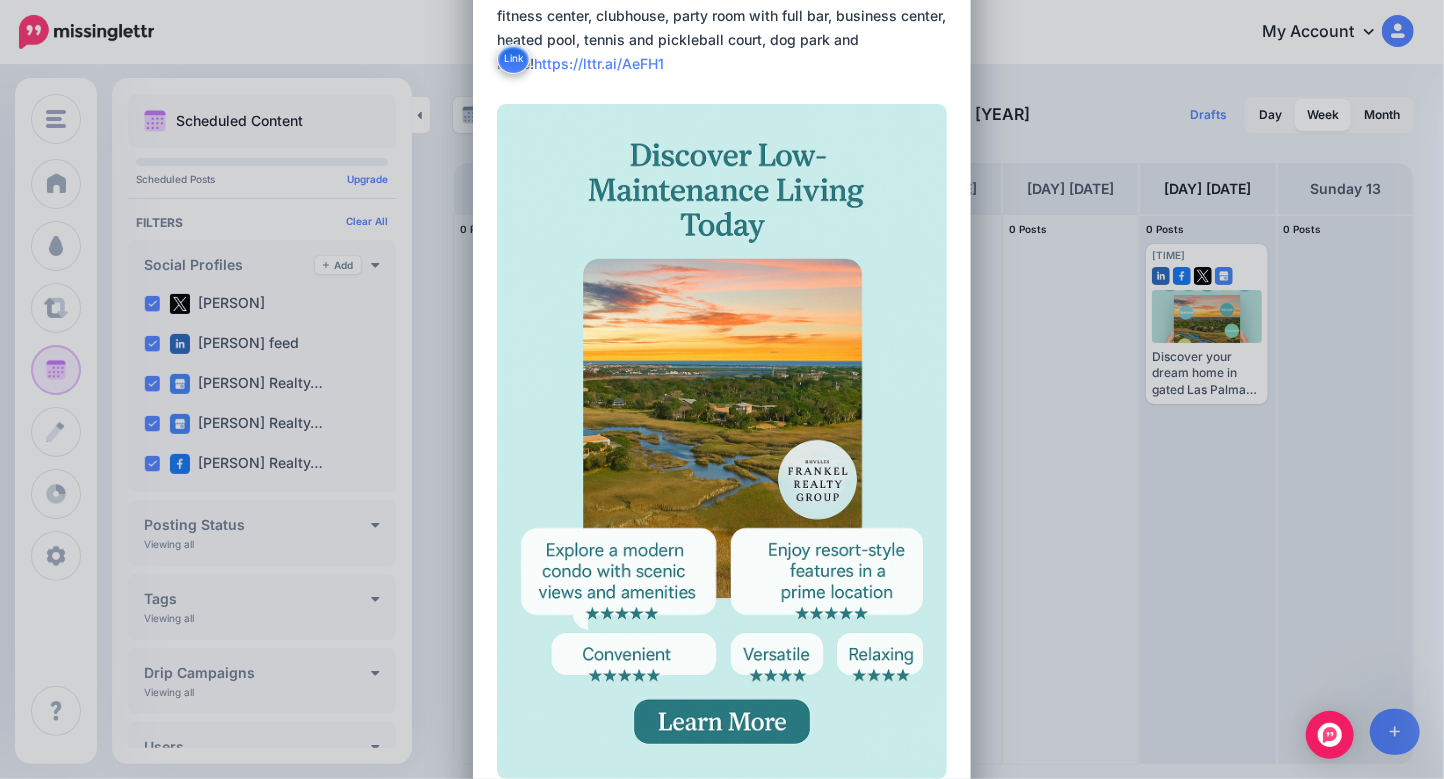 scroll, scrollTop: 0, scrollLeft: 0, axis: both 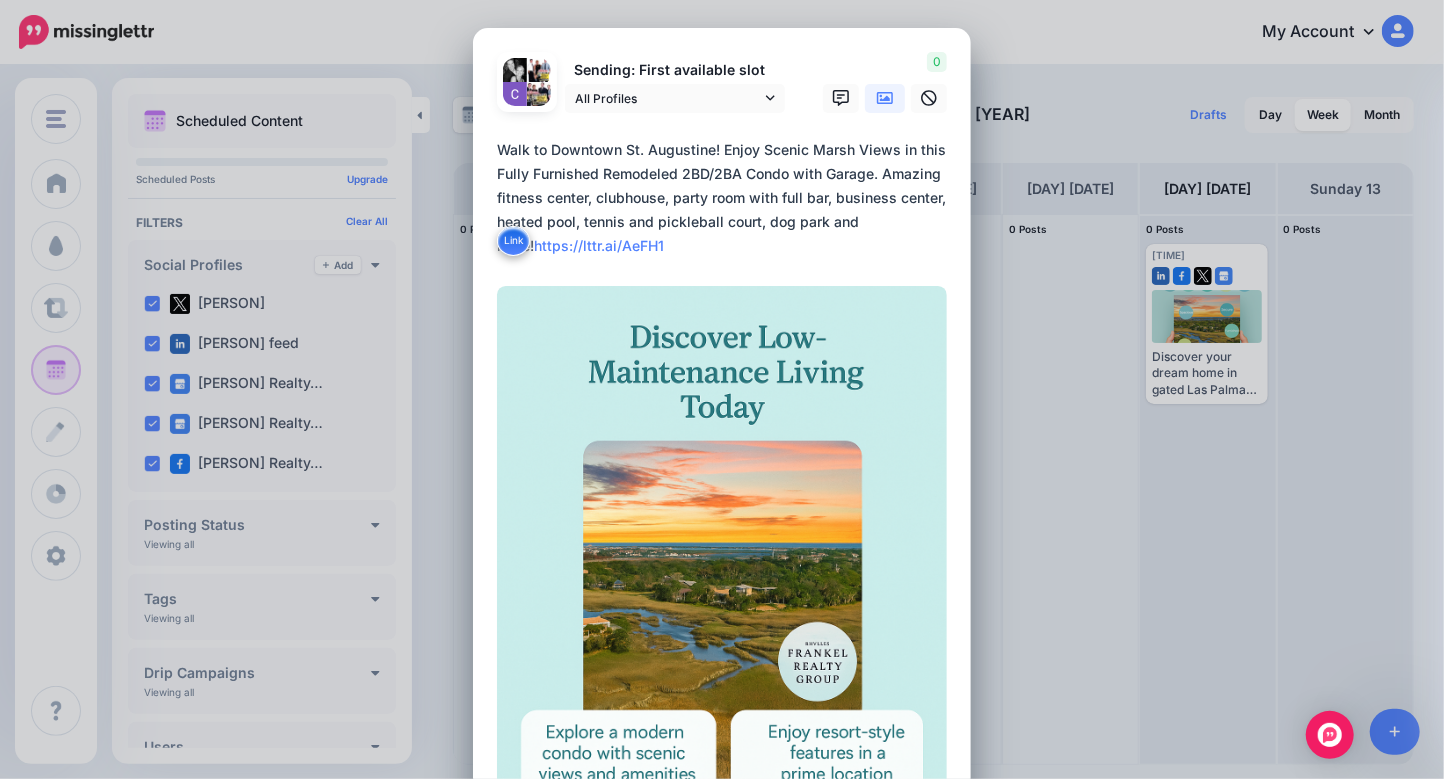 click on "**********" at bounding box center (727, 198) 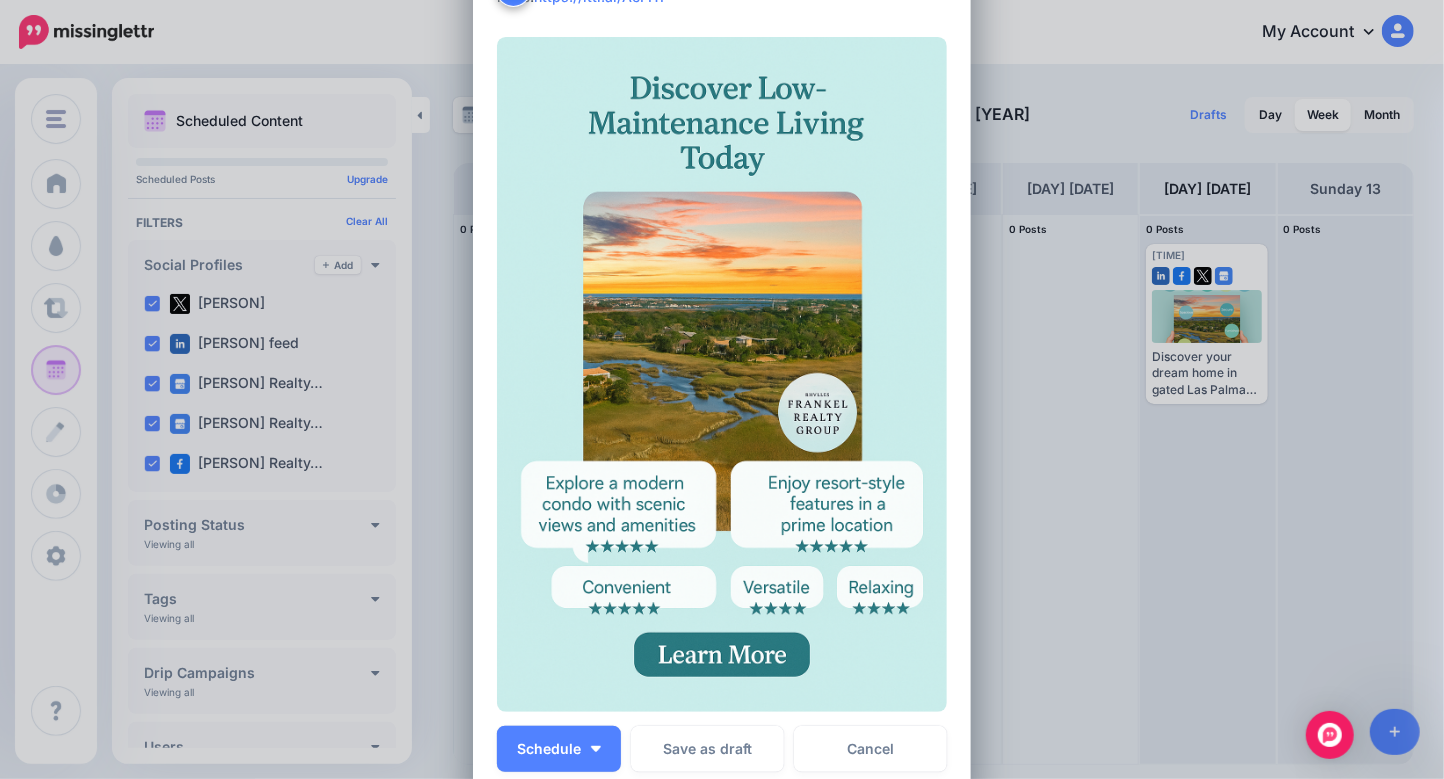 scroll, scrollTop: 482, scrollLeft: 0, axis: vertical 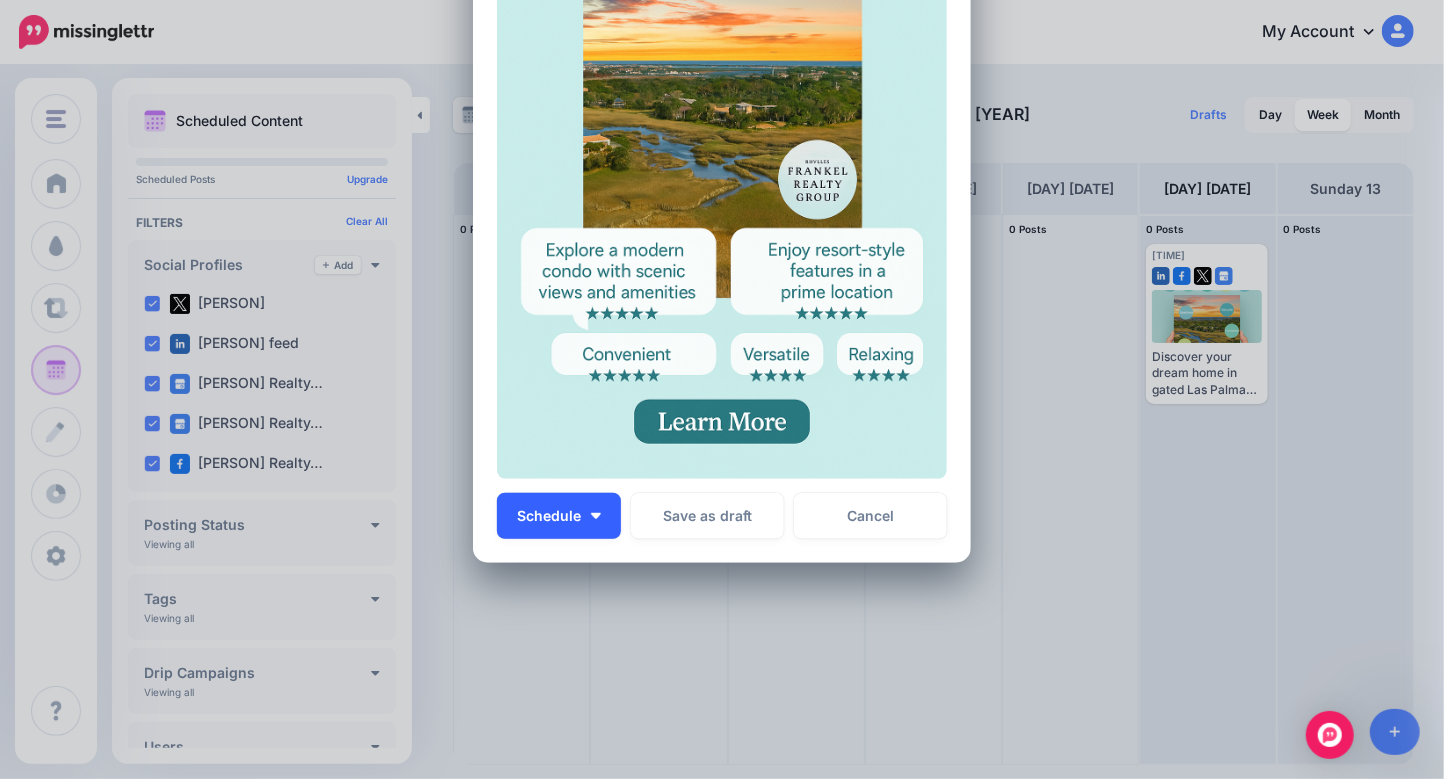 type on "**********" 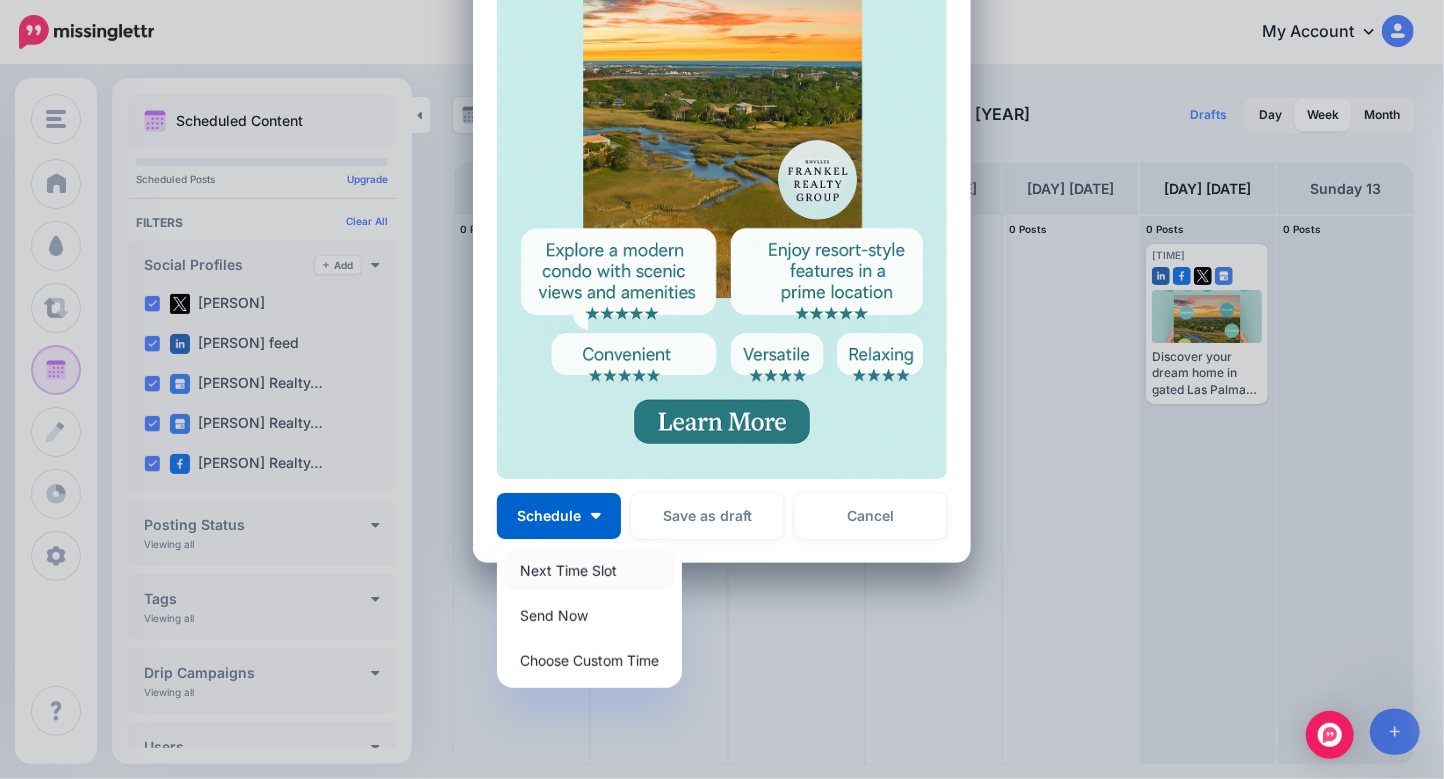 click on "Next Time Slot" at bounding box center (589, 570) 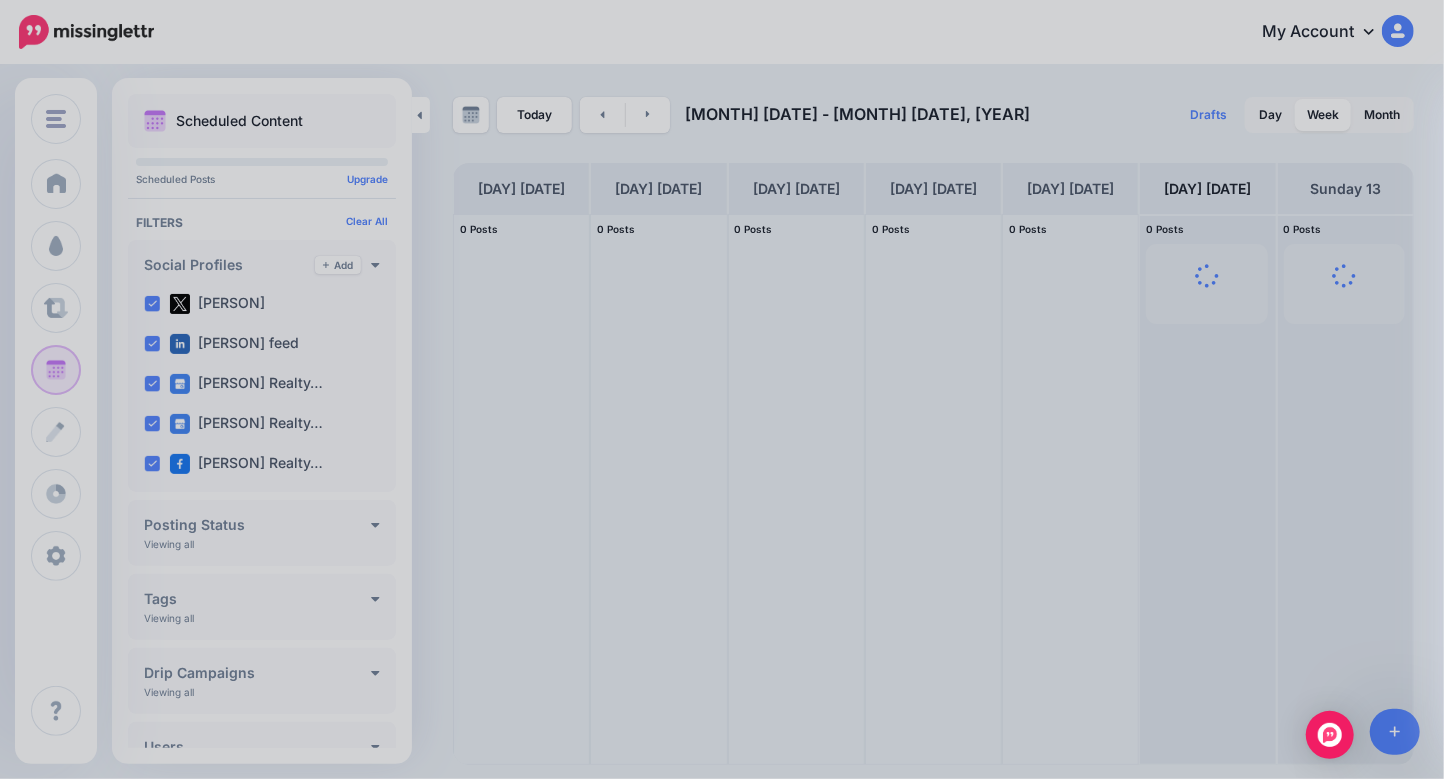 scroll, scrollTop: 0, scrollLeft: 0, axis: both 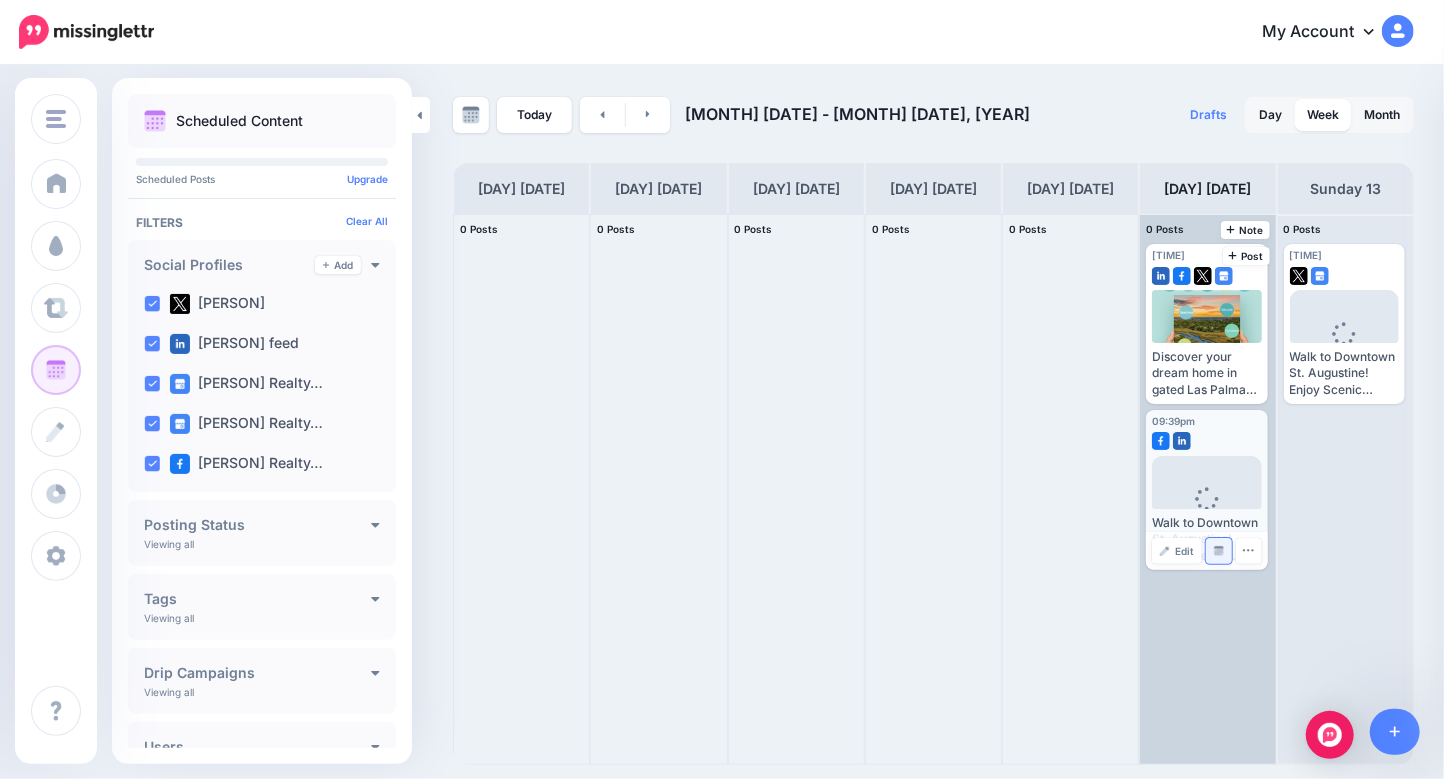 click at bounding box center (1219, 551) 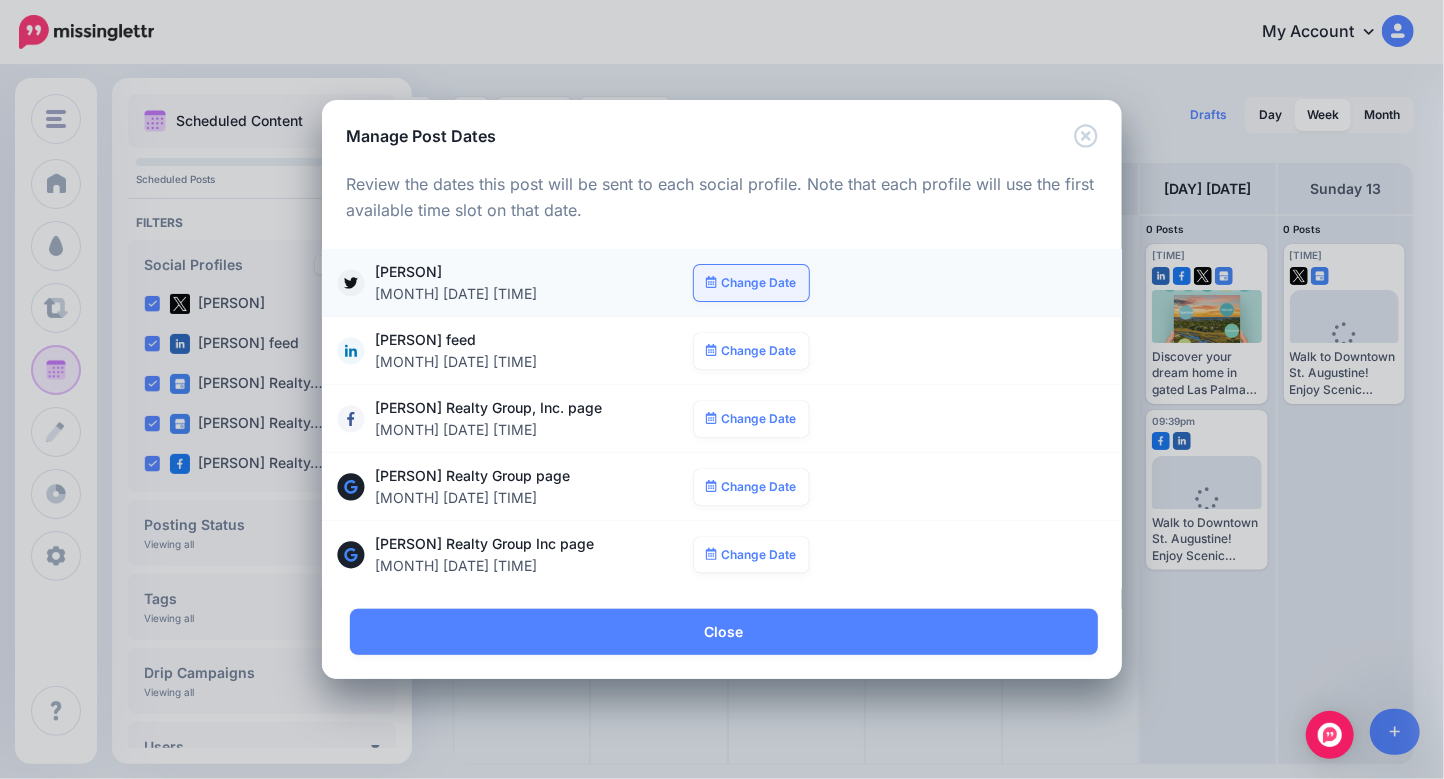 click on "Change Date" at bounding box center (751, 283) 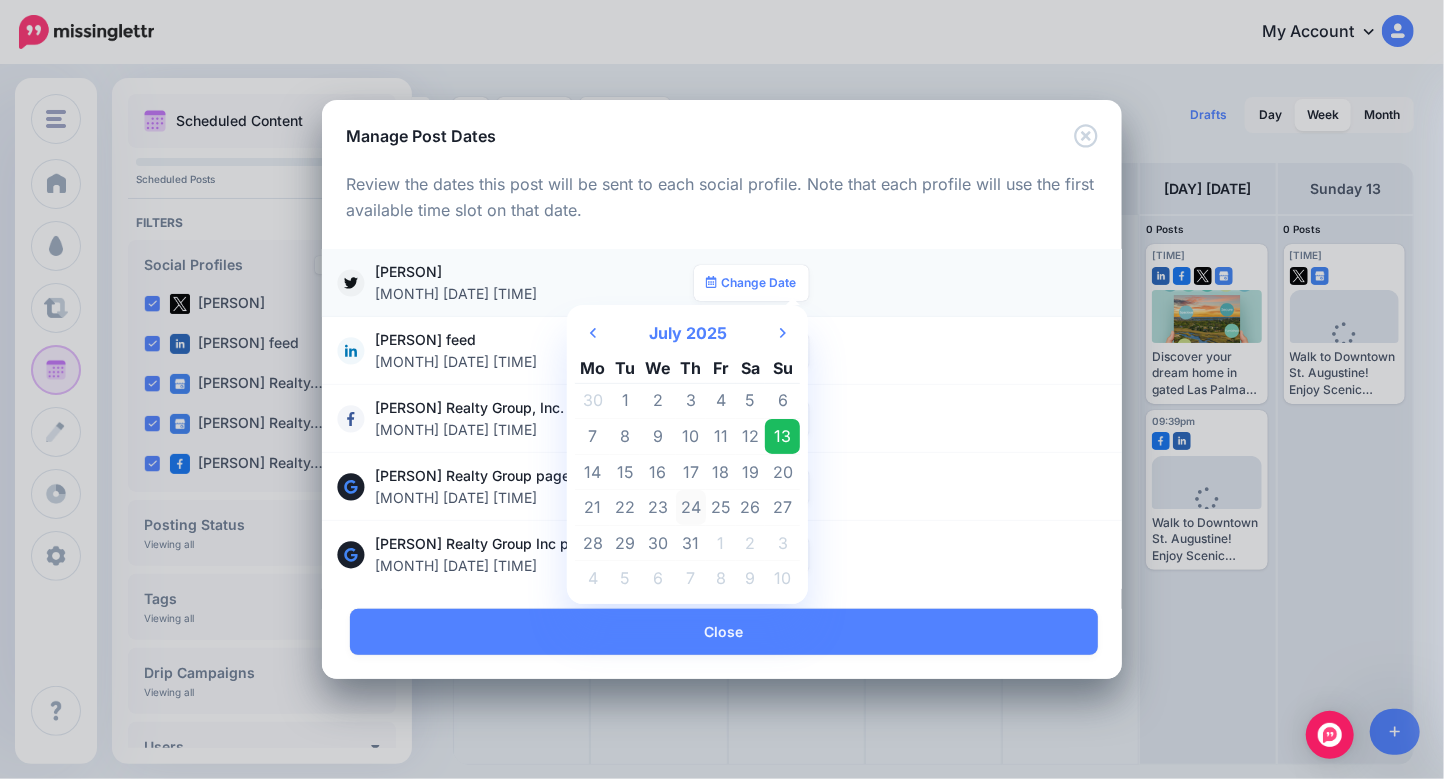 click on "24" at bounding box center (691, 508) 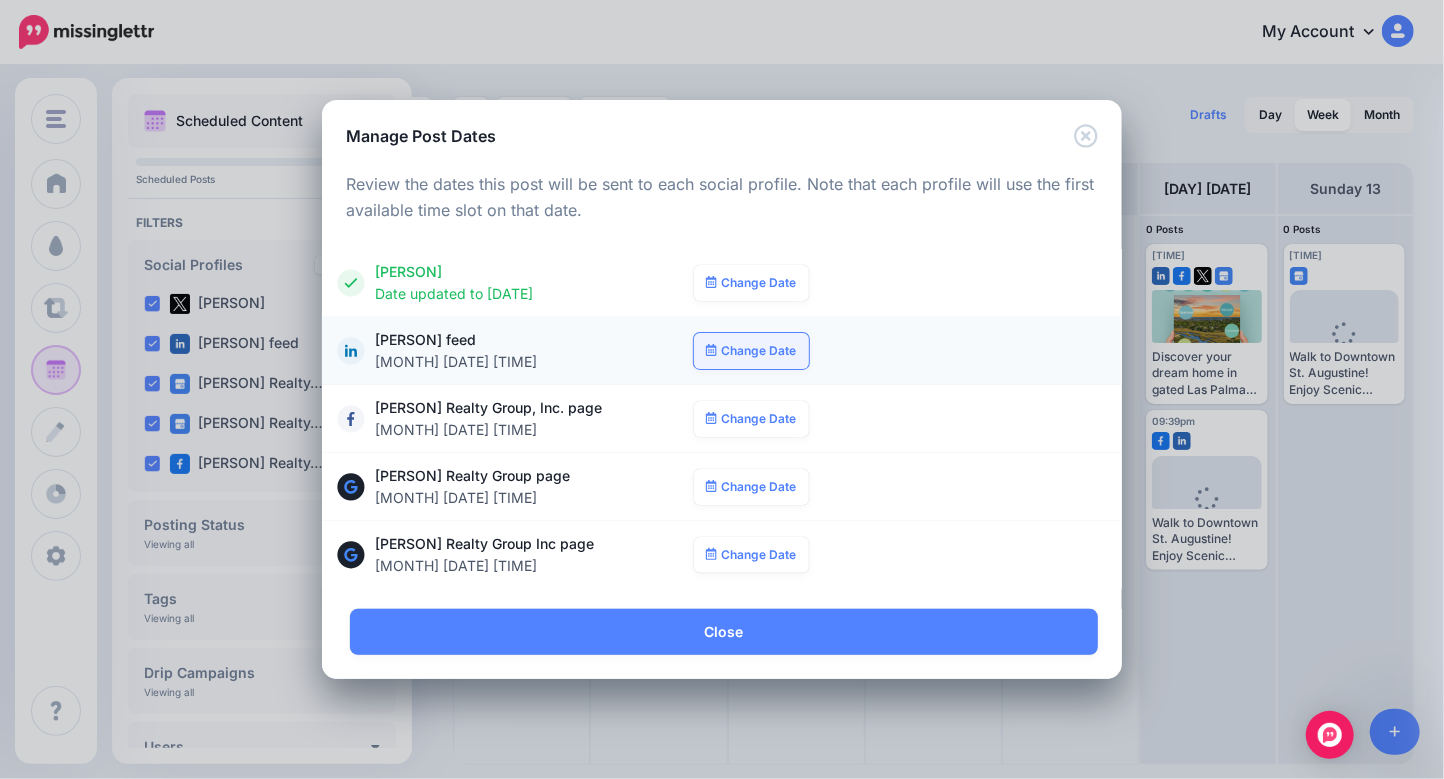 click on "Change Date" at bounding box center (751, 351) 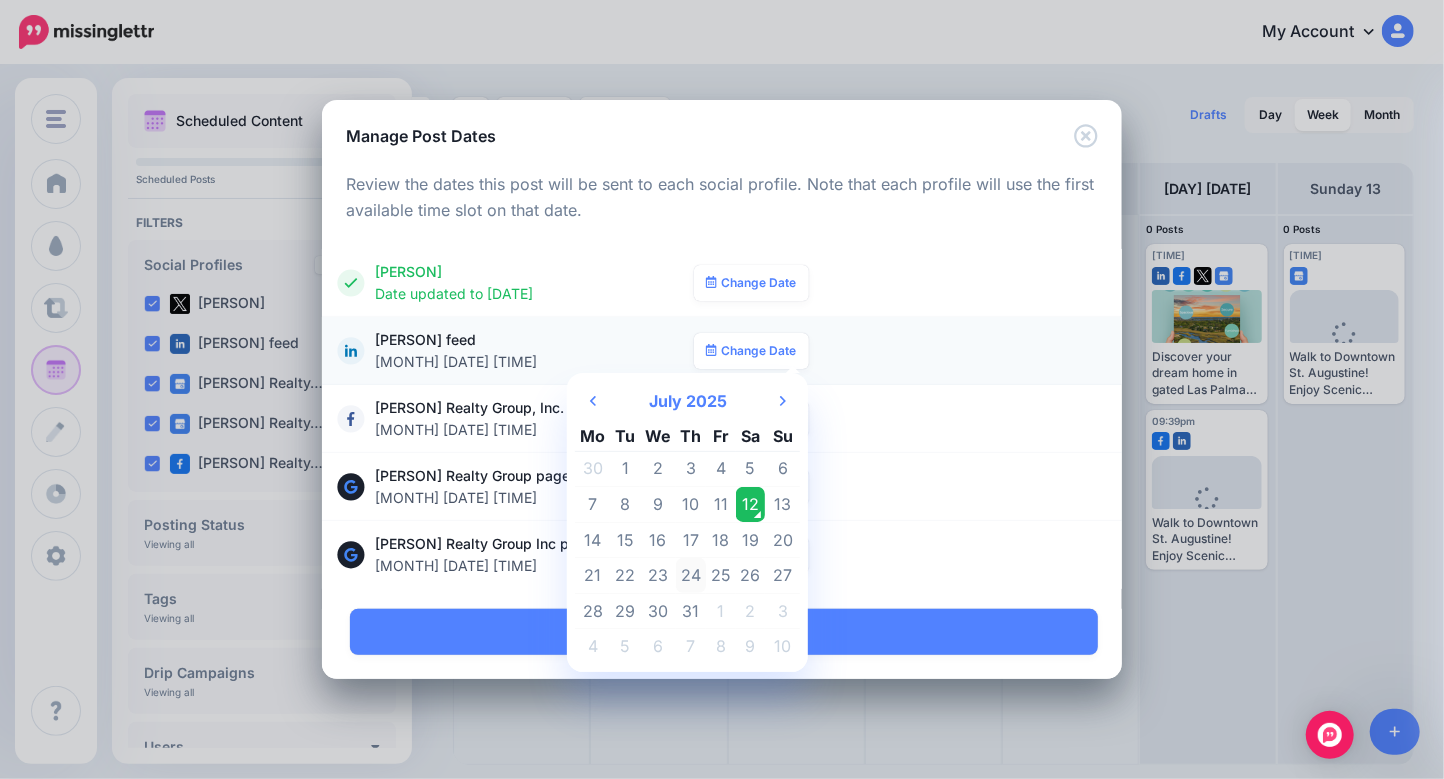 click on "24" at bounding box center (691, 576) 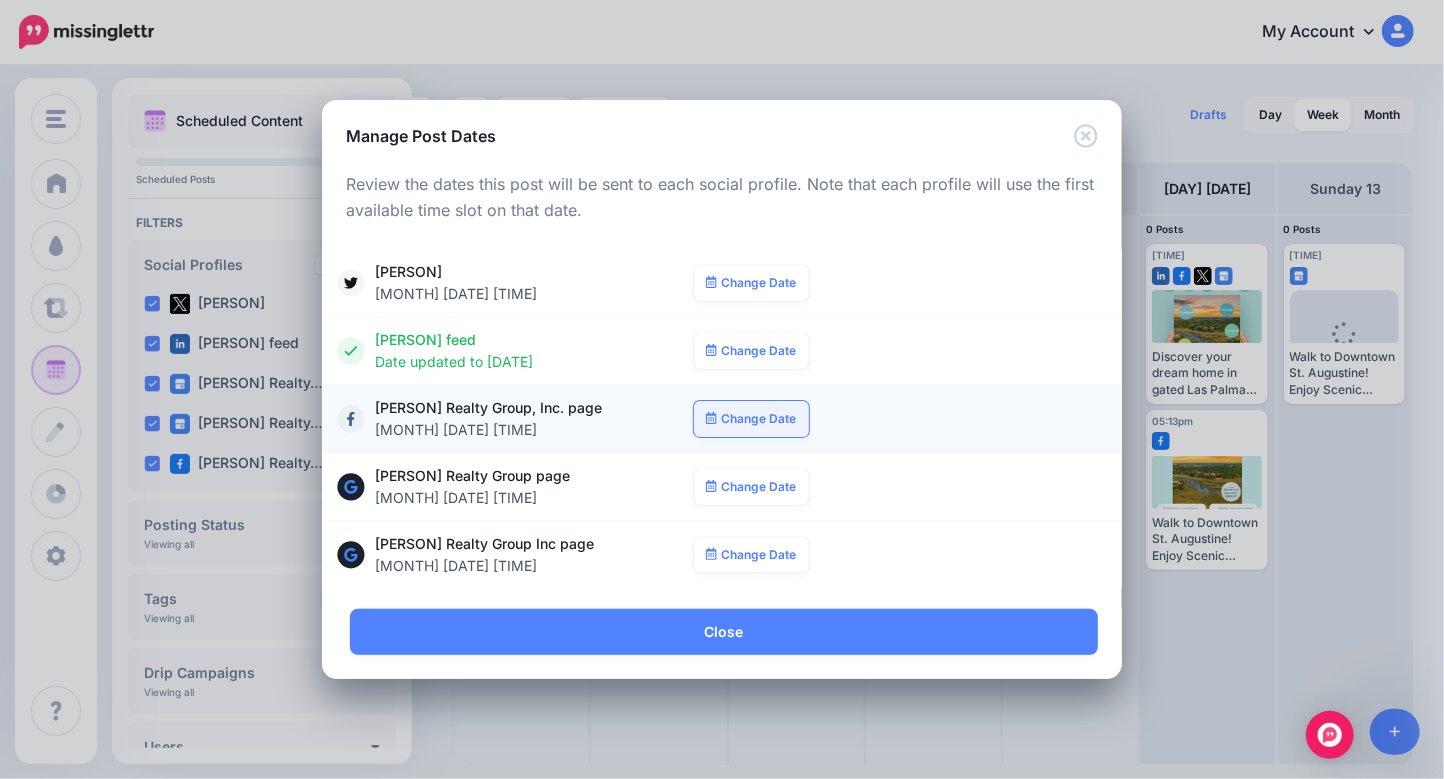 click on "Change Date" at bounding box center [751, 419] 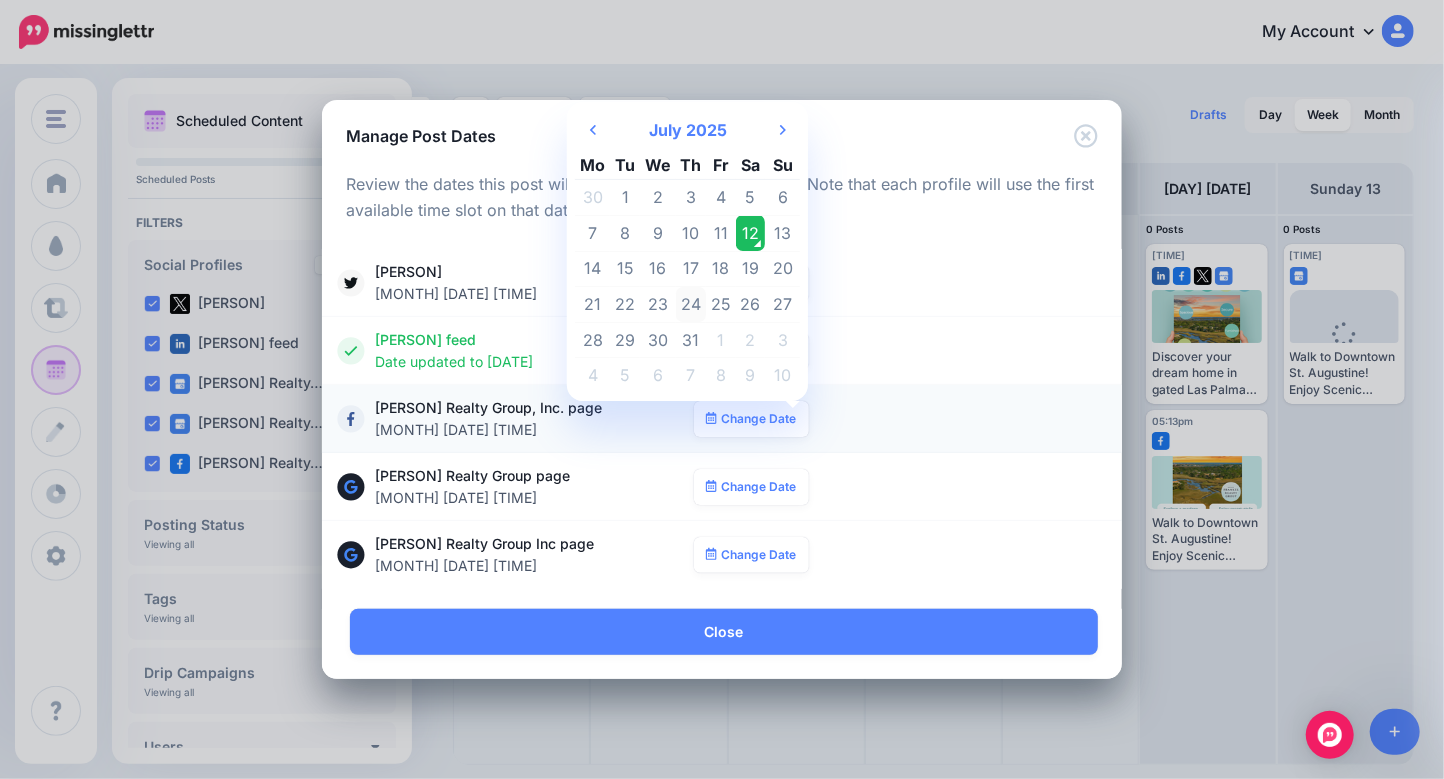 click on "24" at bounding box center (691, 305) 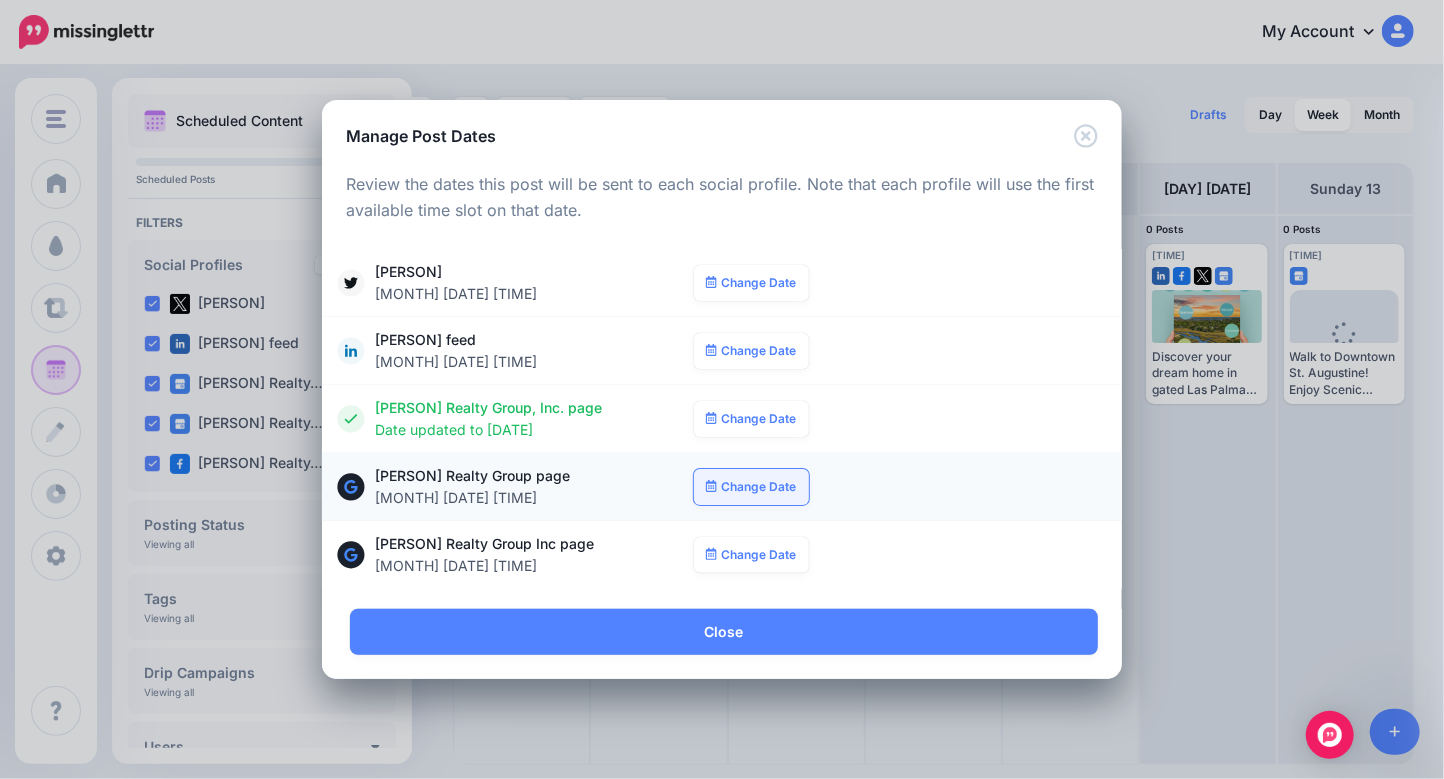 click on "Change Date" at bounding box center (751, 487) 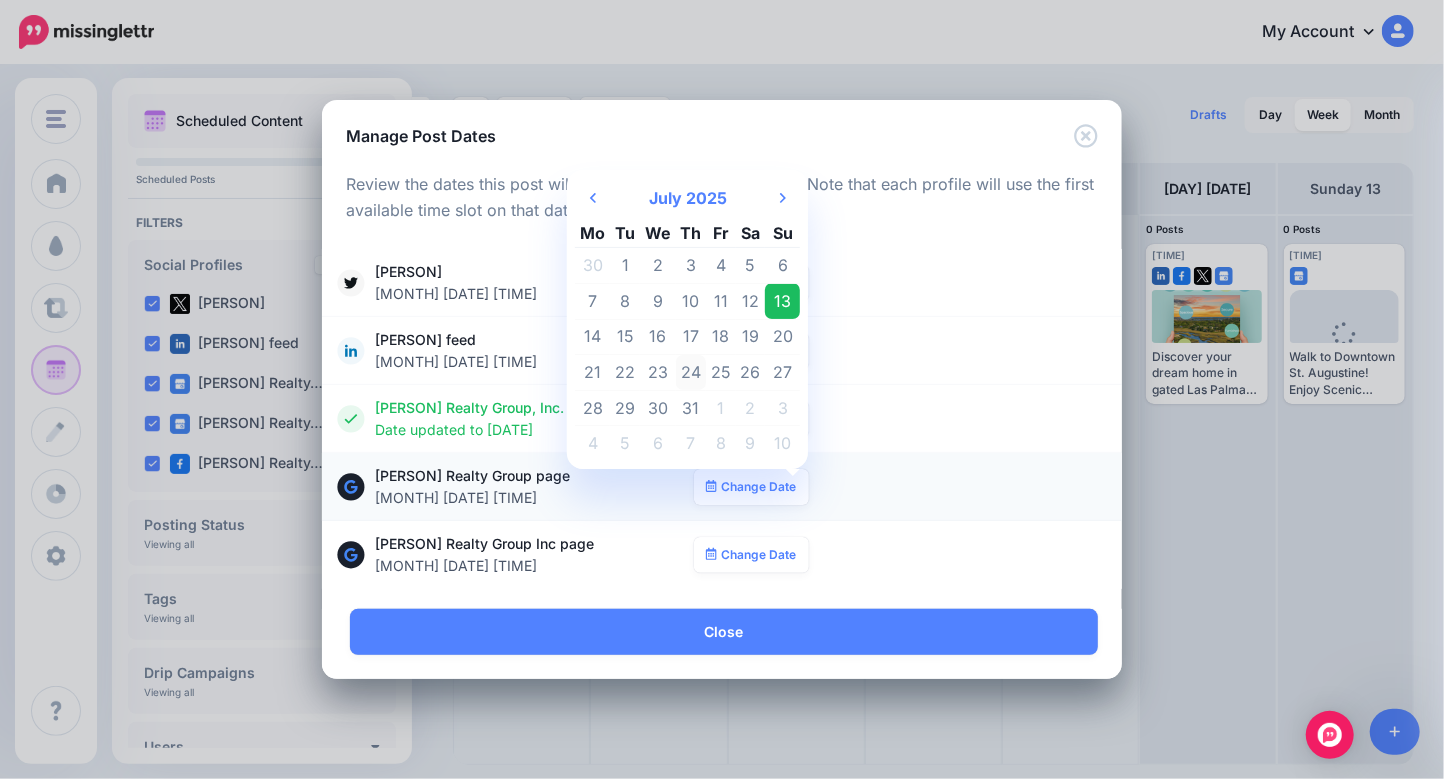 click on "24" at bounding box center [691, 373] 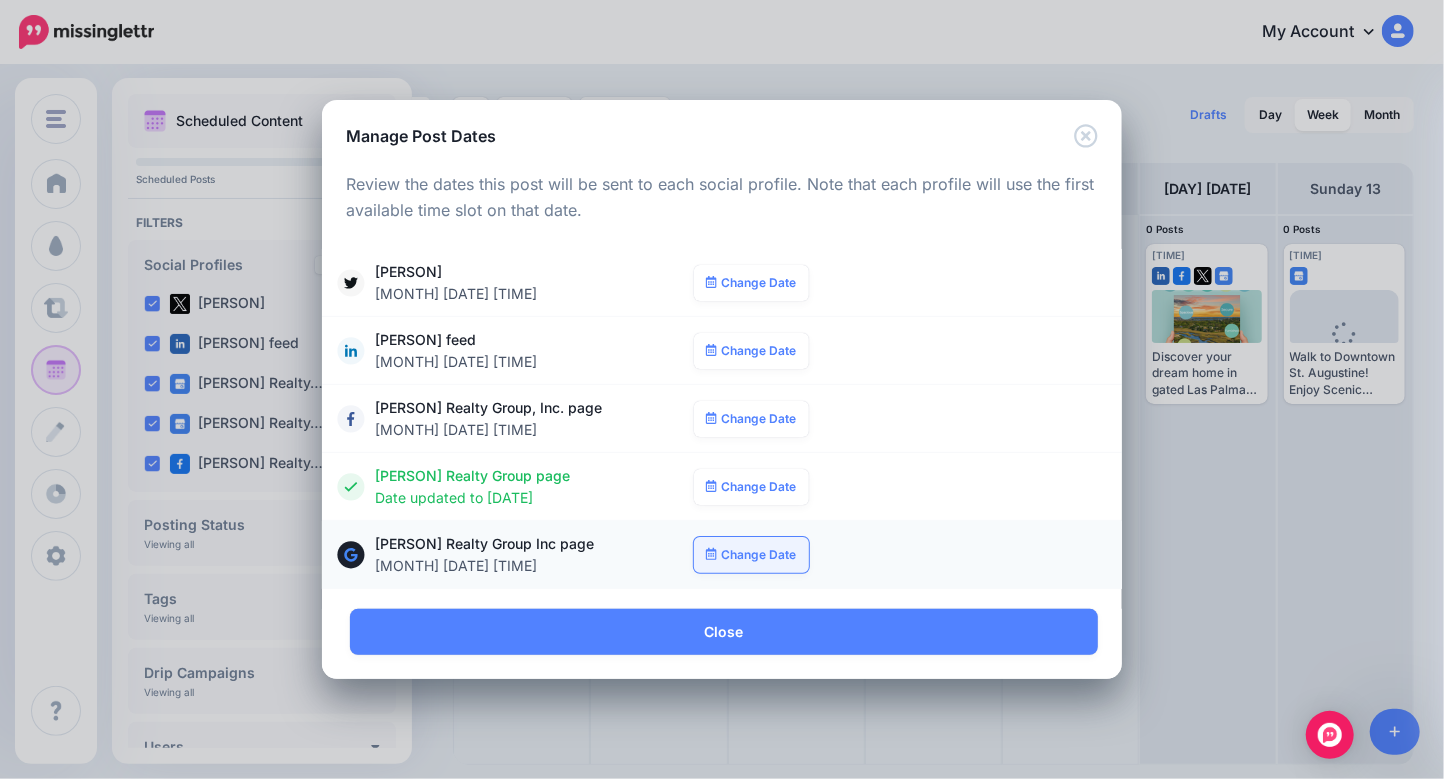 click on "Change Date" at bounding box center [751, 555] 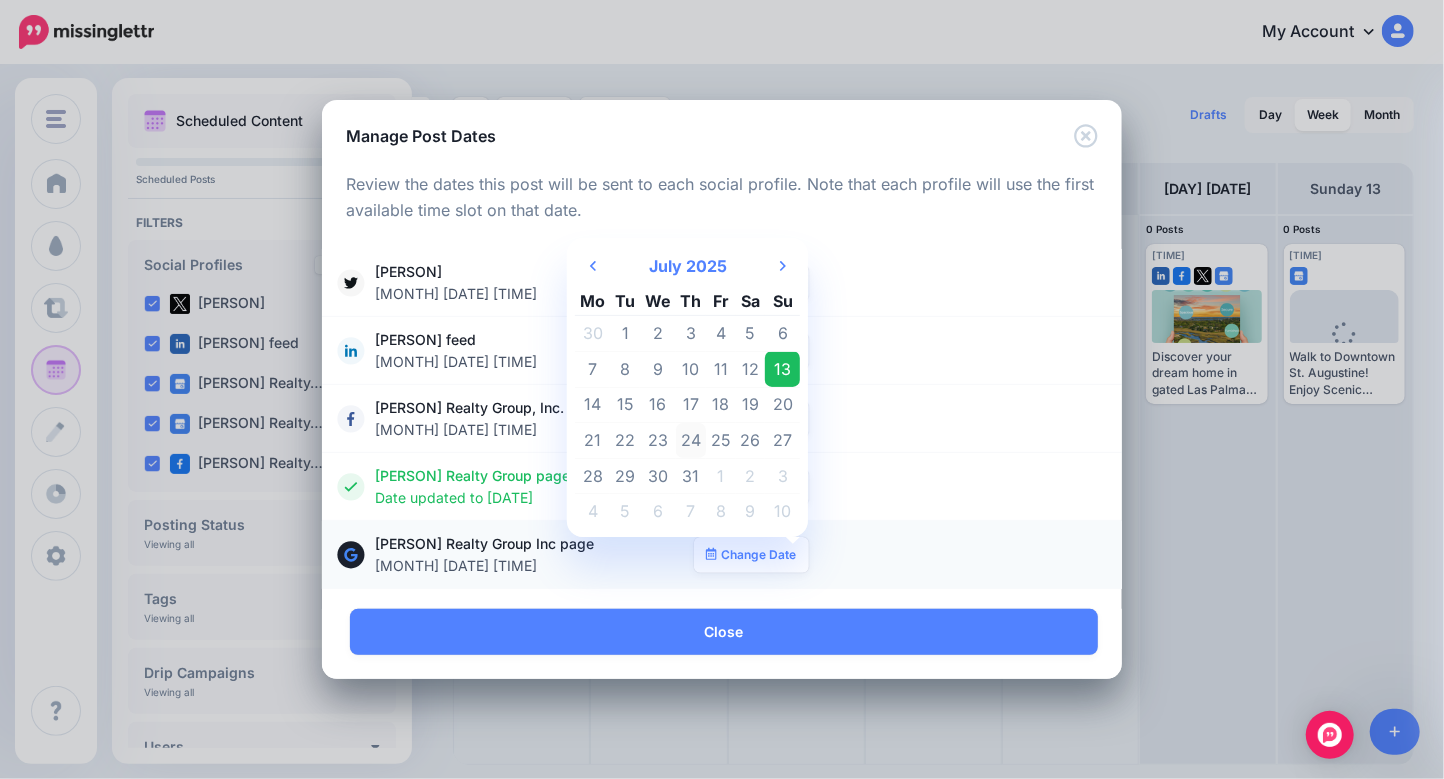 click on "24" at bounding box center (691, 441) 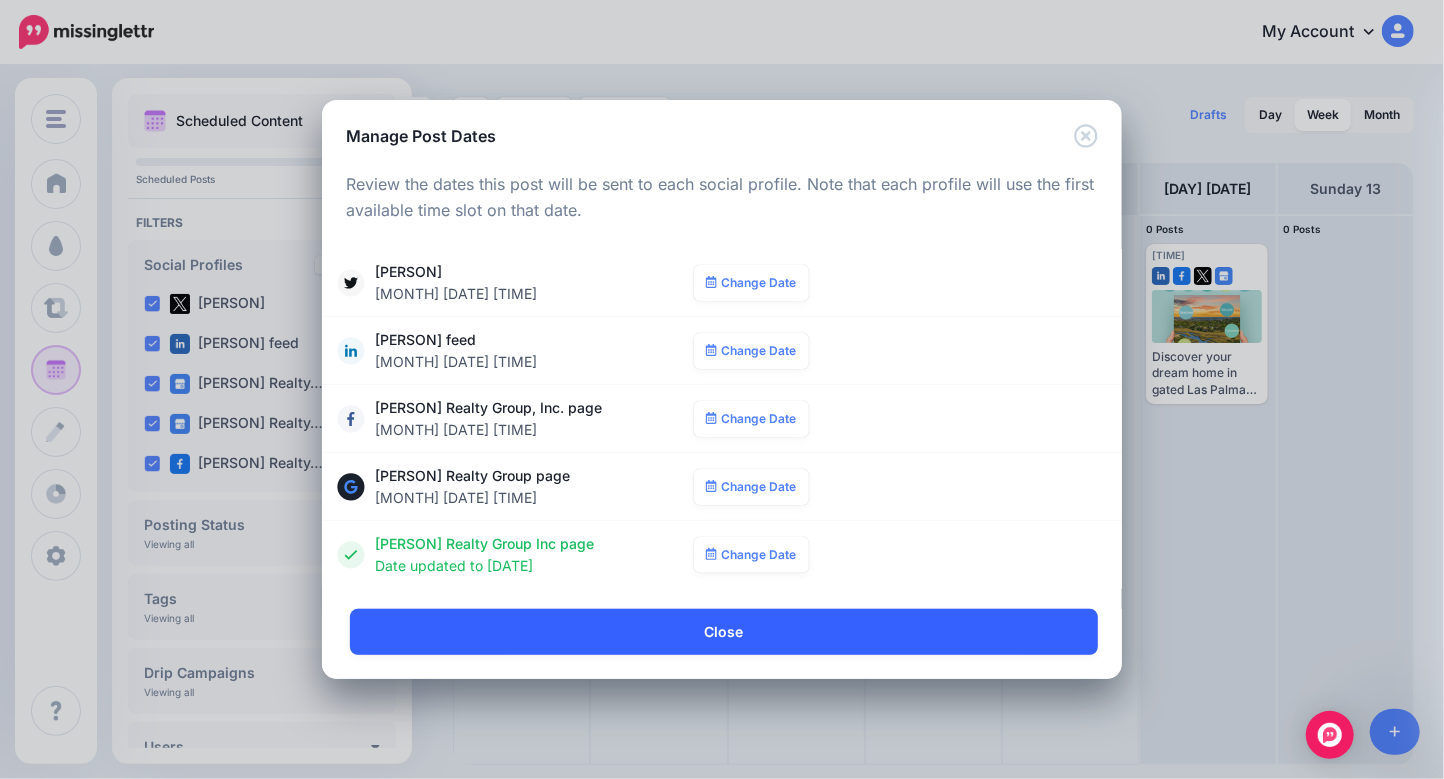 click on "Close" at bounding box center (724, 632) 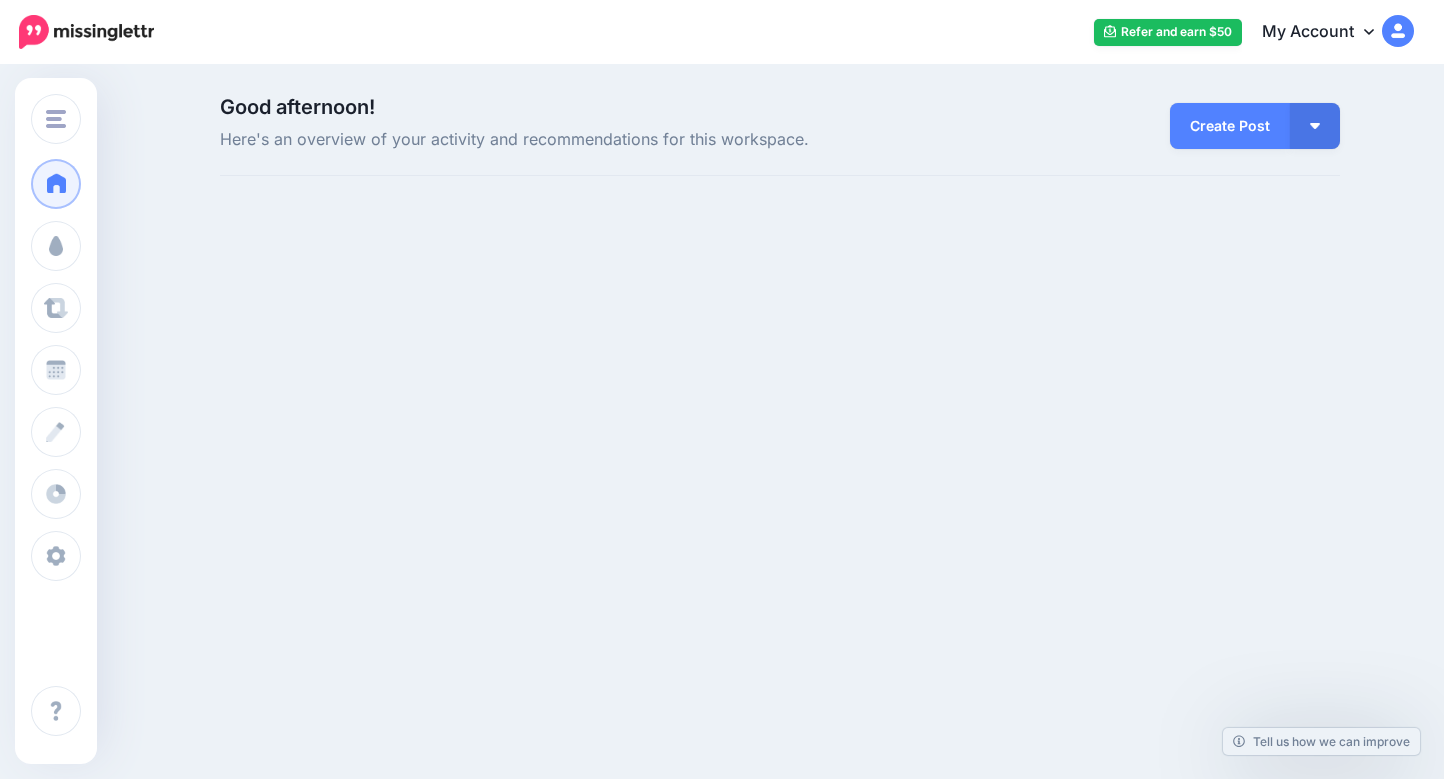 scroll, scrollTop: 0, scrollLeft: 0, axis: both 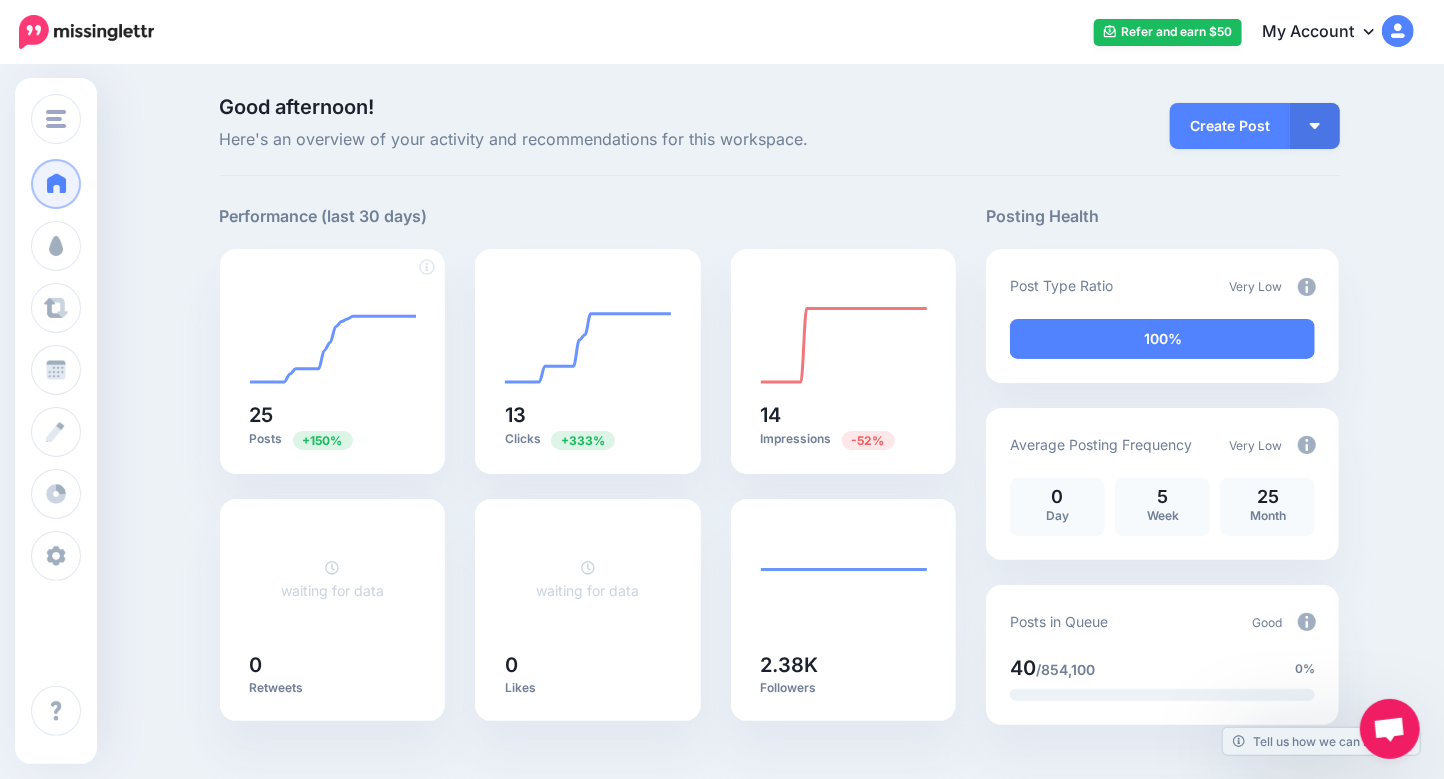 click 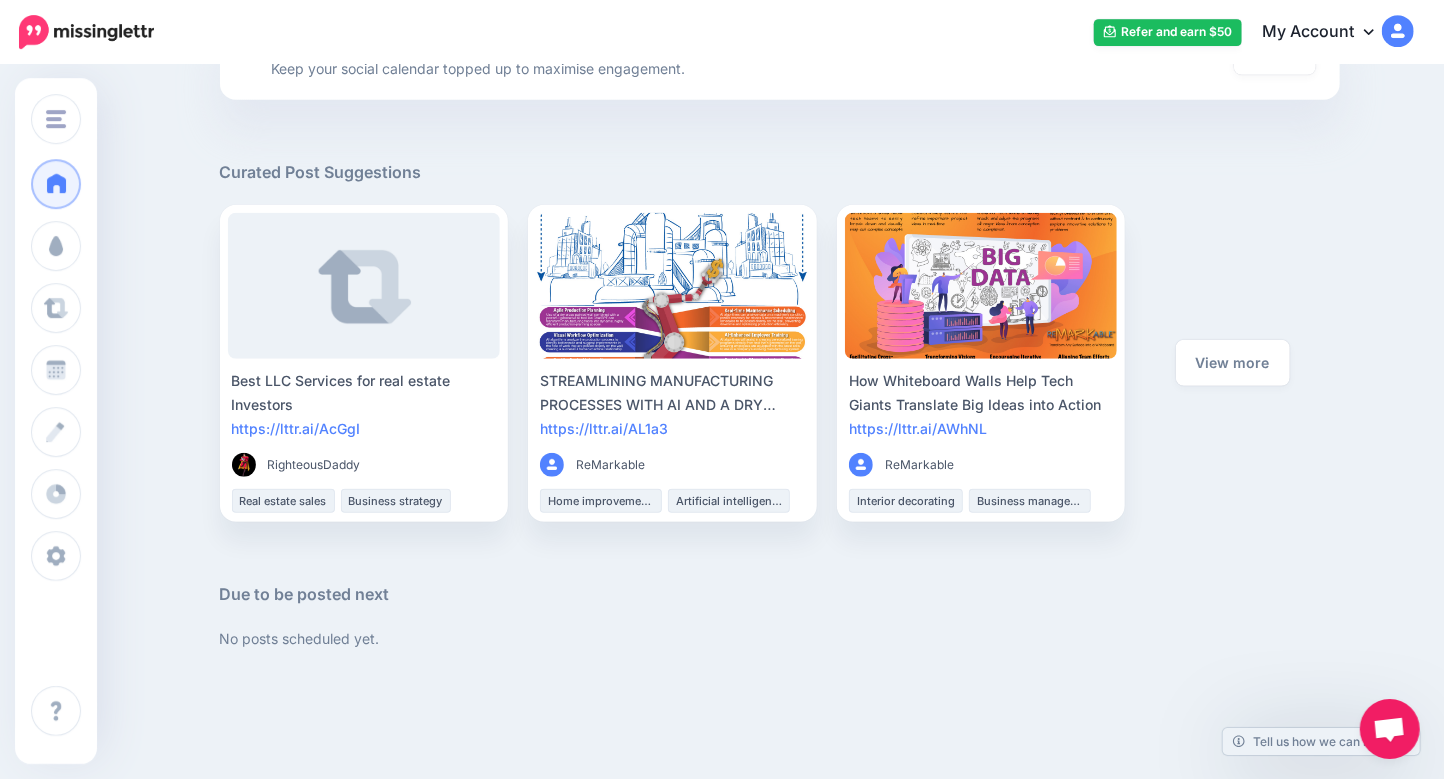 scroll, scrollTop: 905, scrollLeft: 0, axis: vertical 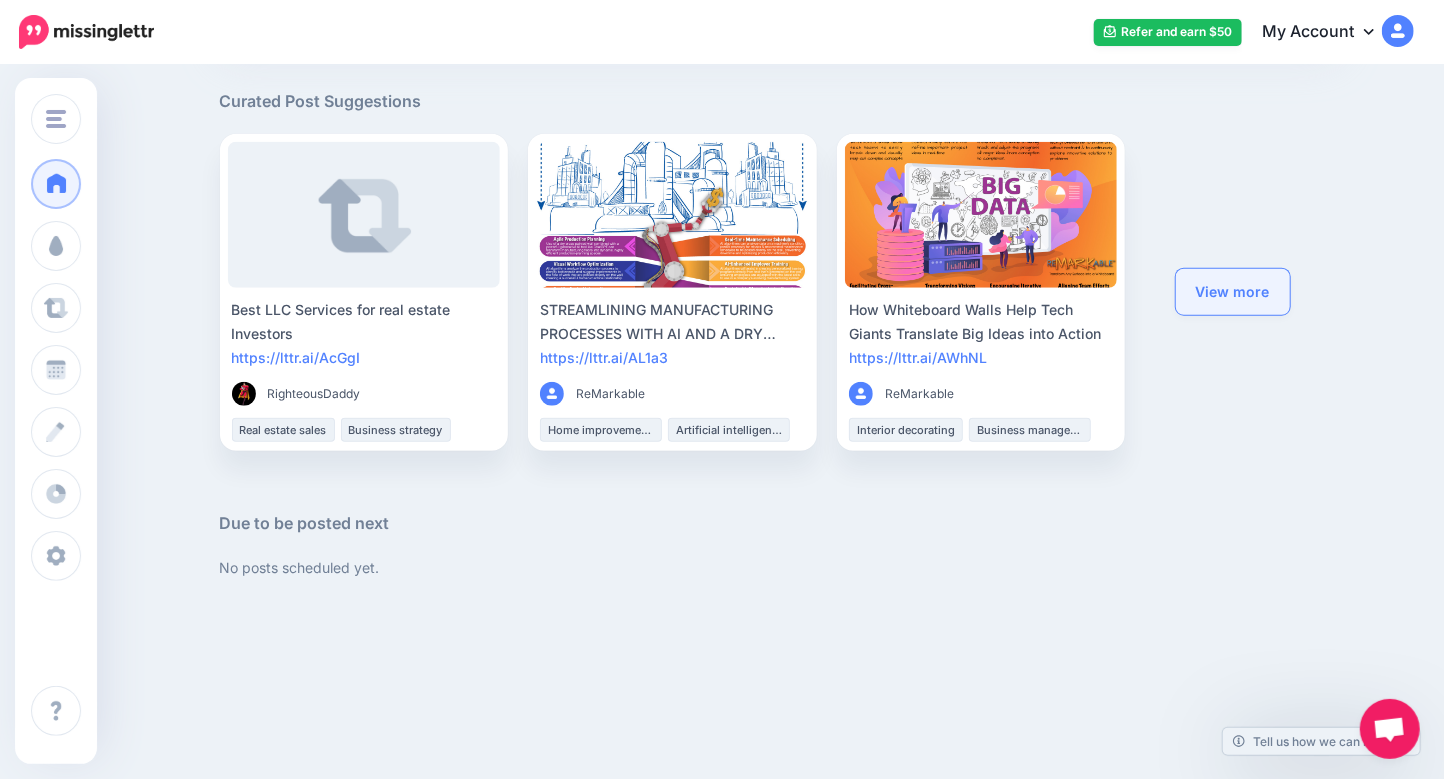 click on "View more" at bounding box center [1233, 292] 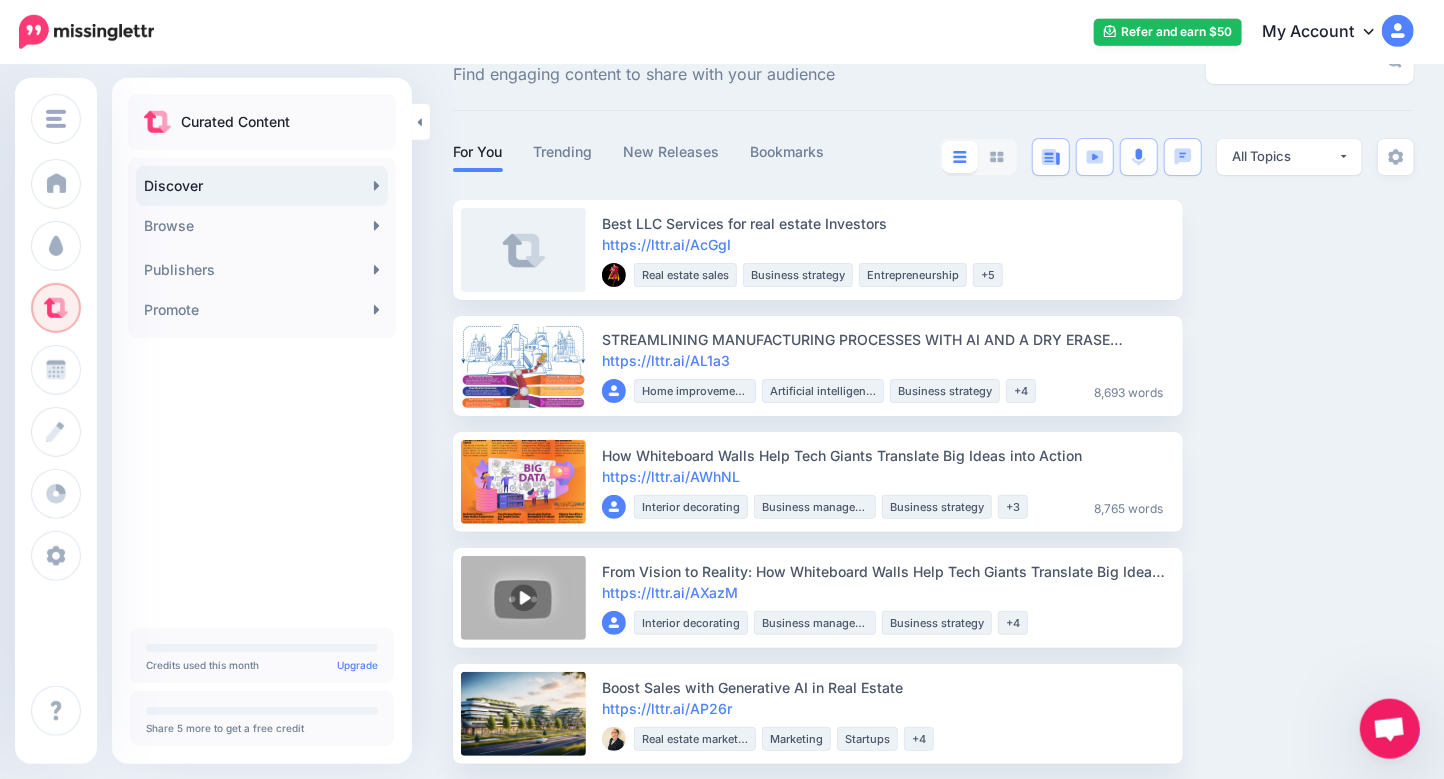 scroll, scrollTop: 0, scrollLeft: 0, axis: both 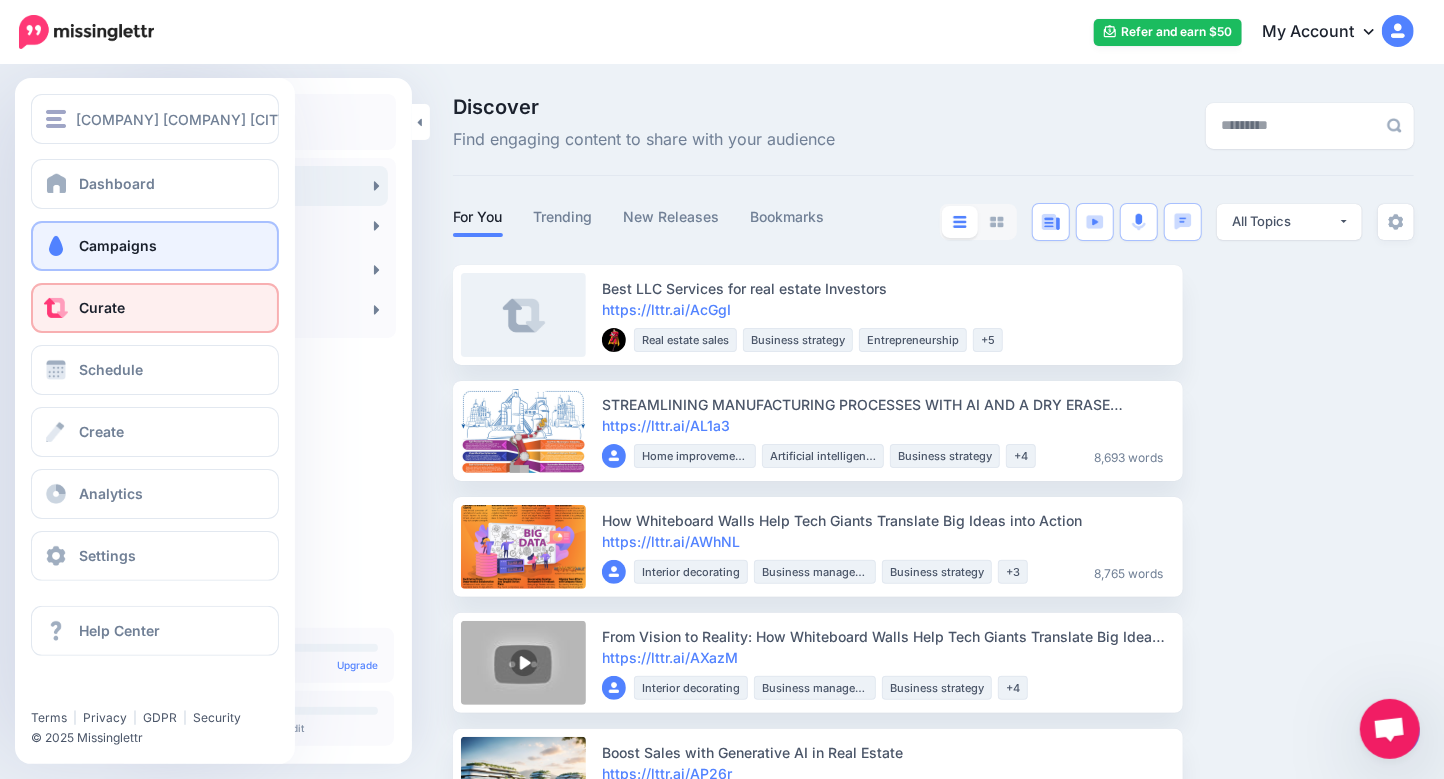 click on "Campaigns" at bounding box center (118, 245) 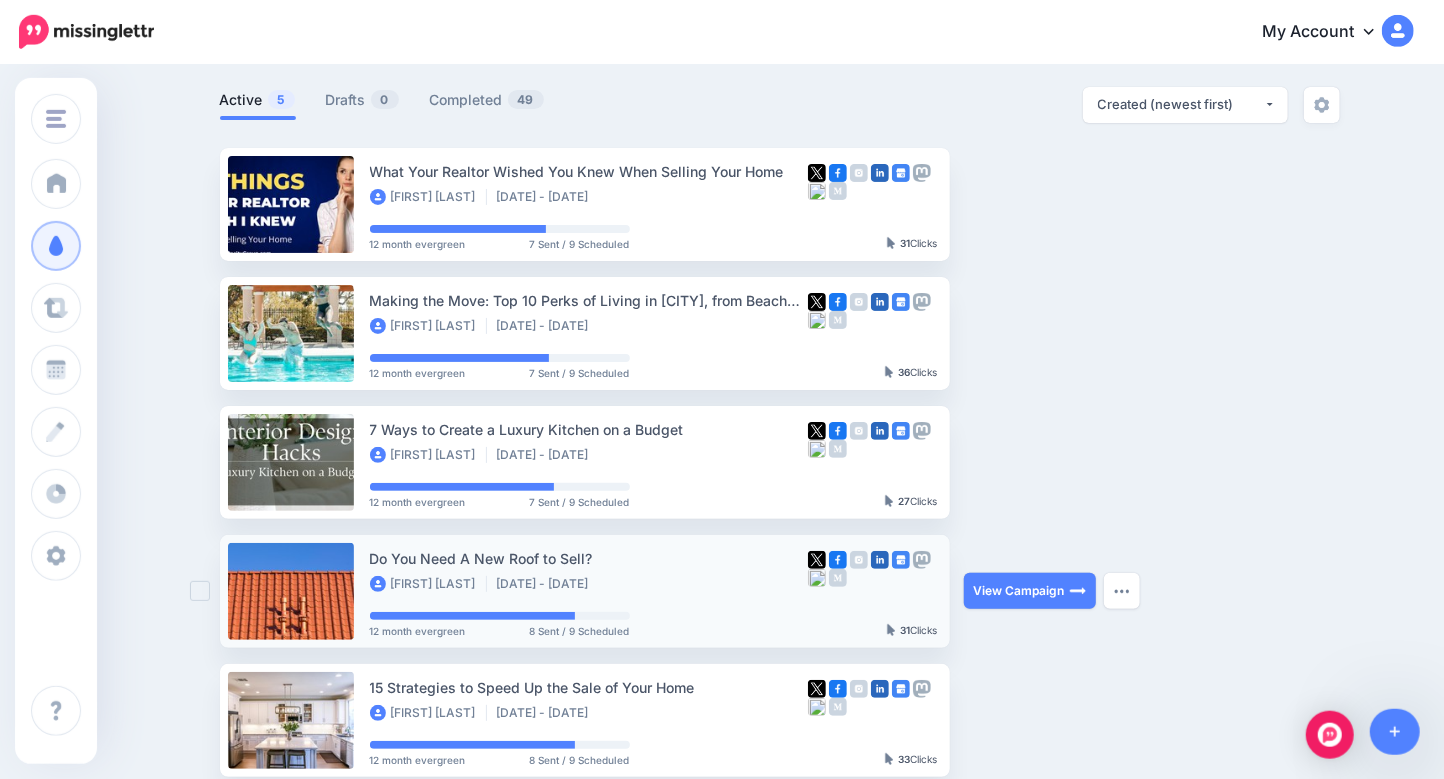 scroll, scrollTop: 0, scrollLeft: 0, axis: both 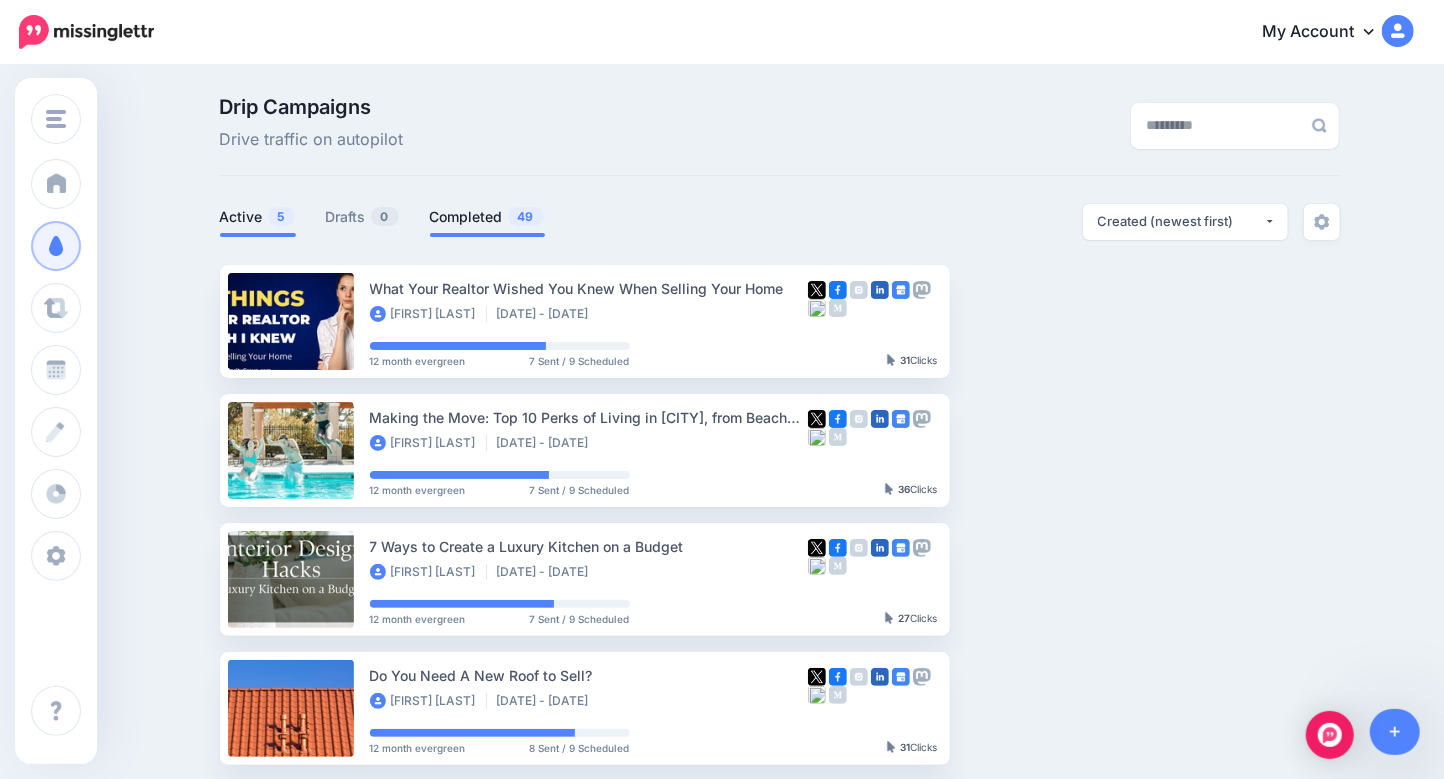 click on "Completed  49" at bounding box center [487, 217] 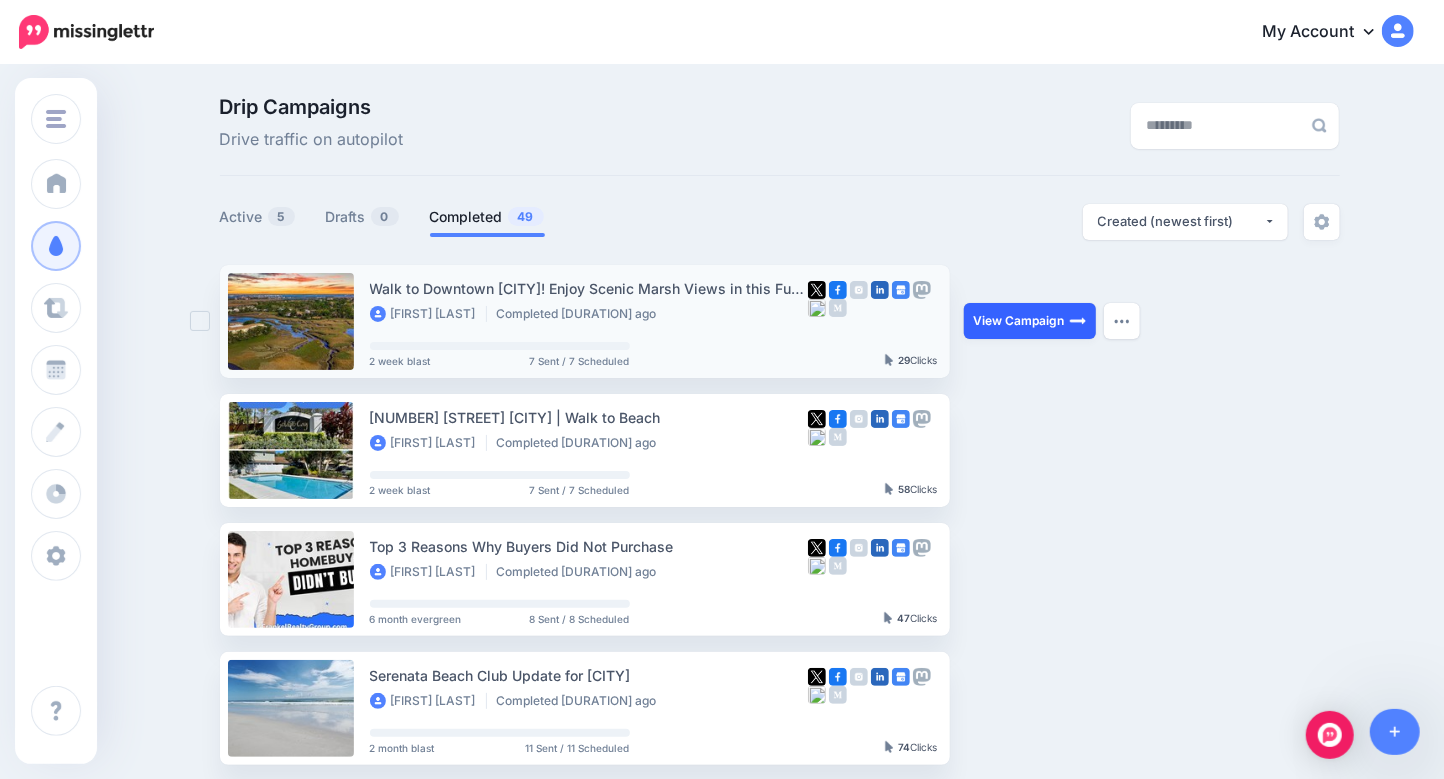 click on "View Campaign" at bounding box center (1030, 321) 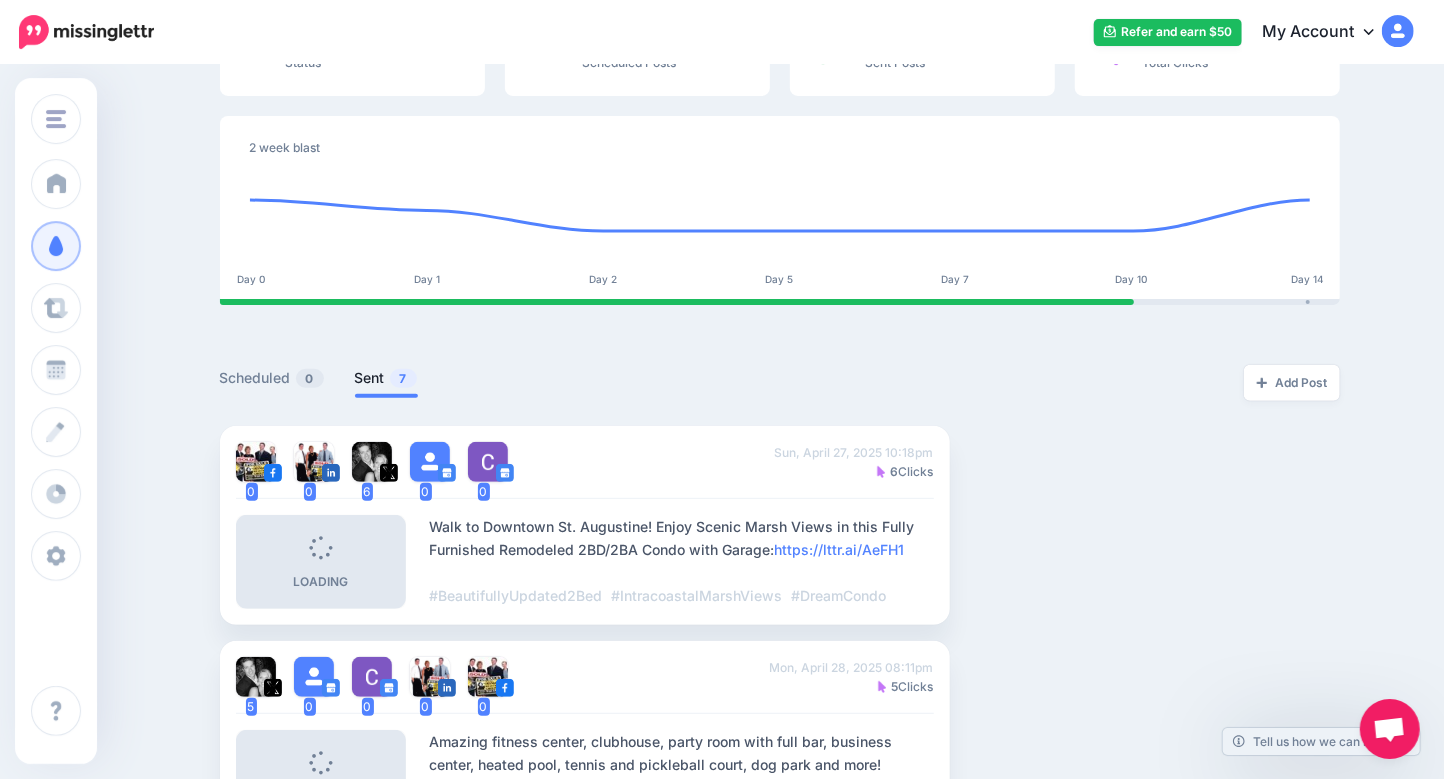 scroll, scrollTop: 315, scrollLeft: 0, axis: vertical 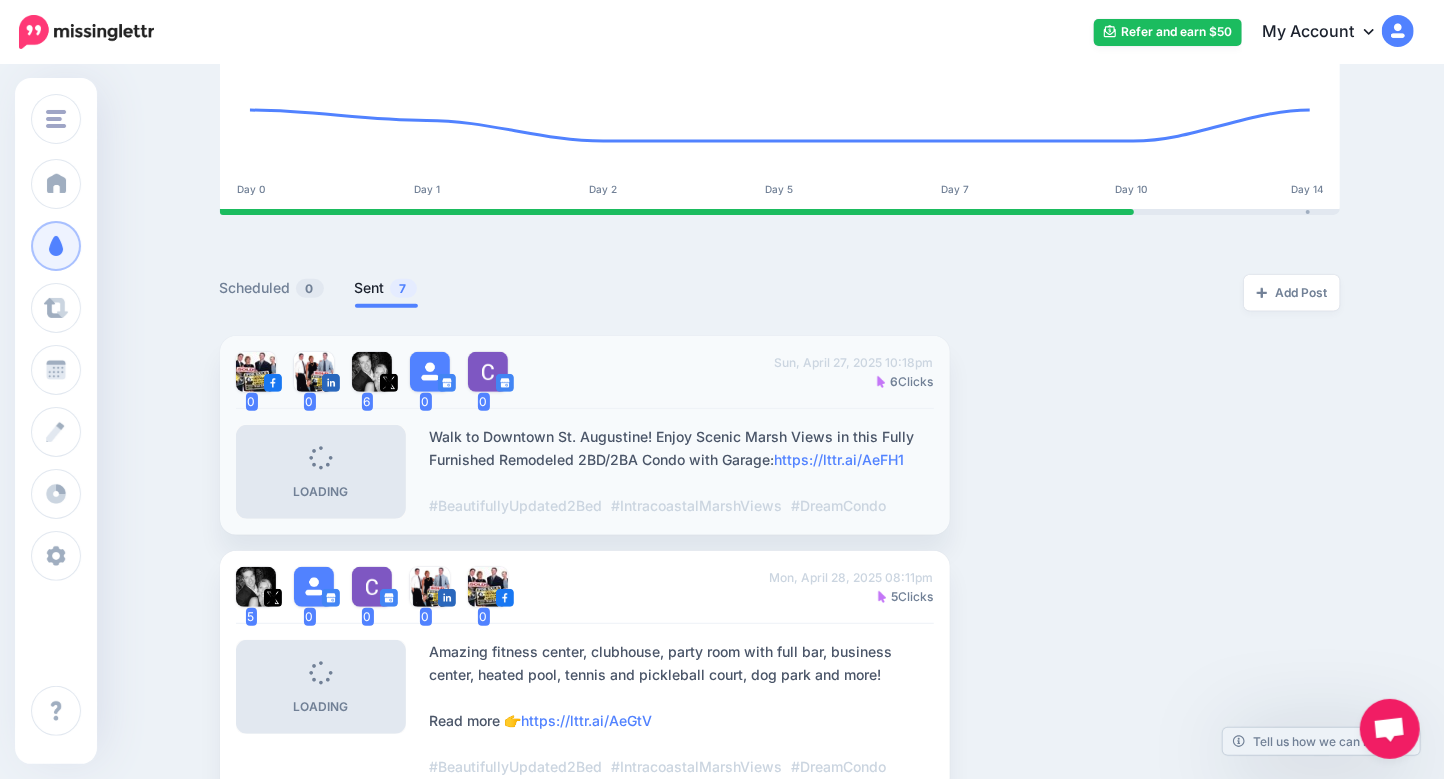 drag, startPoint x: 778, startPoint y: 457, endPoint x: 930, endPoint y: 464, distance: 152.1611 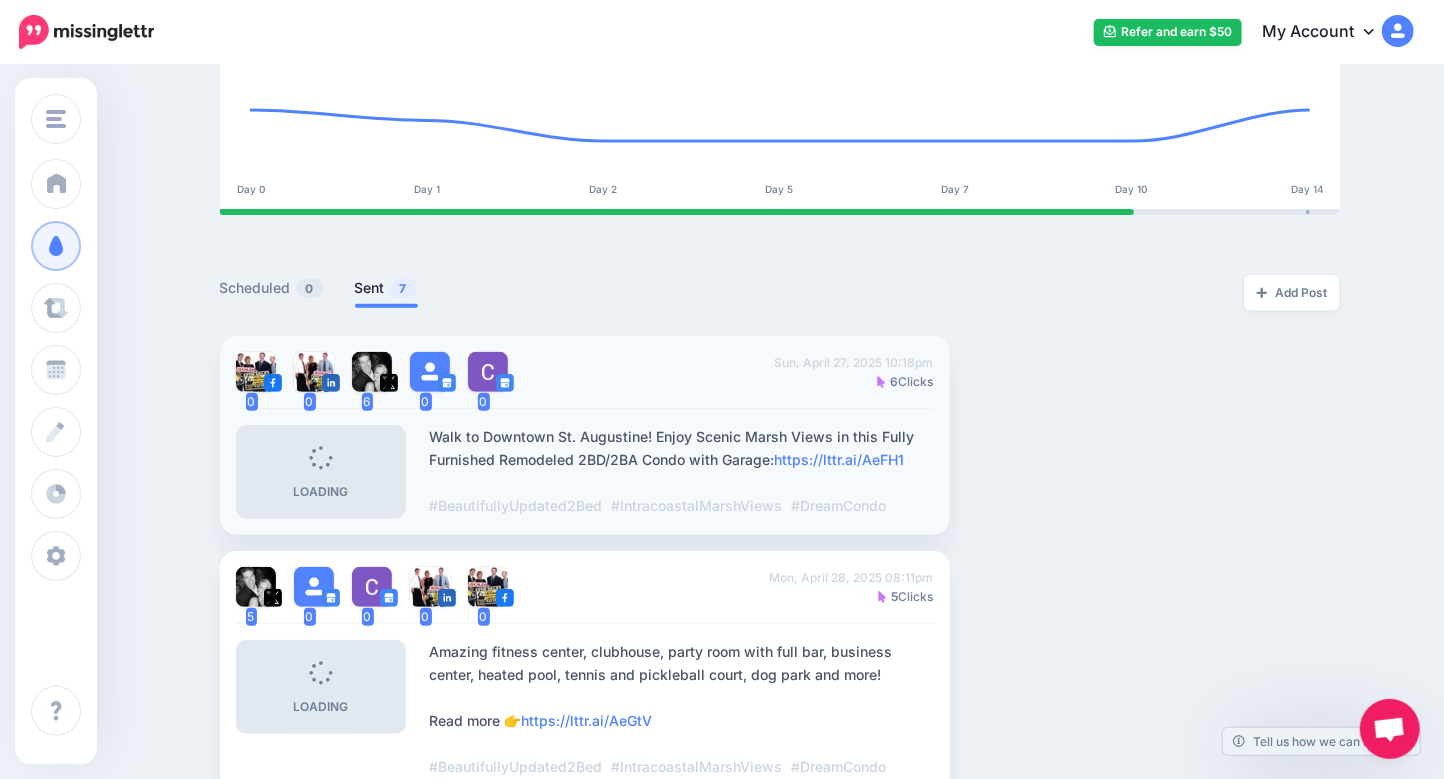 click on "Walk to Downtown [CITY]! Enjoy Scenic Marsh Views in this Fully Furnished Remodeled 2BD/2BA Condo with Garage: https://lttr.ai/AeFH1 #BeautifullyUpdated2Bed   #IntracoastalMarshViews   #DreamCondo" at bounding box center [682, 472] 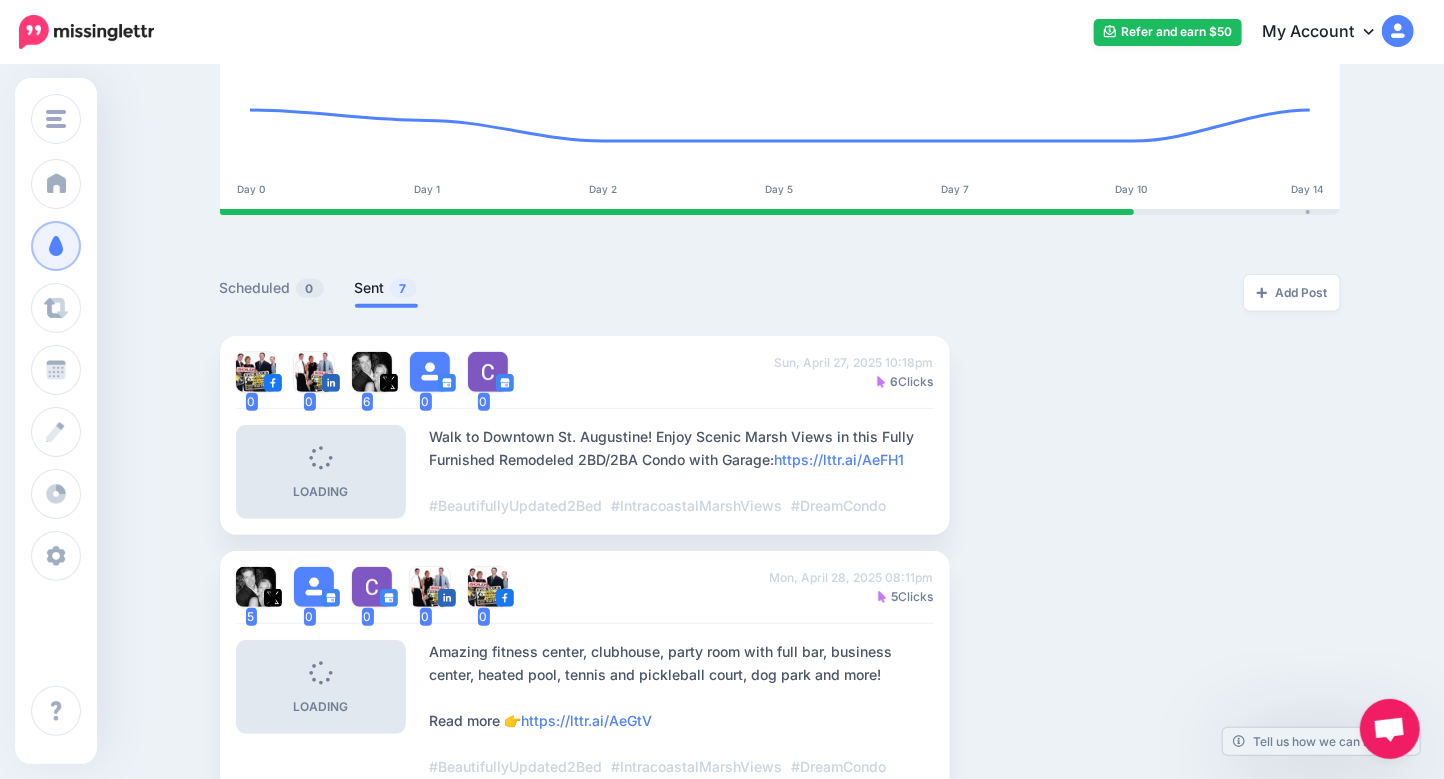 copy on "https://lttr.ai/AeFH1" 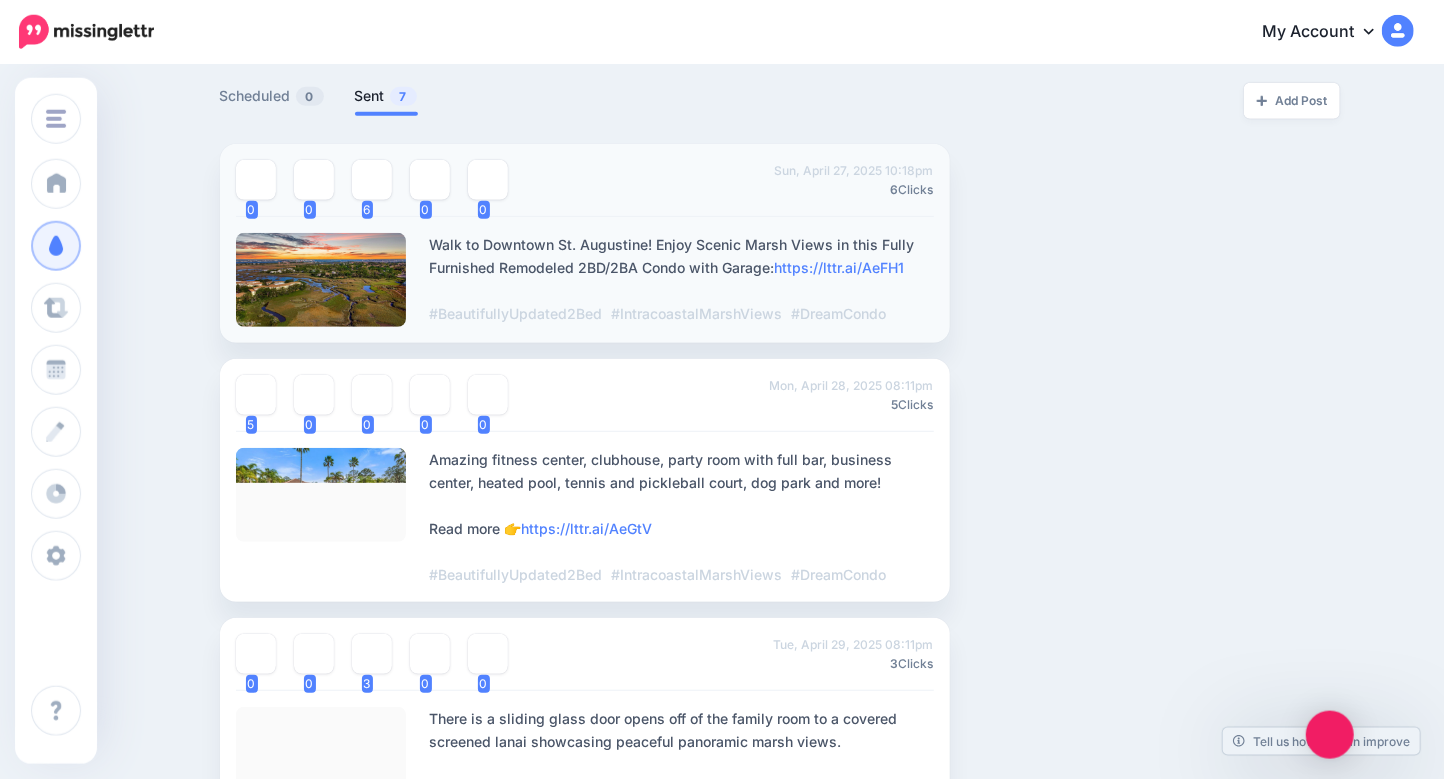 scroll, scrollTop: 630, scrollLeft: 0, axis: vertical 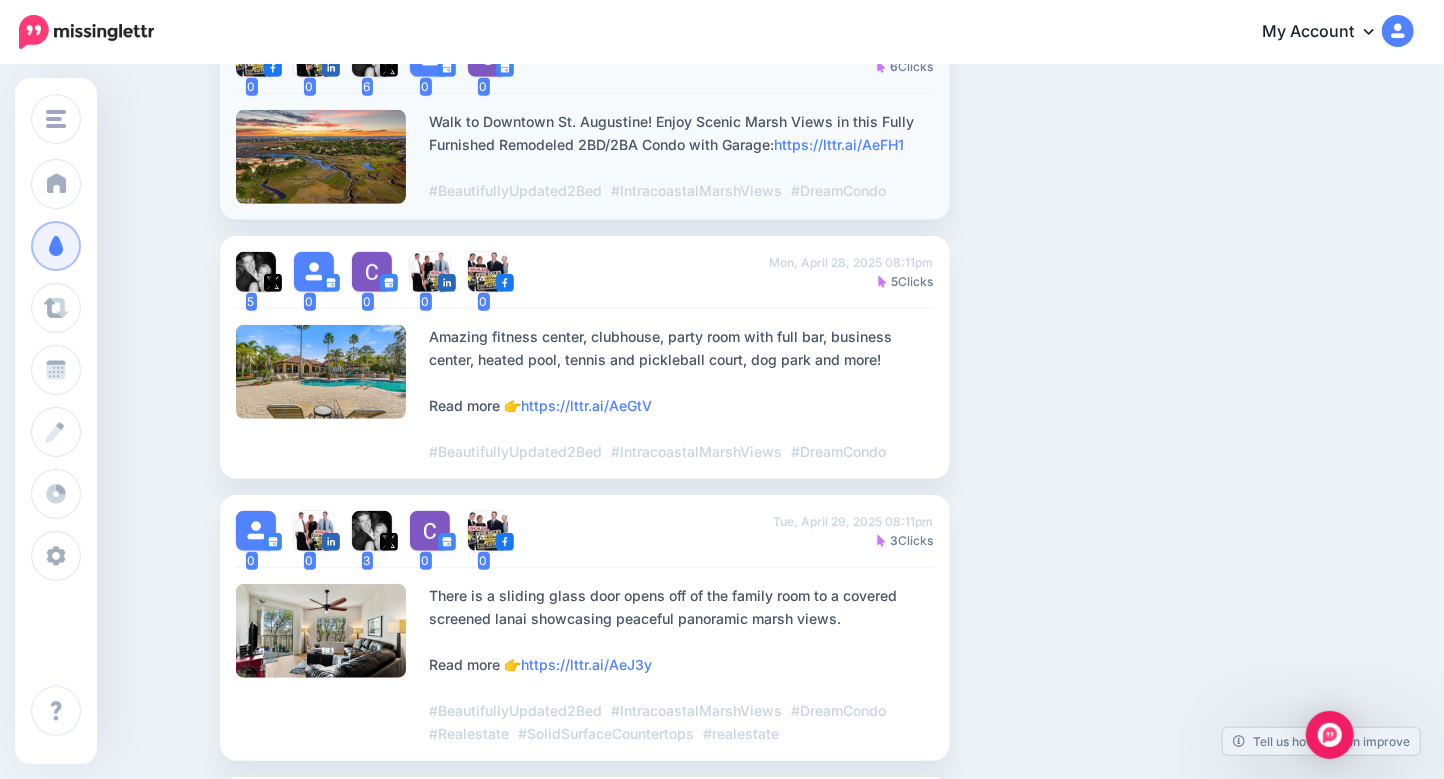 click on "Walk to Downtown [CITY]! Enjoy Scenic Marsh Views in this Fully Furnished Remodeled 2BD/2BA Condo with Garage: https://lttr.ai/AeFH1 #BeautifullyUpdated2Bed #IntracoastalMarshViews #DreamCondo" at bounding box center [682, 157] 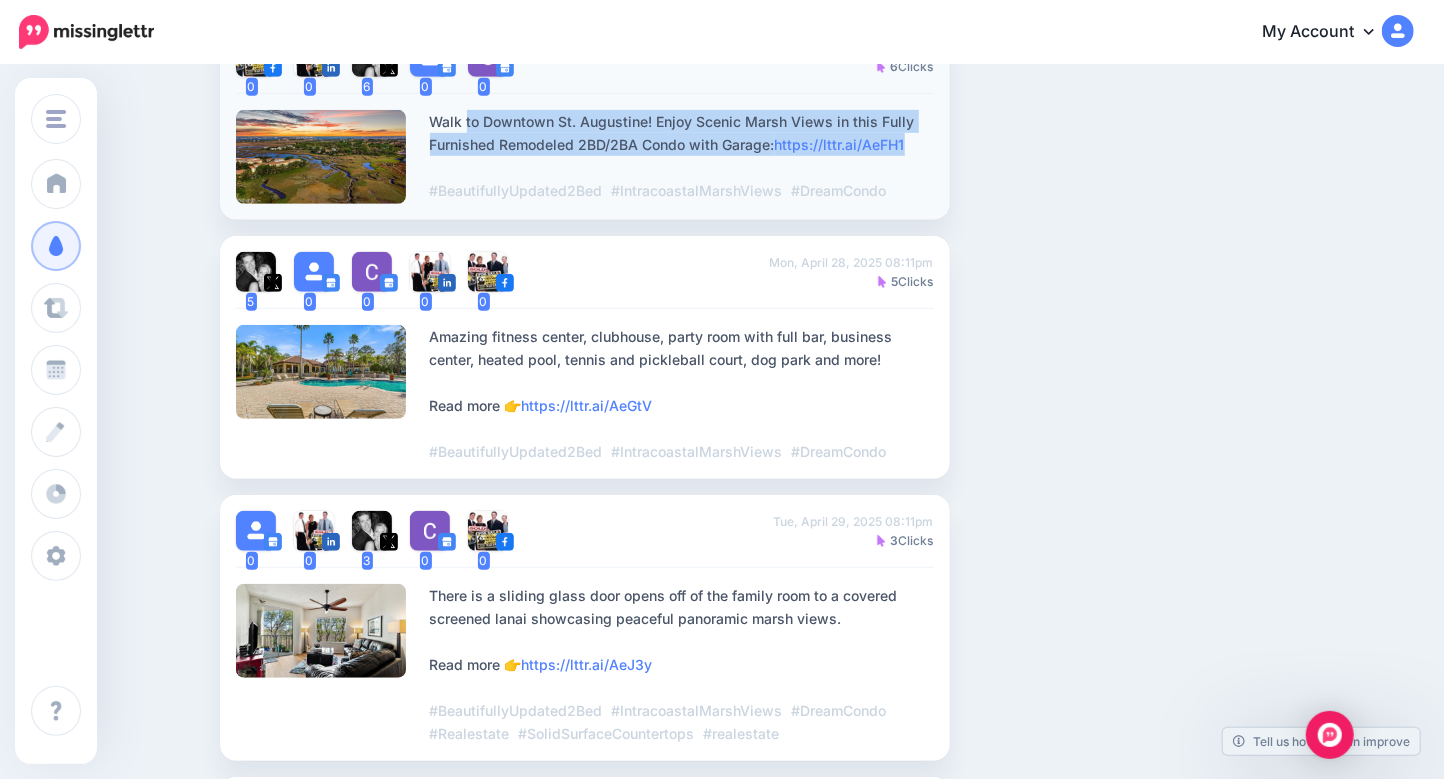 drag, startPoint x: 431, startPoint y: 118, endPoint x: 917, endPoint y: 142, distance: 486.59222 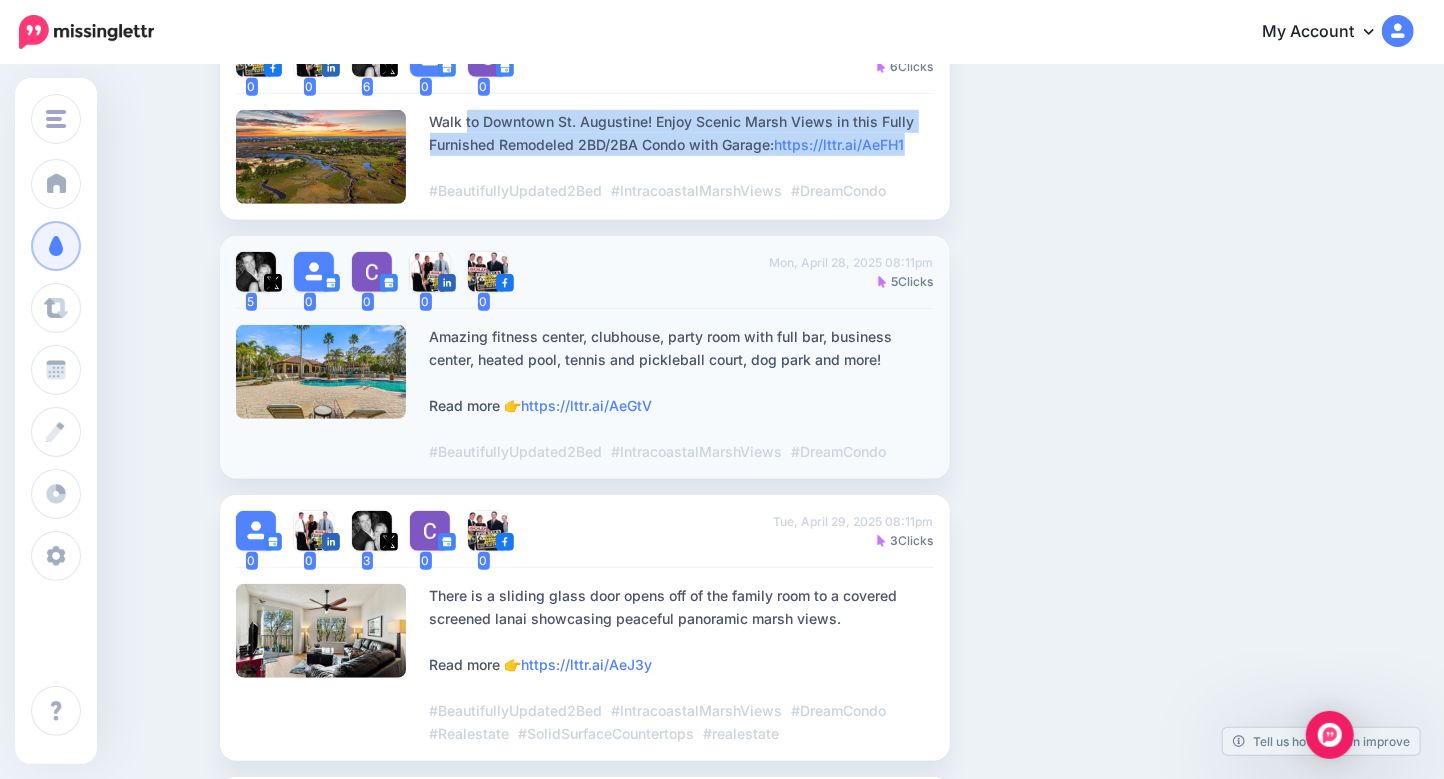 drag, startPoint x: 433, startPoint y: 339, endPoint x: 888, endPoint y: 359, distance: 455.43936 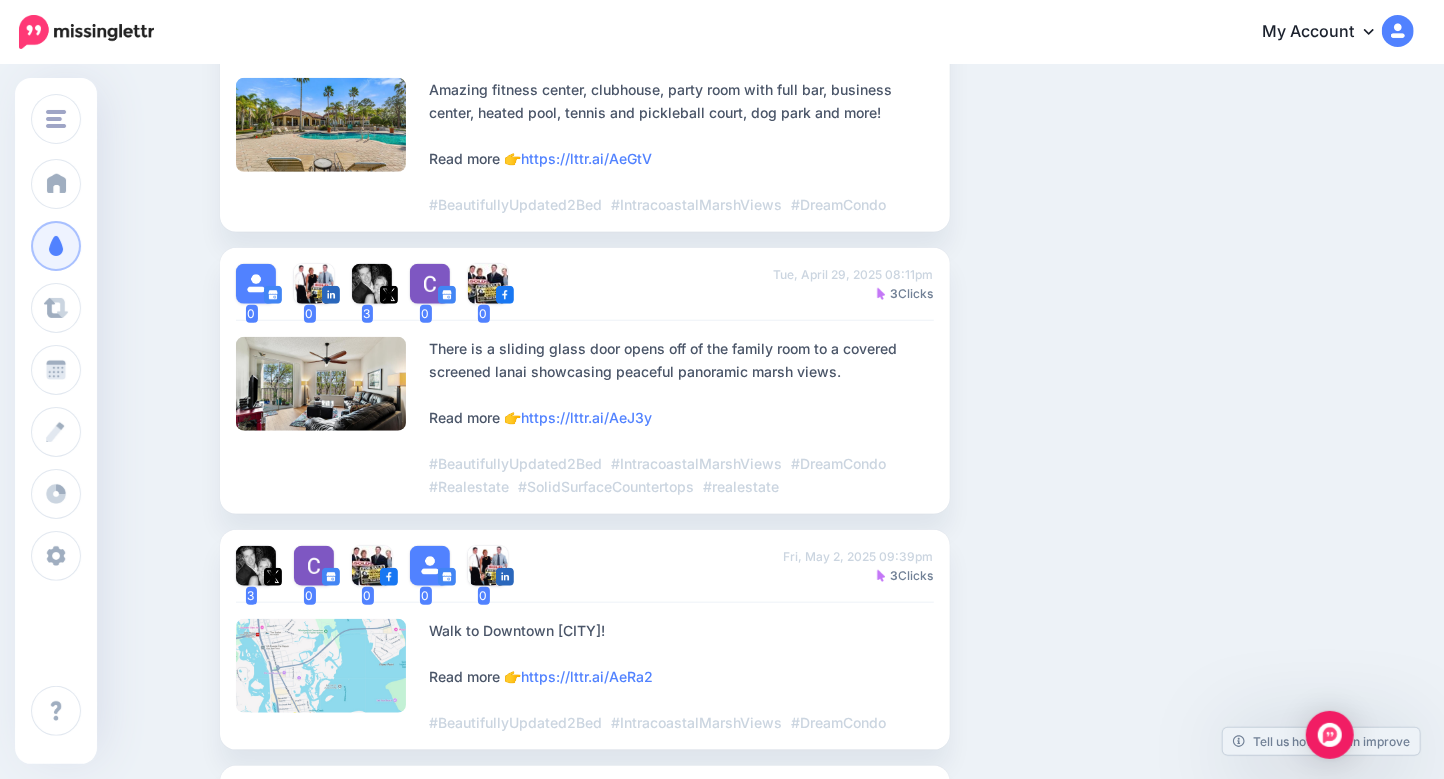 scroll, scrollTop: 562, scrollLeft: 0, axis: vertical 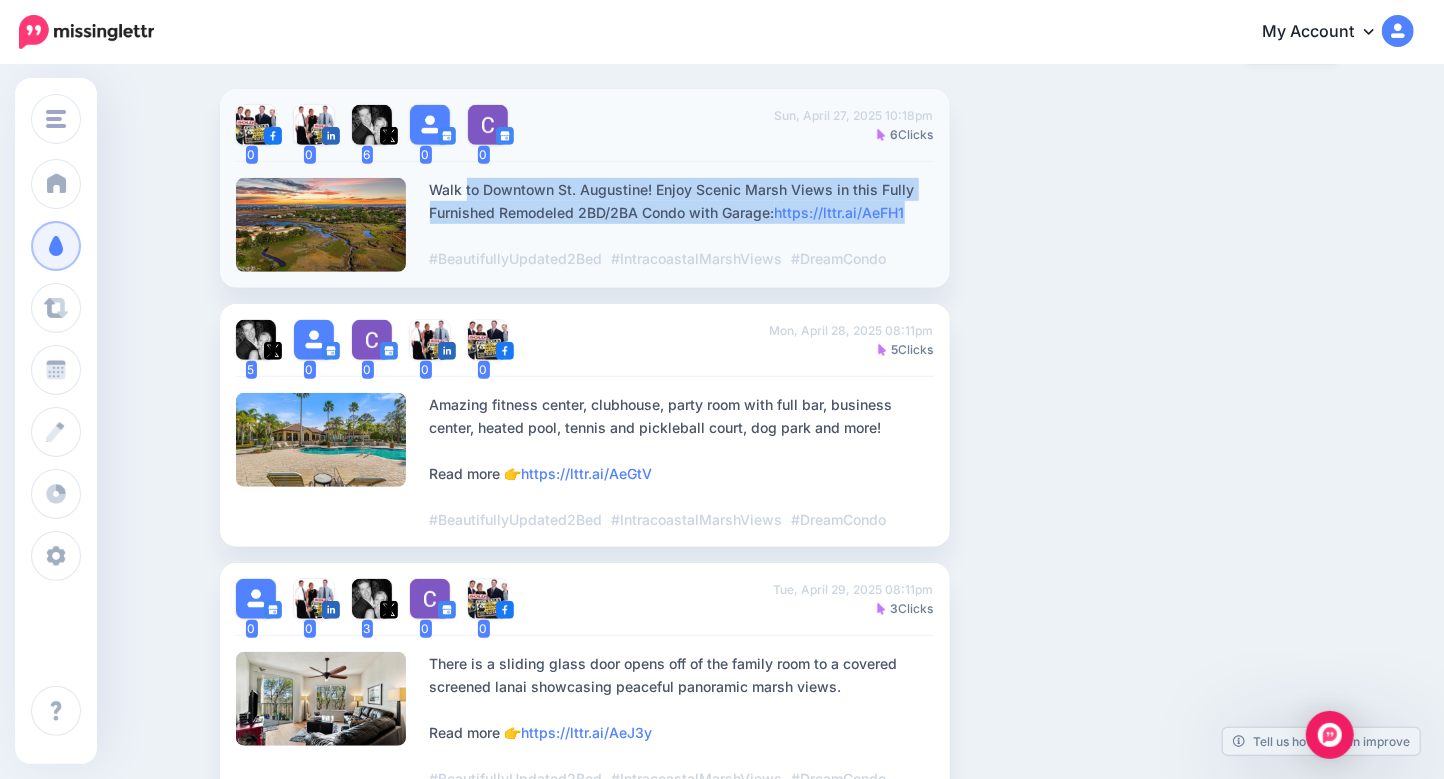 drag, startPoint x: 432, startPoint y: 186, endPoint x: 936, endPoint y: 205, distance: 504.358 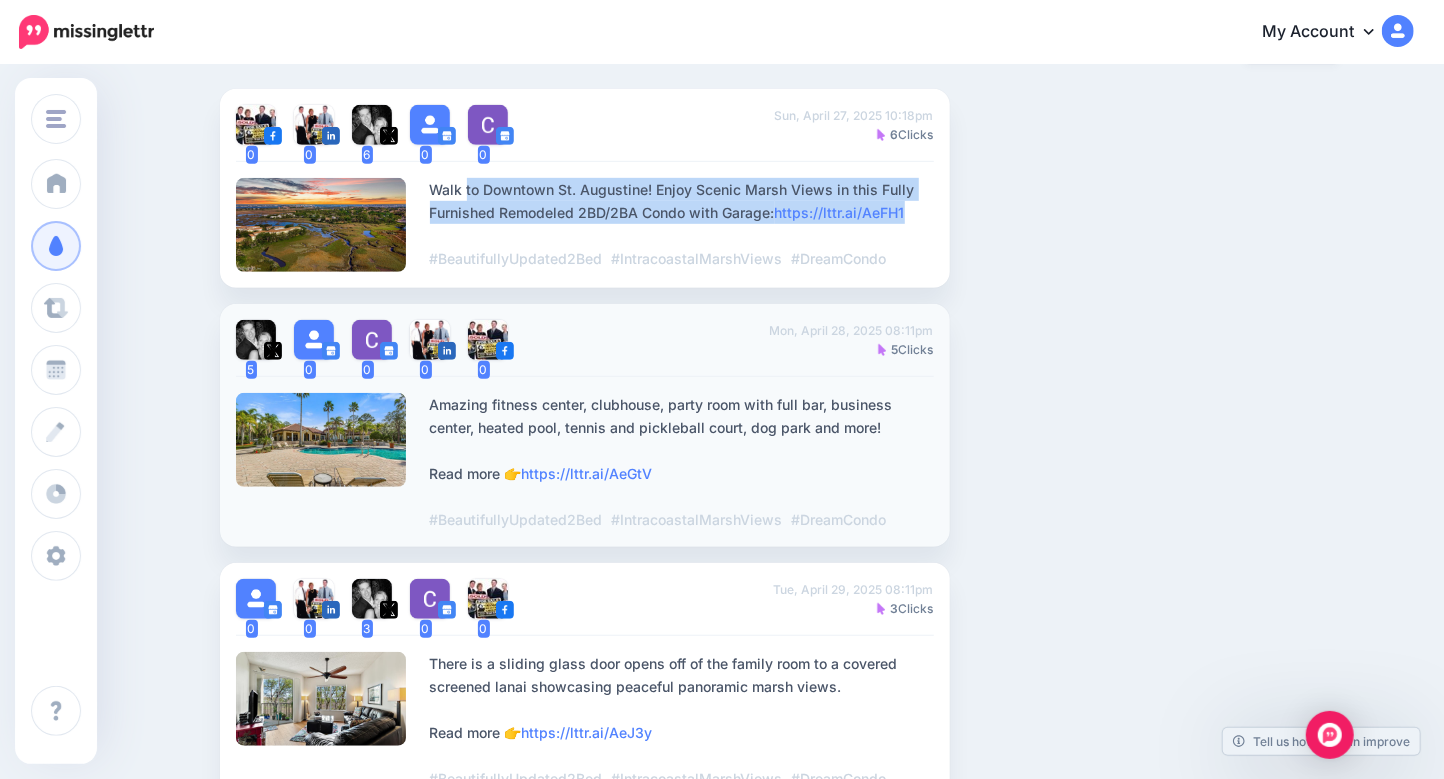 drag, startPoint x: 432, startPoint y: 405, endPoint x: 905, endPoint y: 431, distance: 473.71405 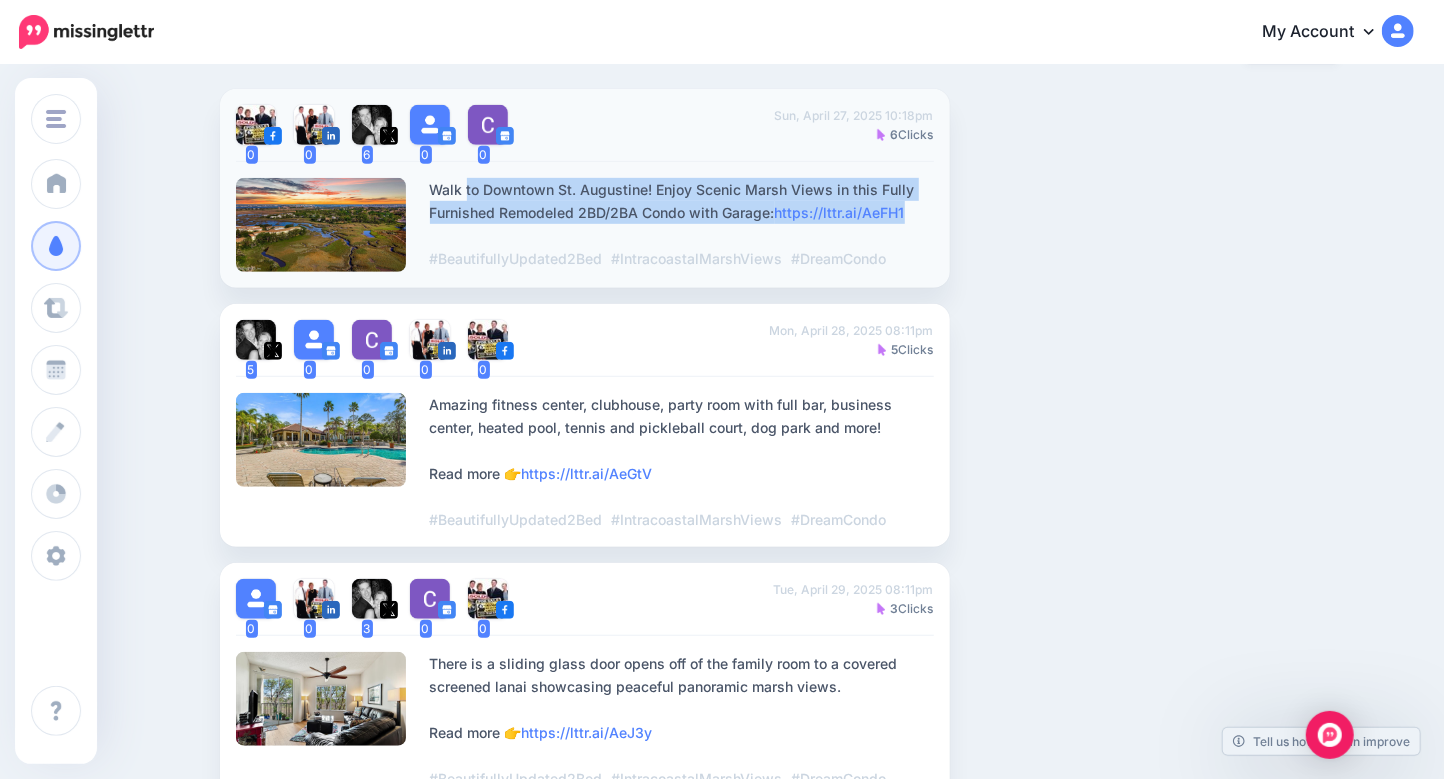 copy on "Amazing fitness center, clubhouse, party room with full bar, business center, heated pool, tennis and pickleball court, dog park and more!" 